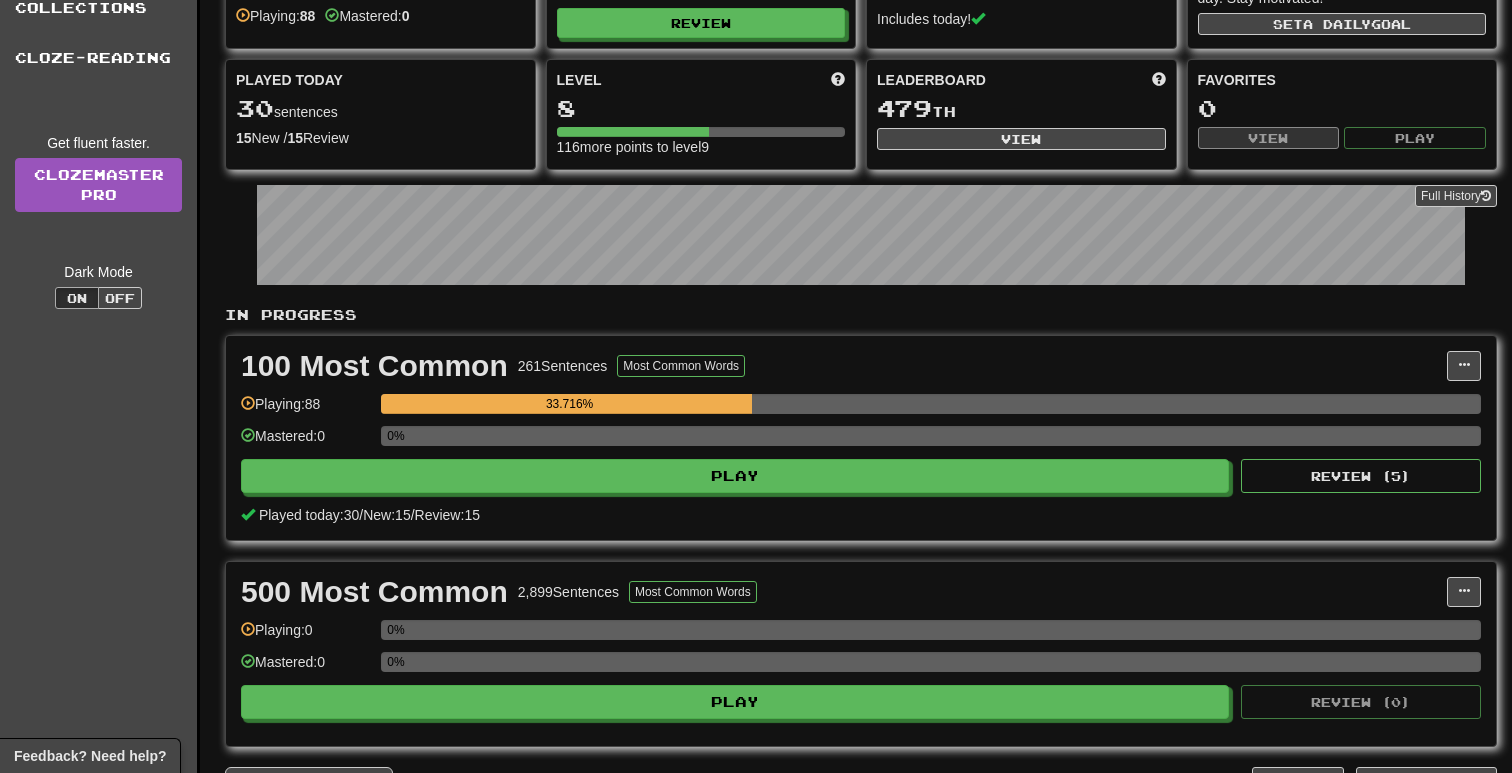scroll, scrollTop: 132, scrollLeft: 0, axis: vertical 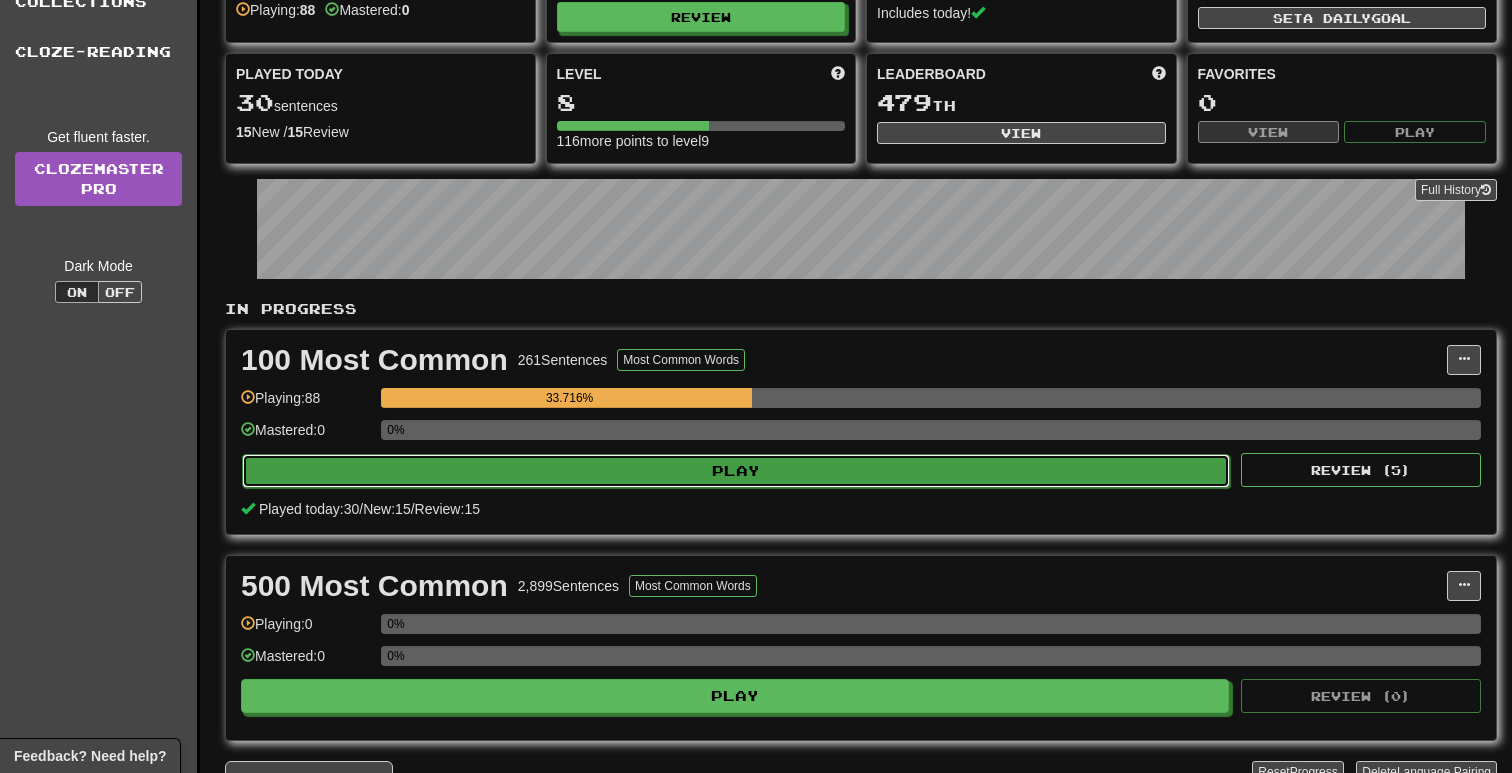 click on "Play" at bounding box center (736, 471) 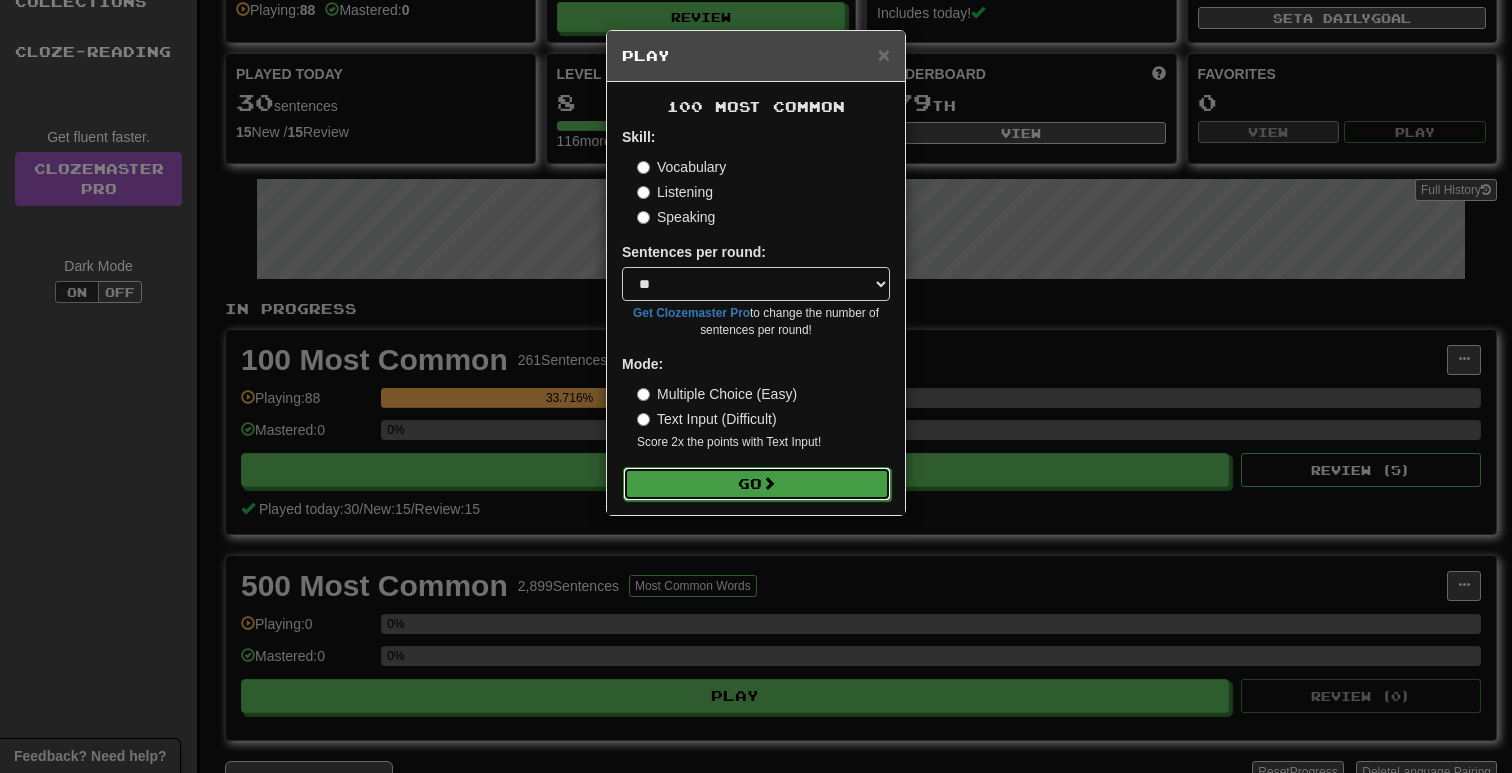 click on "Go" at bounding box center (757, 484) 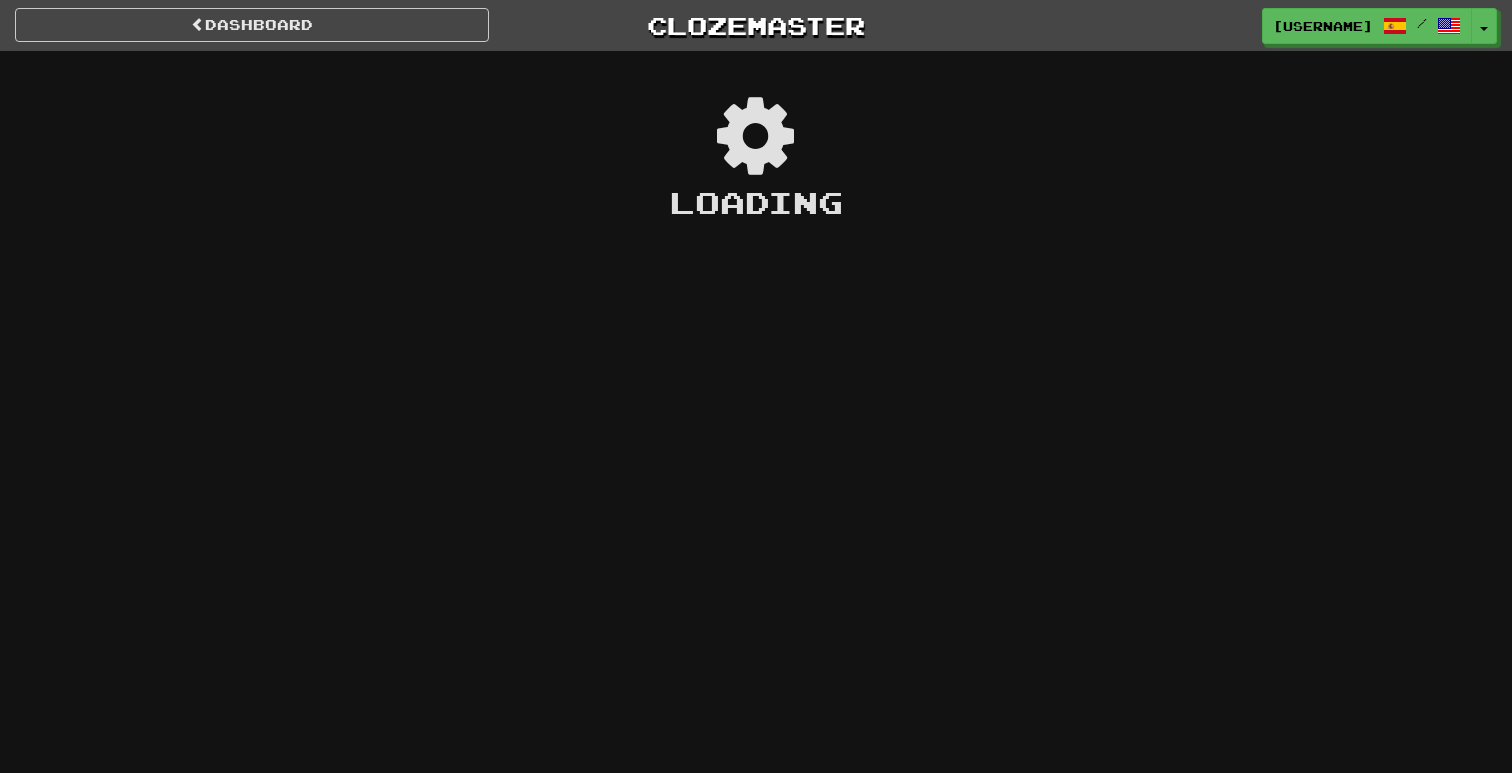 scroll, scrollTop: 0, scrollLeft: 0, axis: both 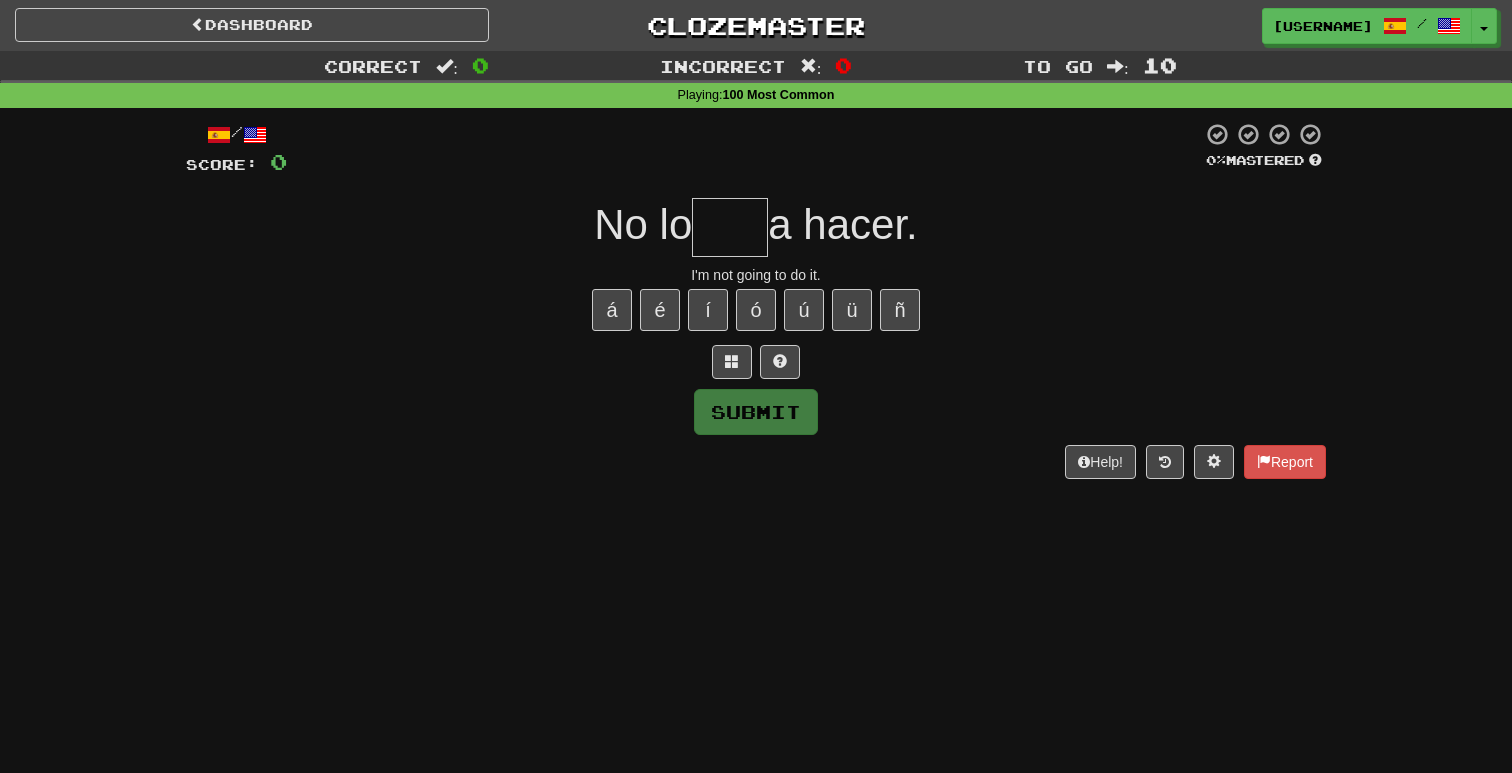type on "*" 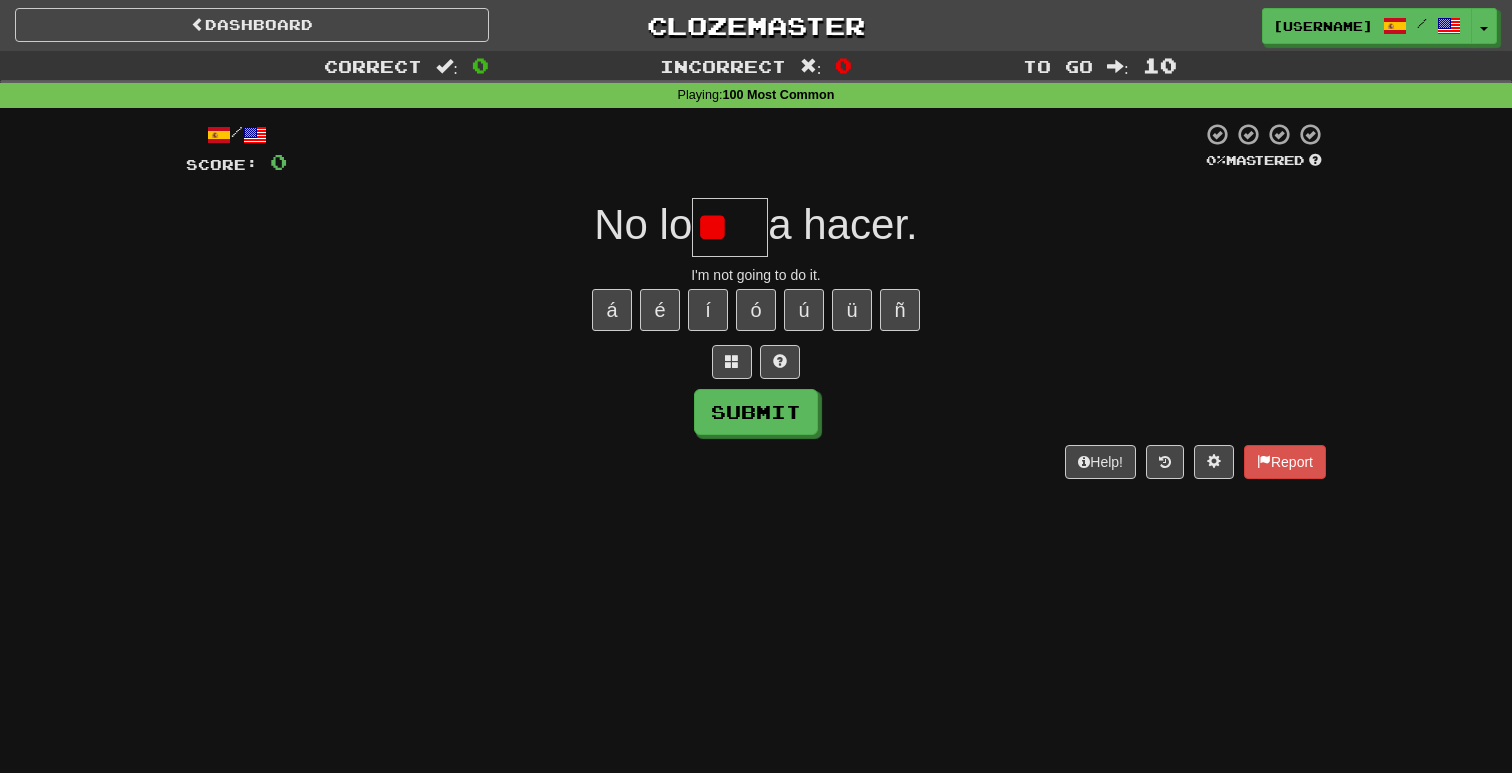 type on "*" 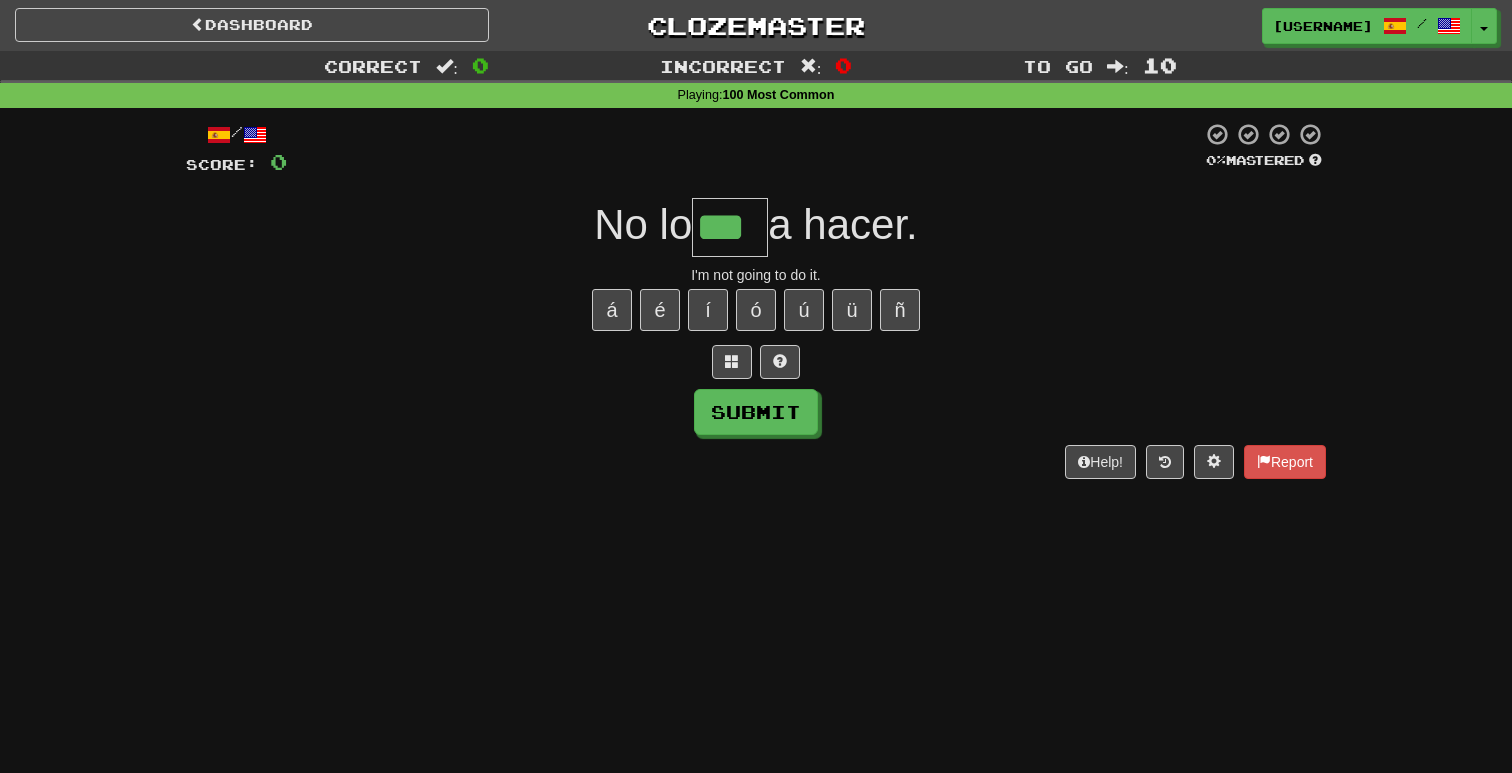 type on "***" 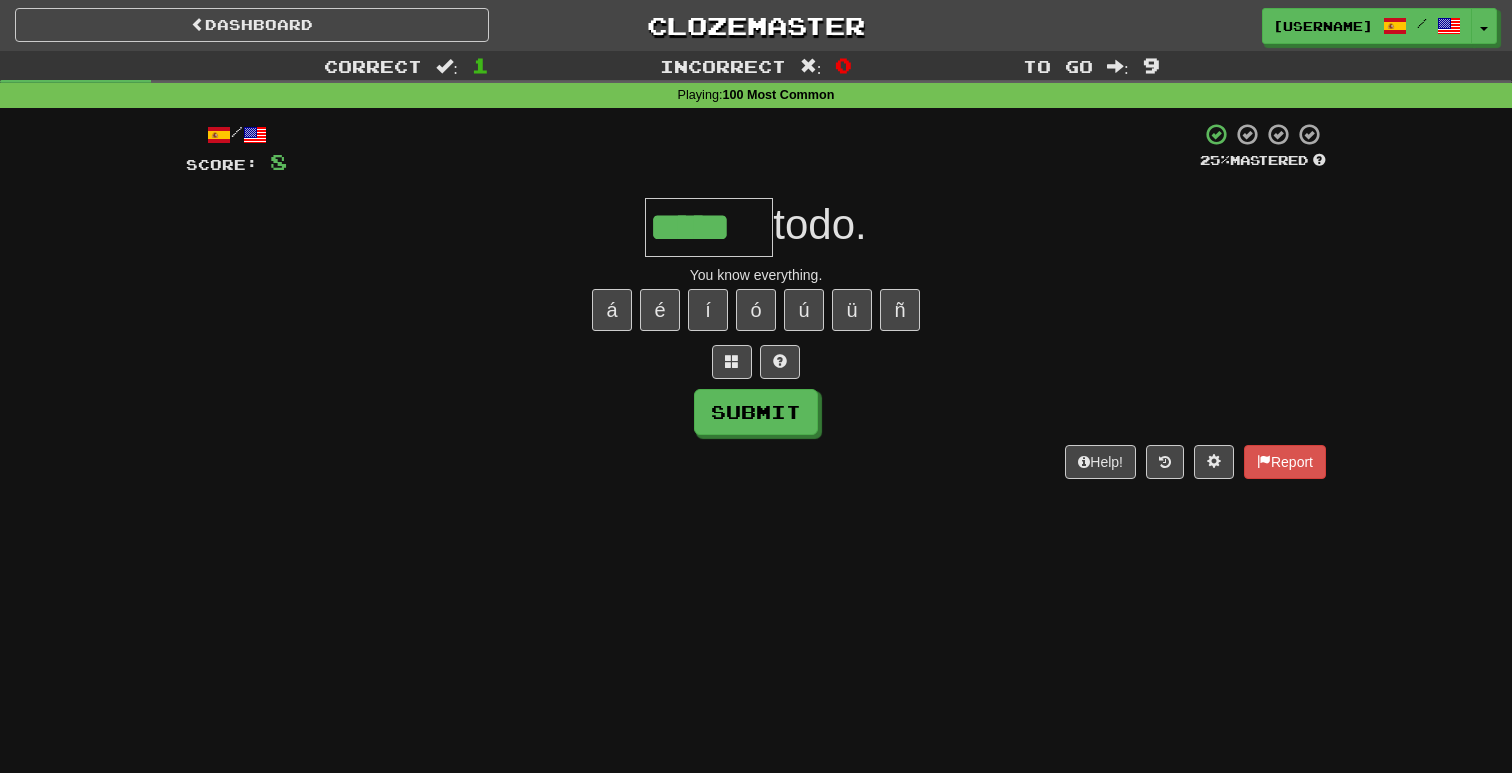 type on "*****" 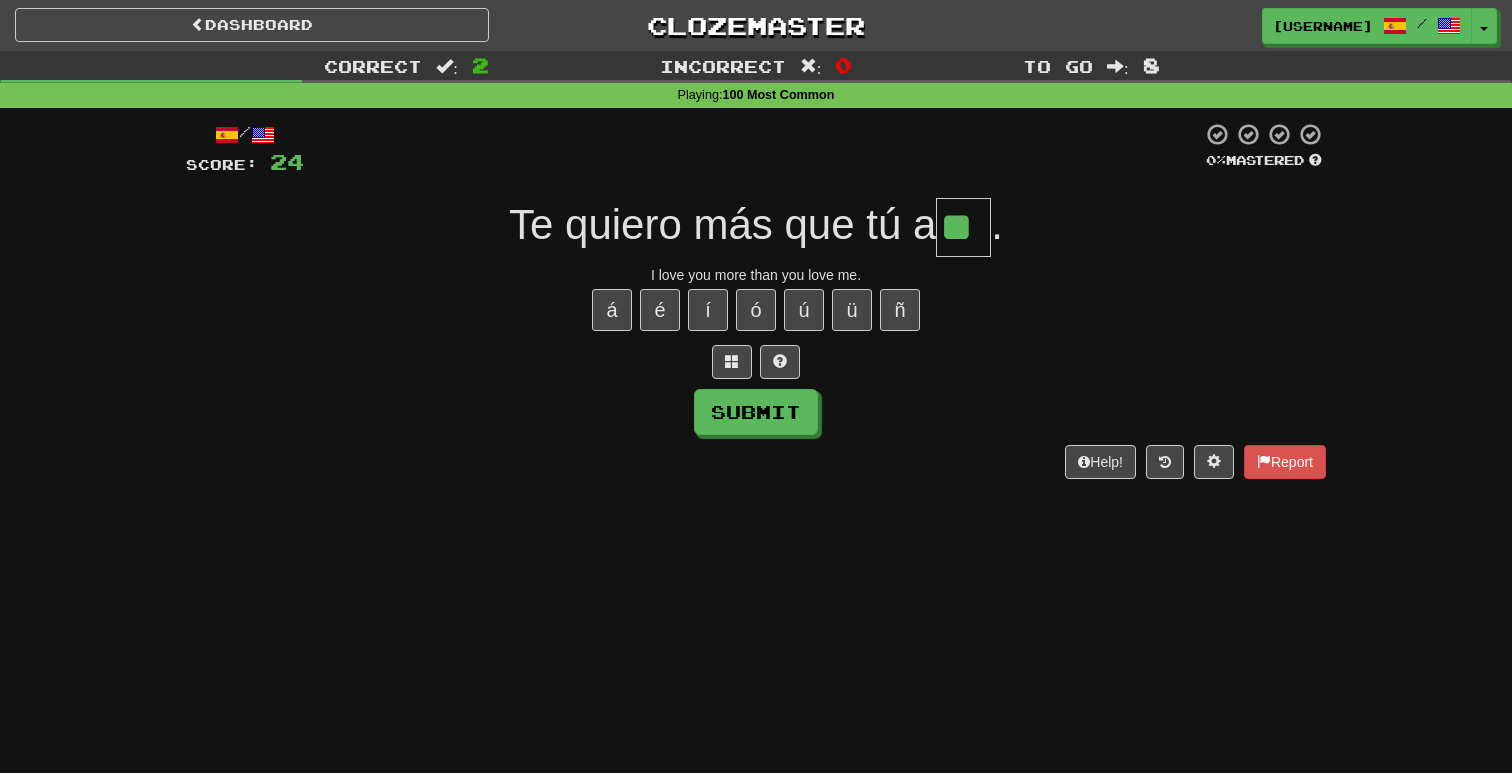 type on "**" 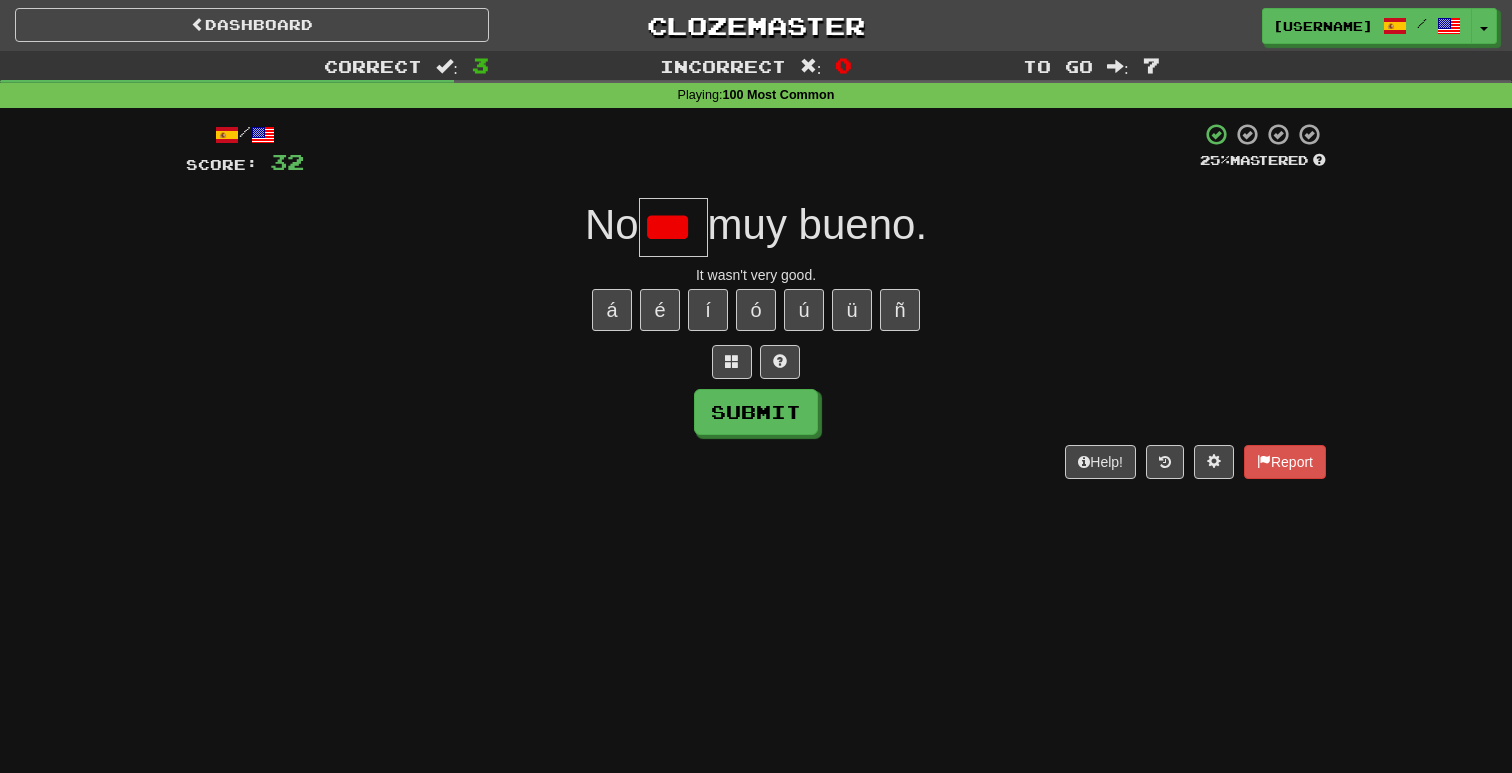scroll, scrollTop: 0, scrollLeft: 0, axis: both 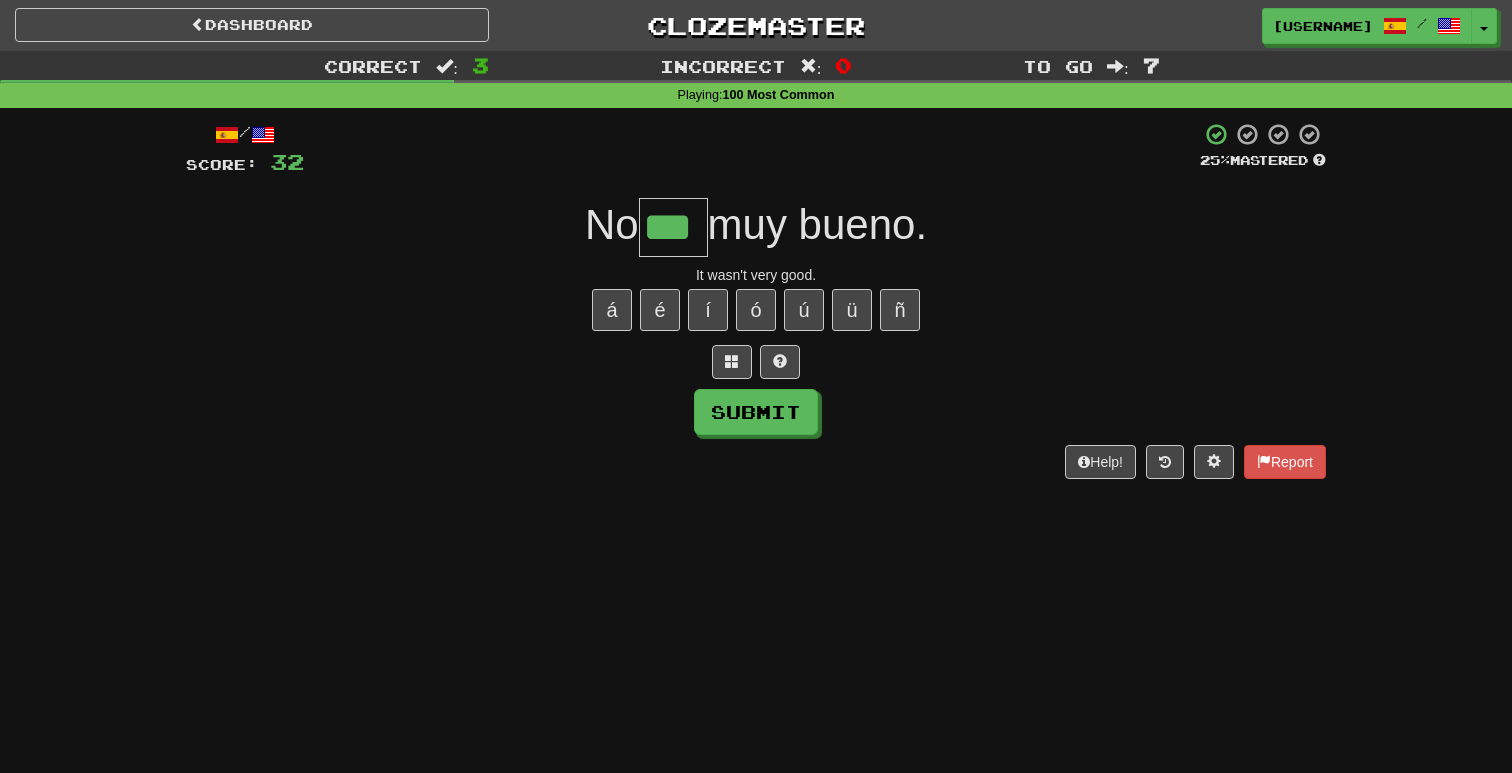 type on "***" 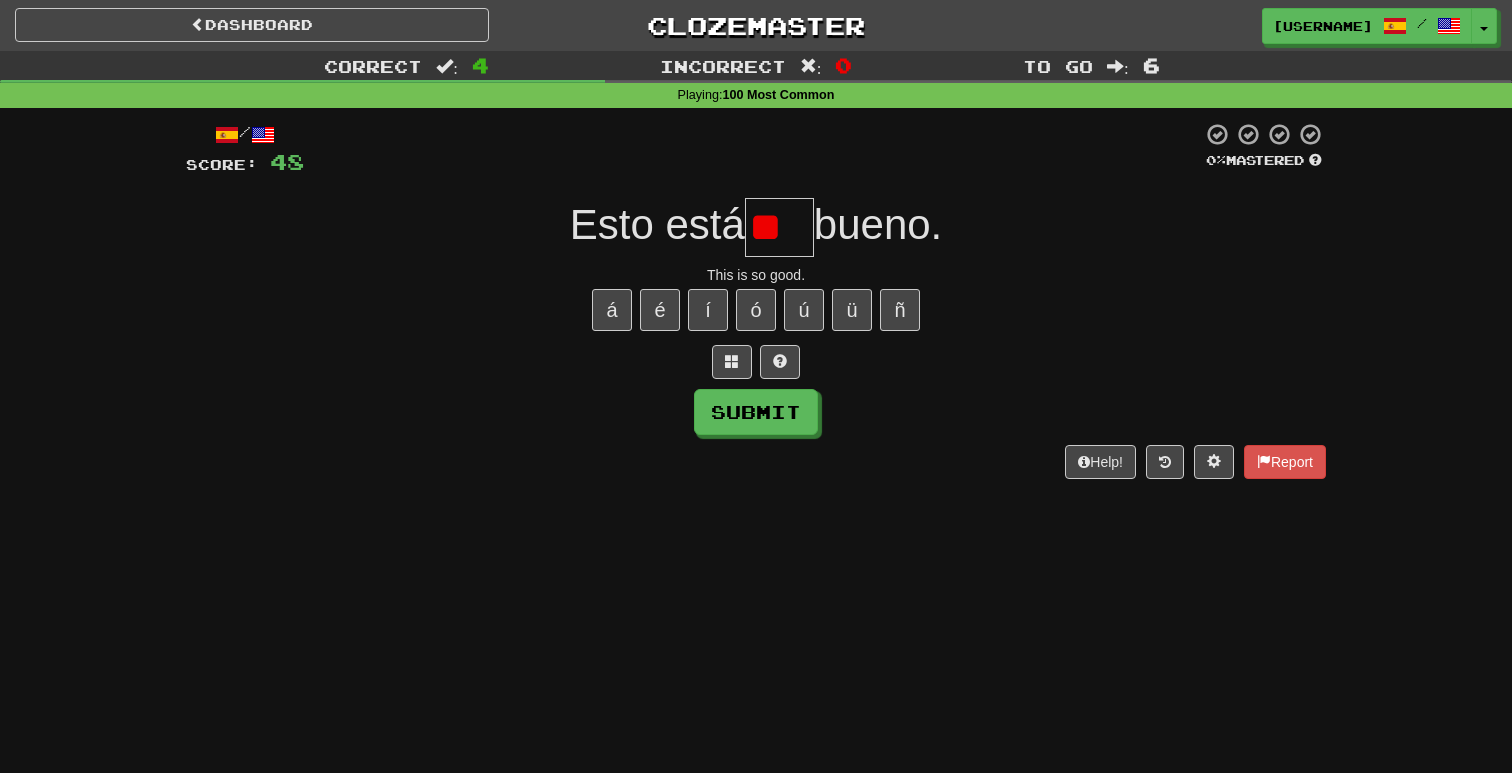scroll, scrollTop: 0, scrollLeft: 0, axis: both 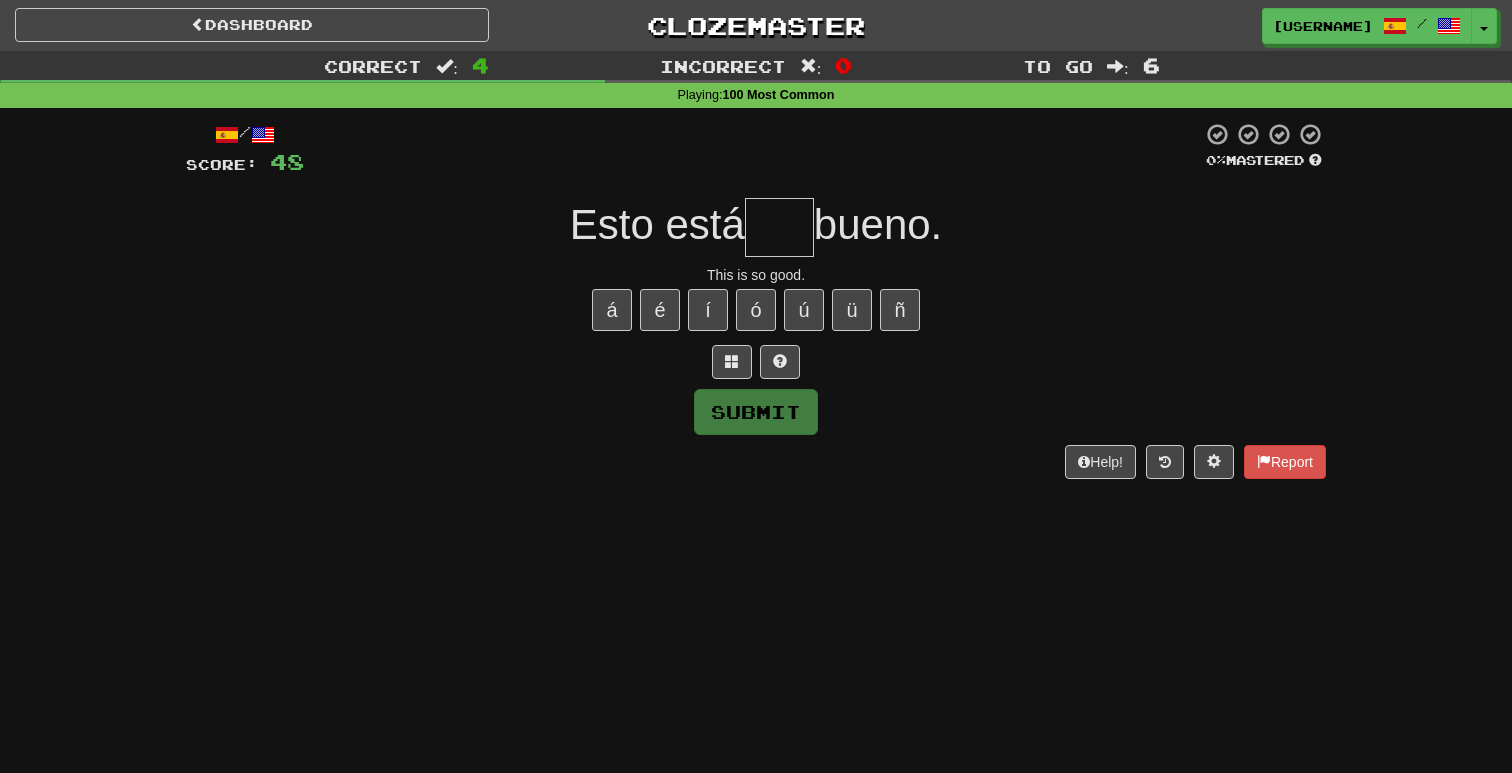 type on "*" 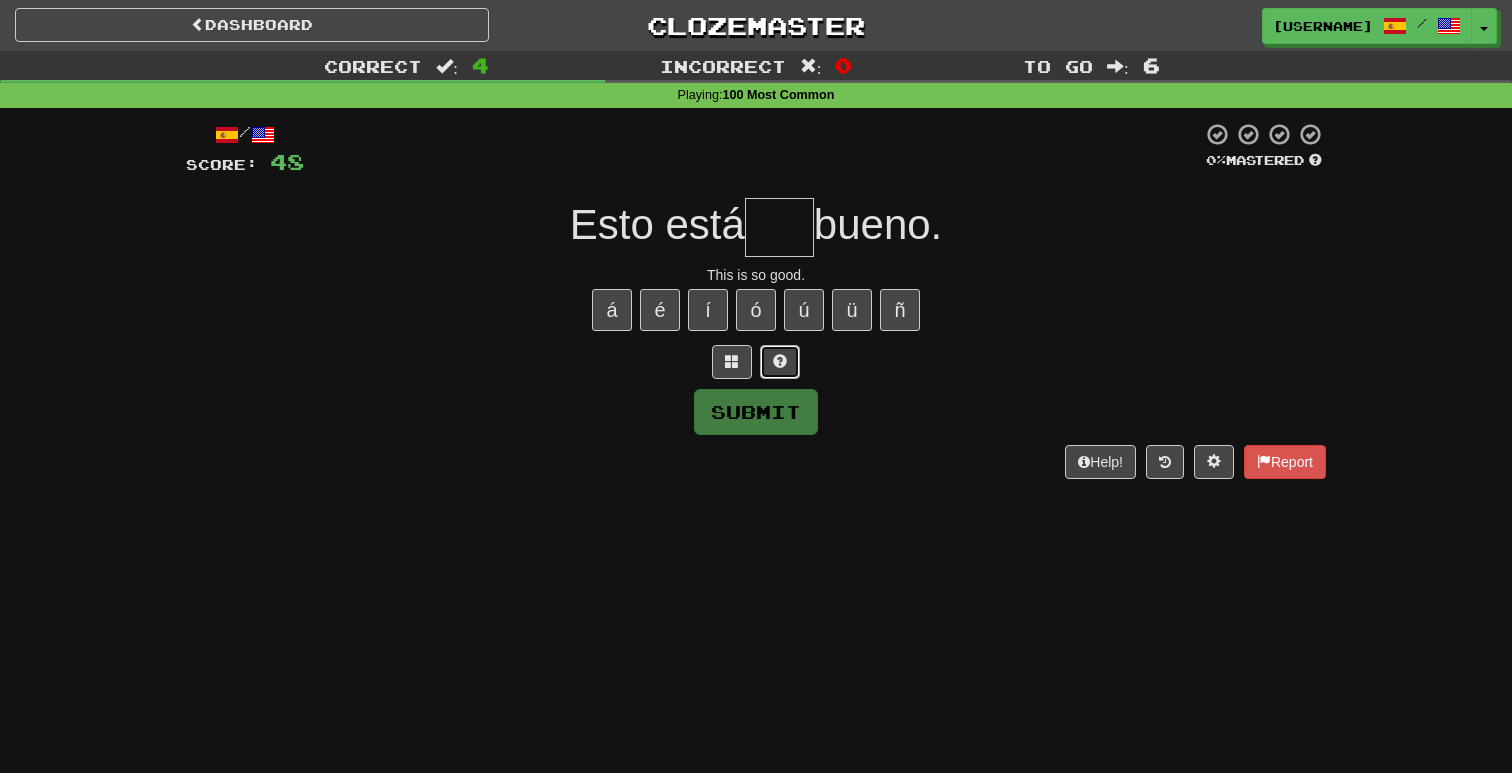 click at bounding box center (780, 362) 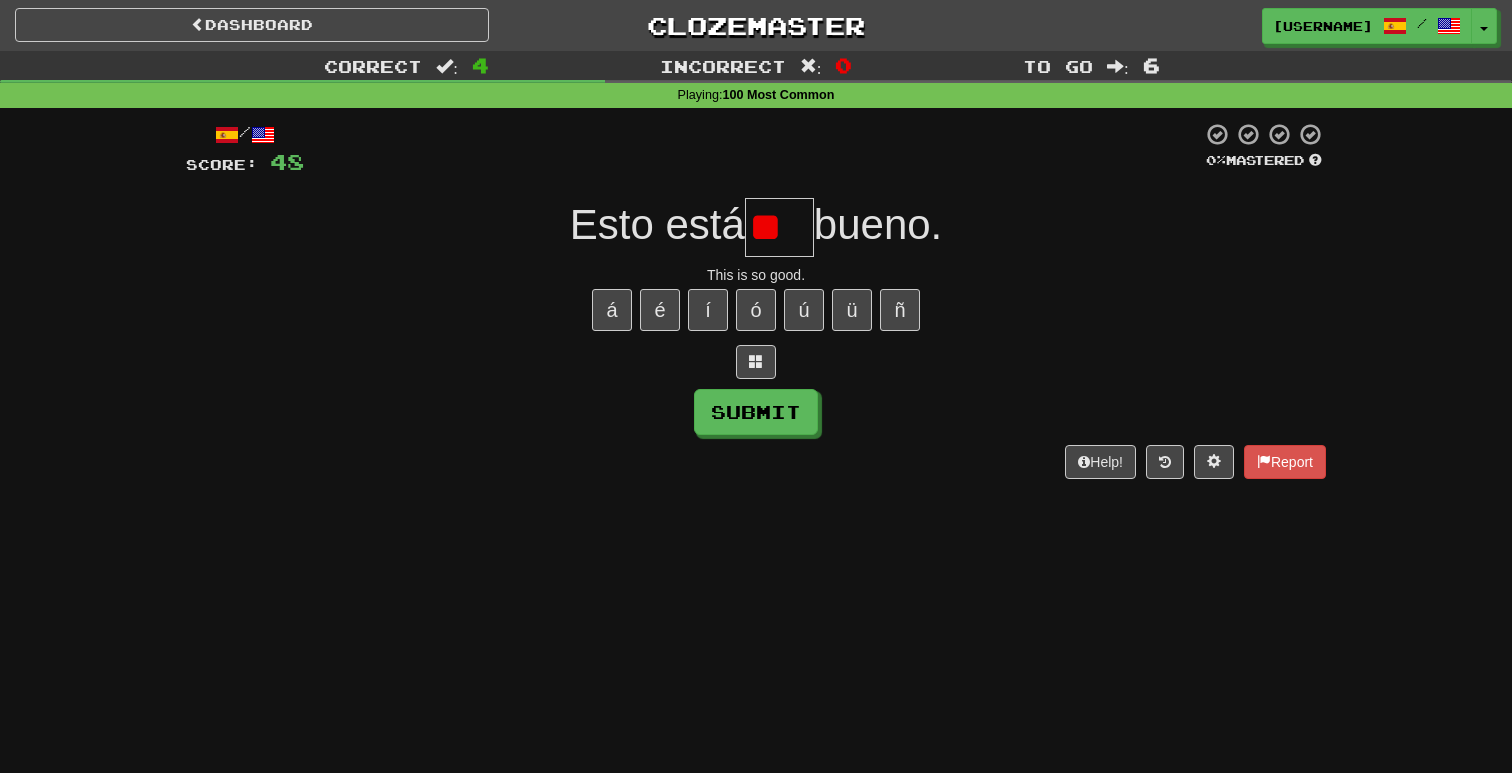 scroll, scrollTop: 0, scrollLeft: 0, axis: both 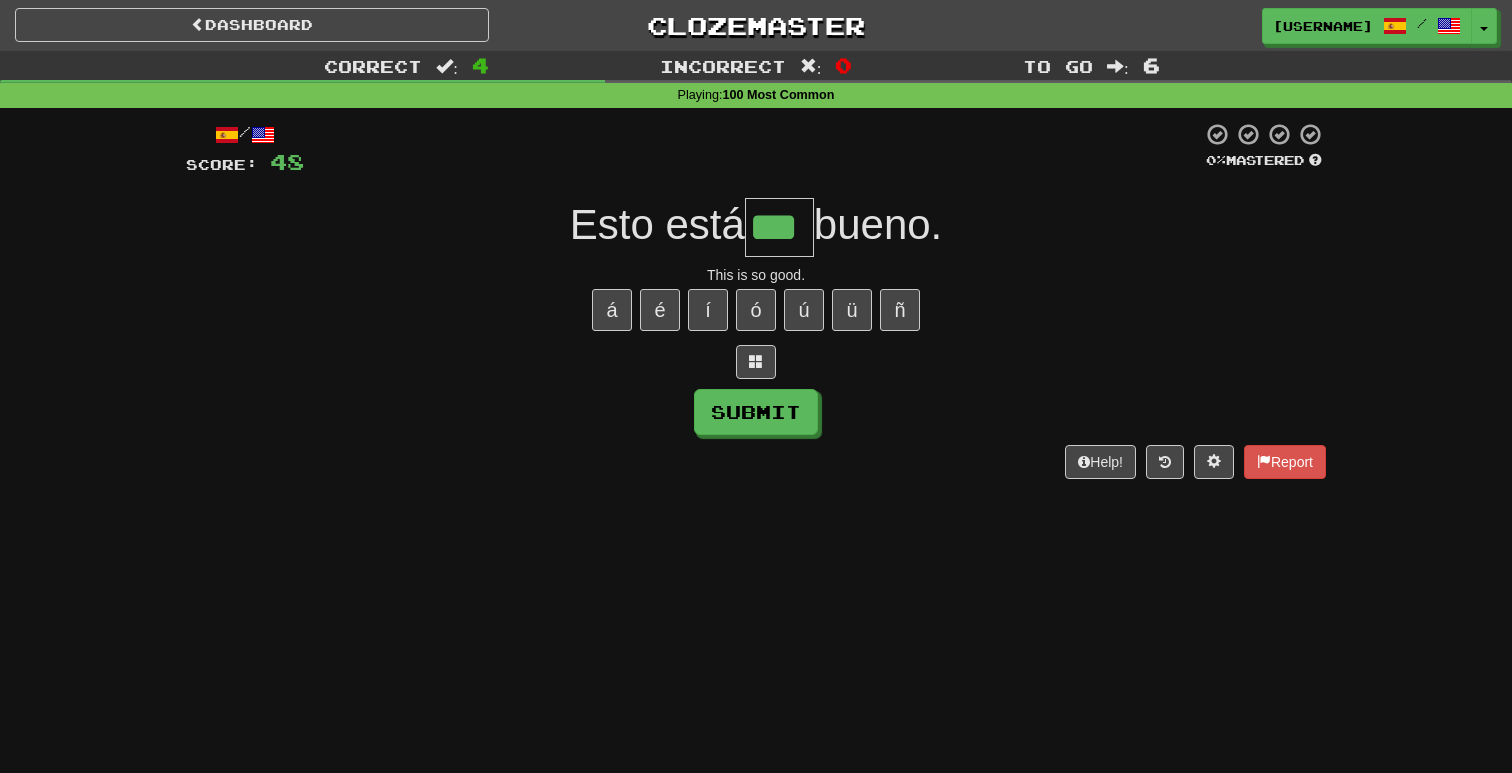 type on "***" 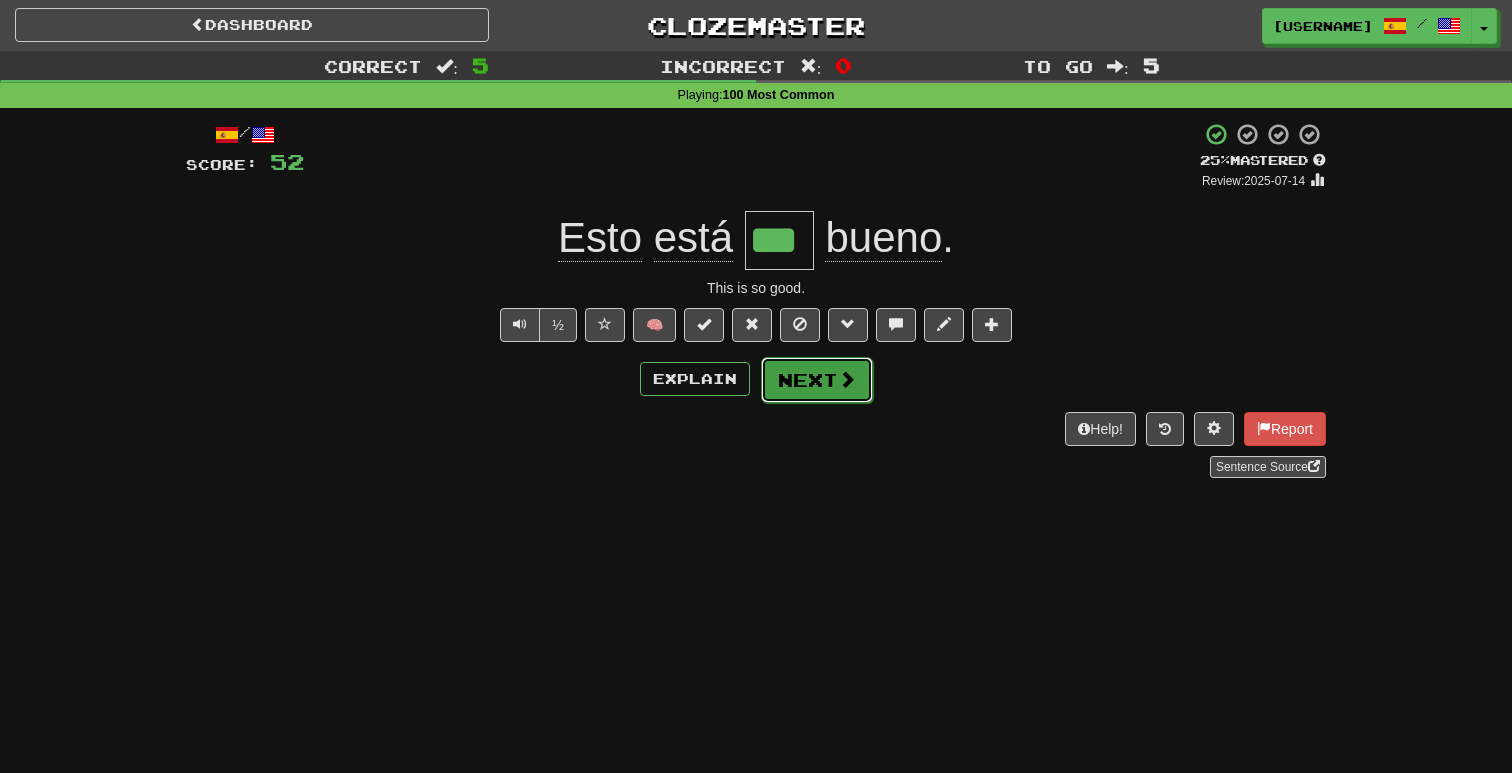 click on "Next" at bounding box center [817, 380] 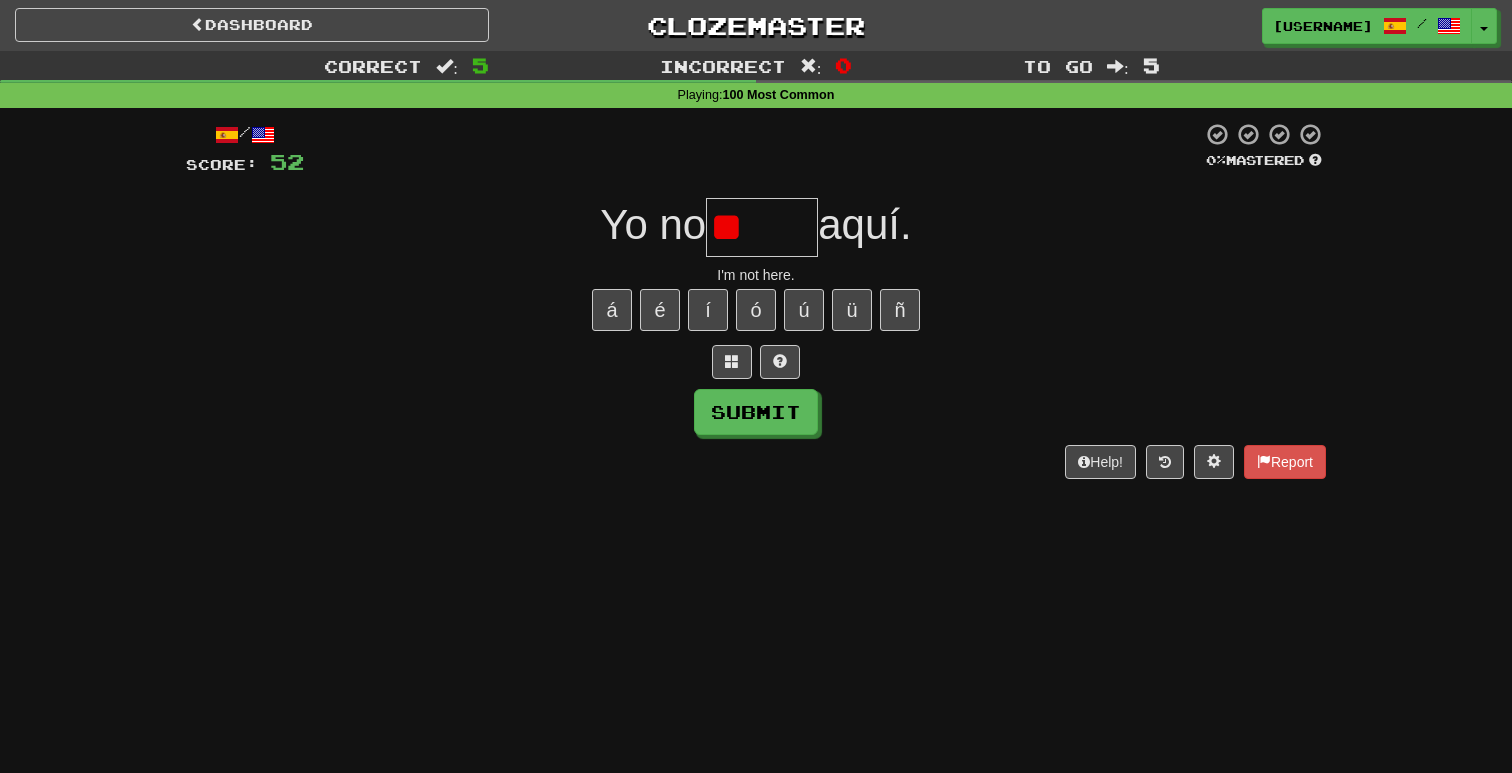 type on "*" 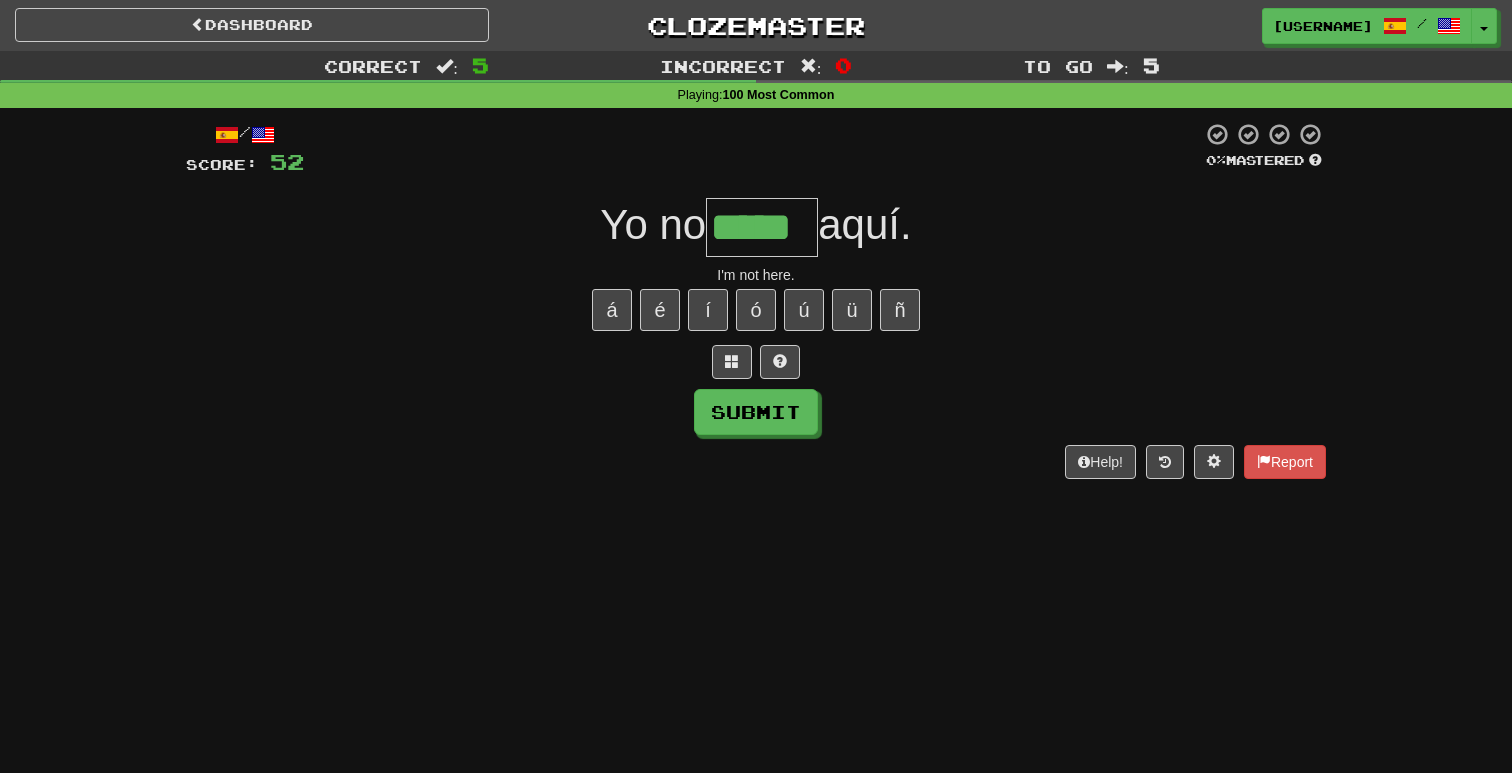 type on "*****" 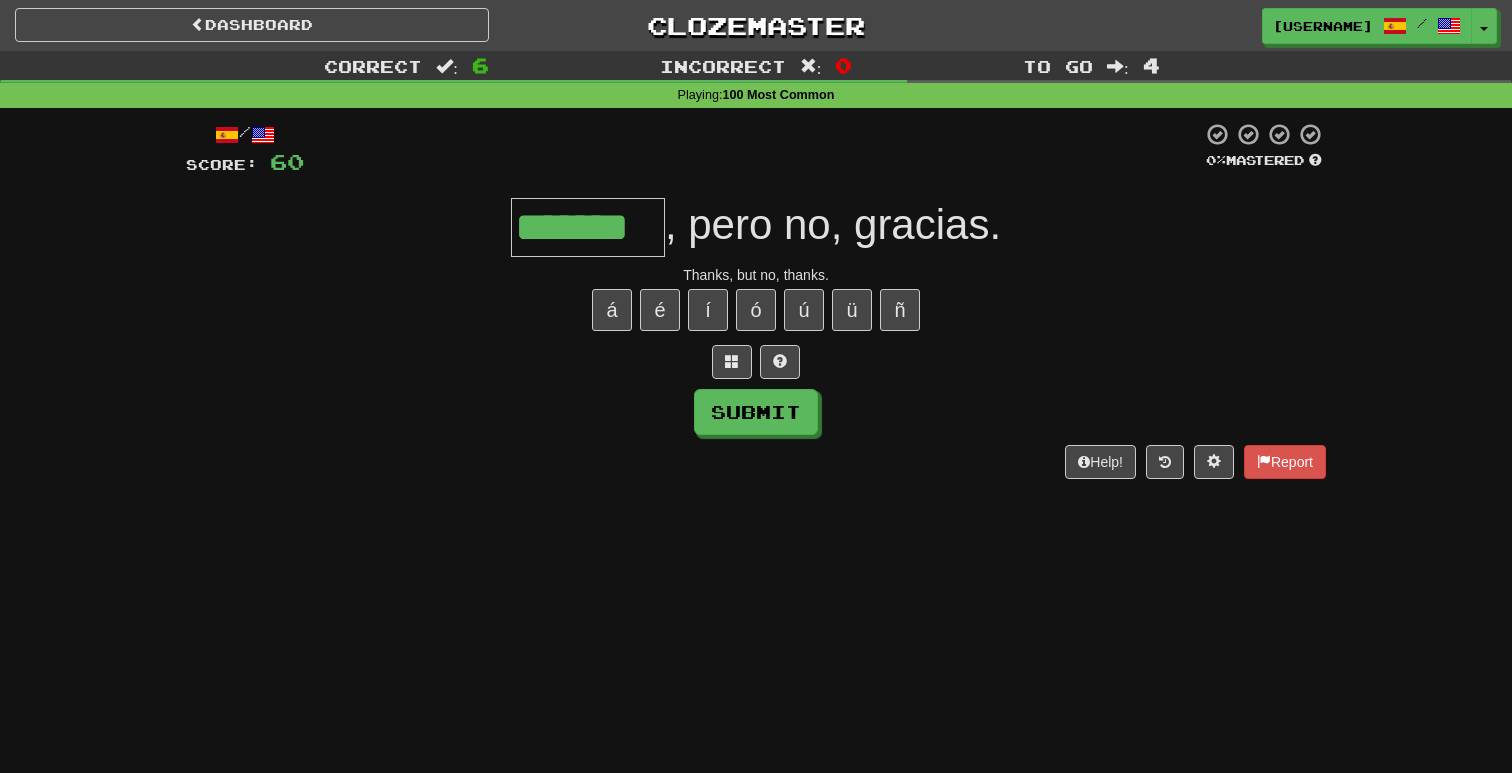 type on "*******" 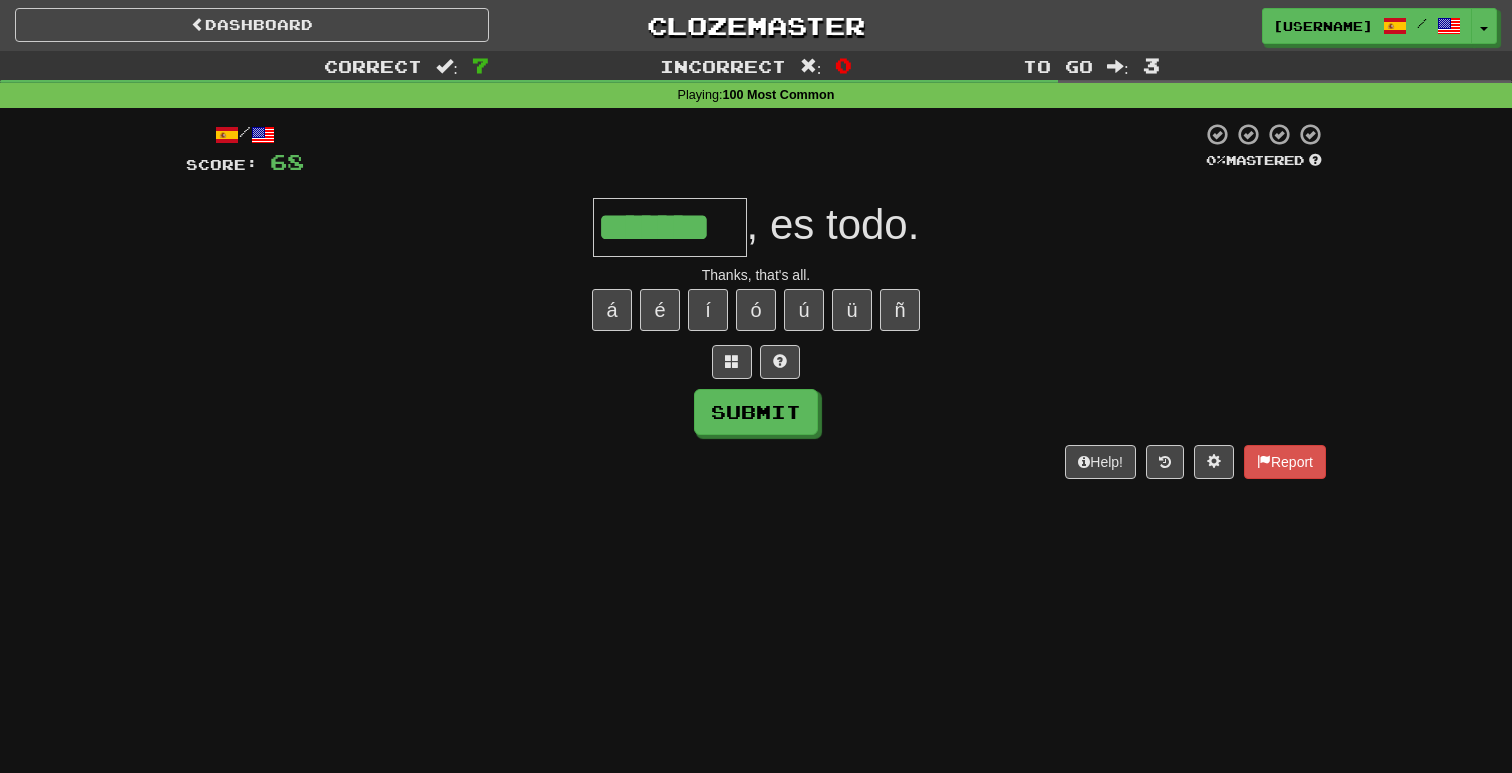 type on "*******" 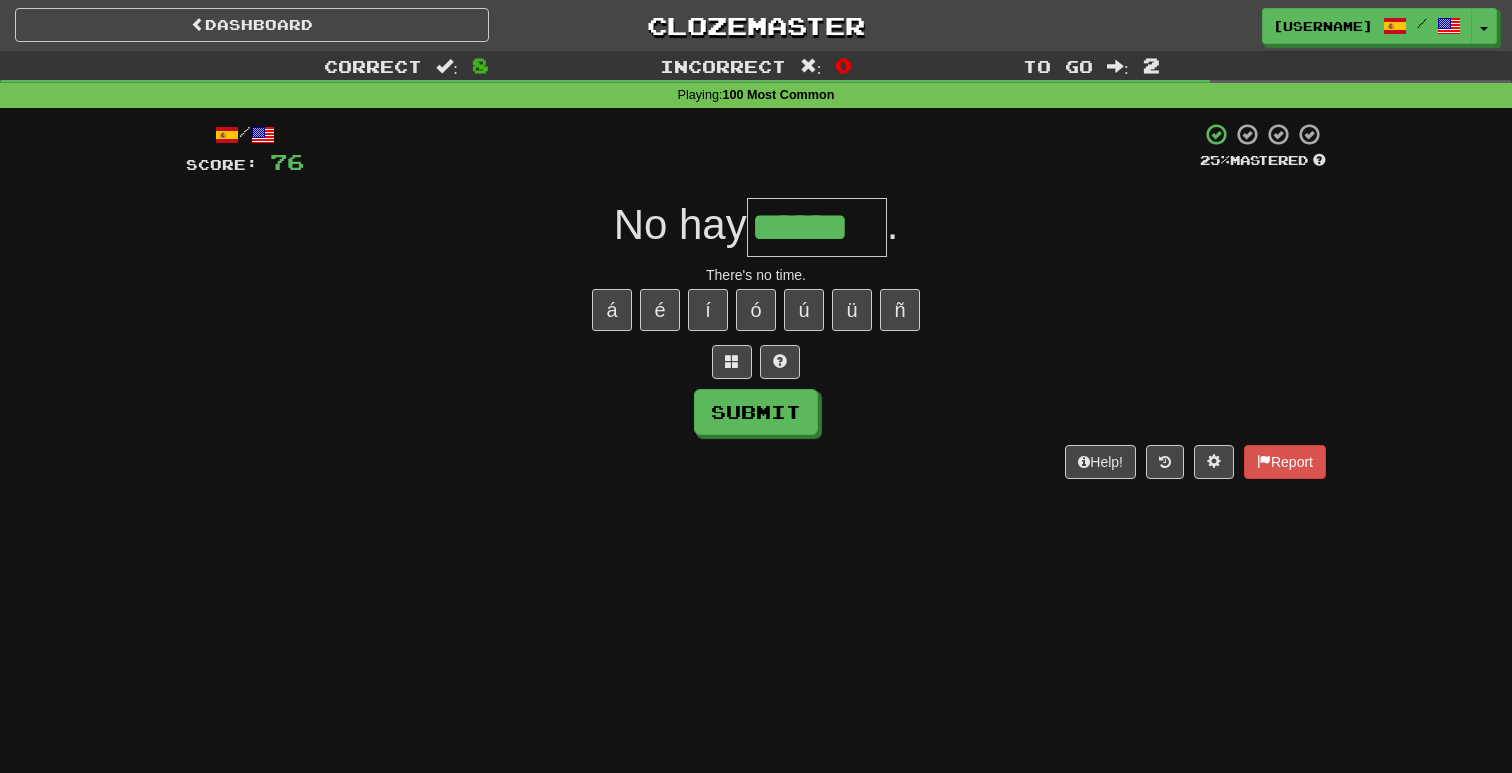 type on "******" 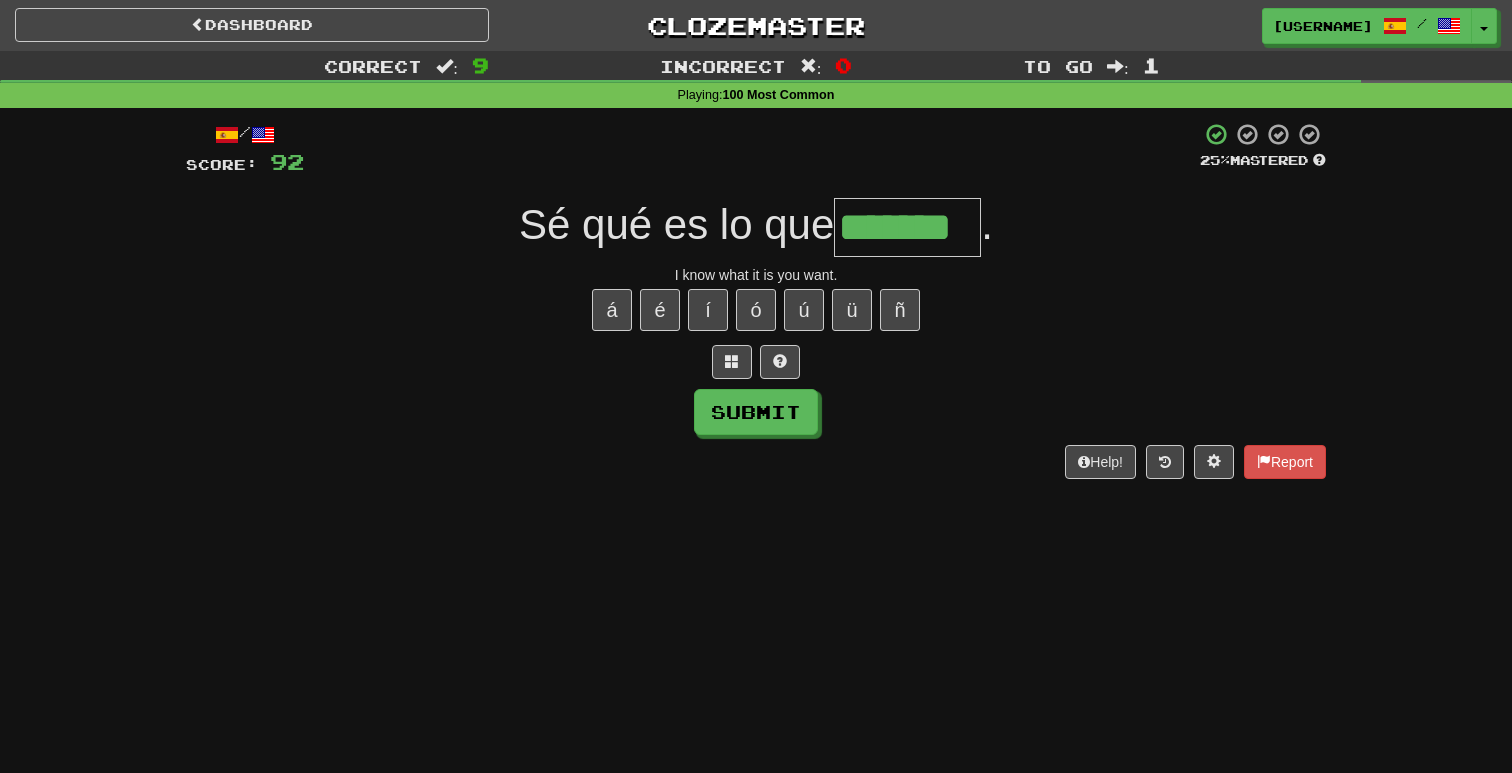 type on "*******" 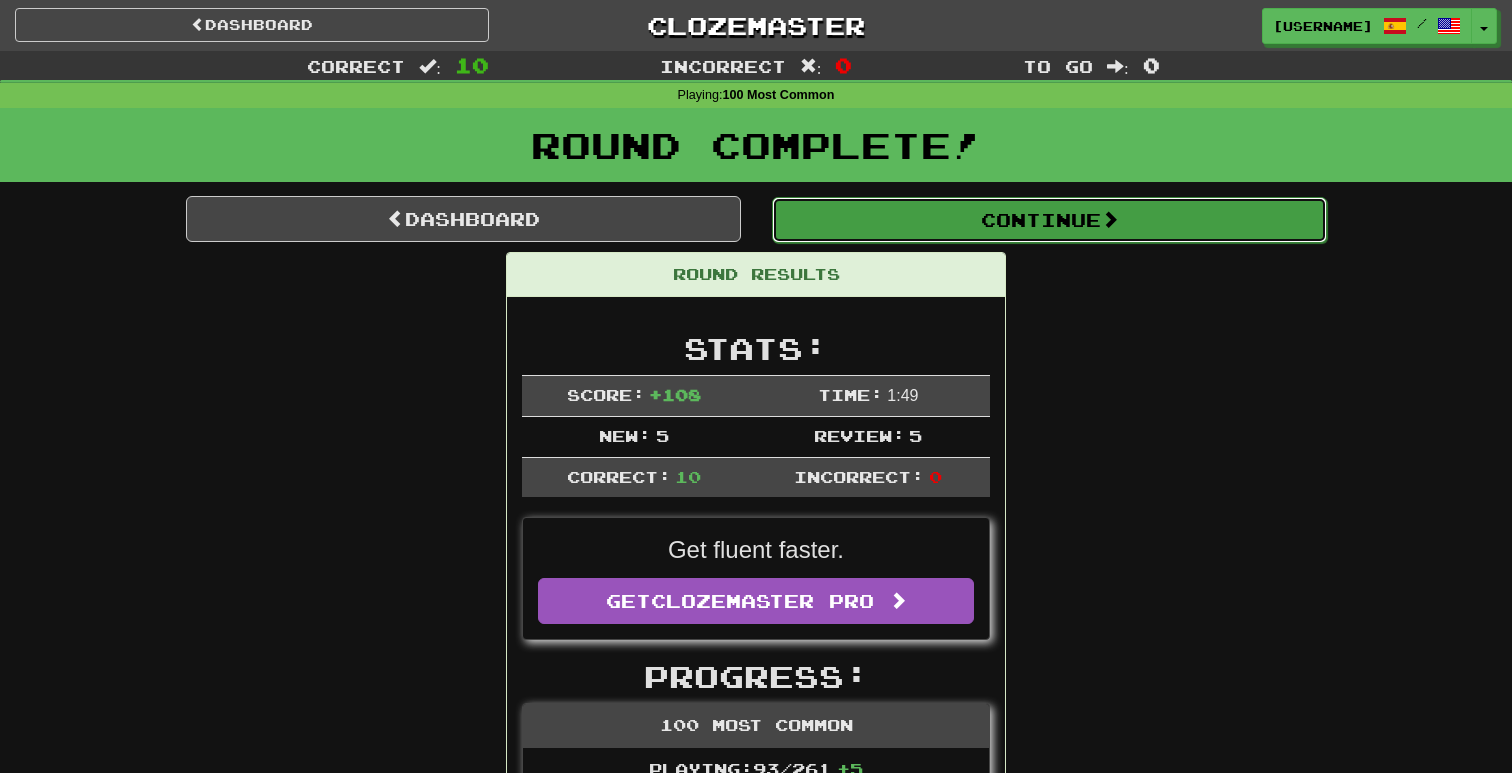 click on "Continue" at bounding box center (1049, 220) 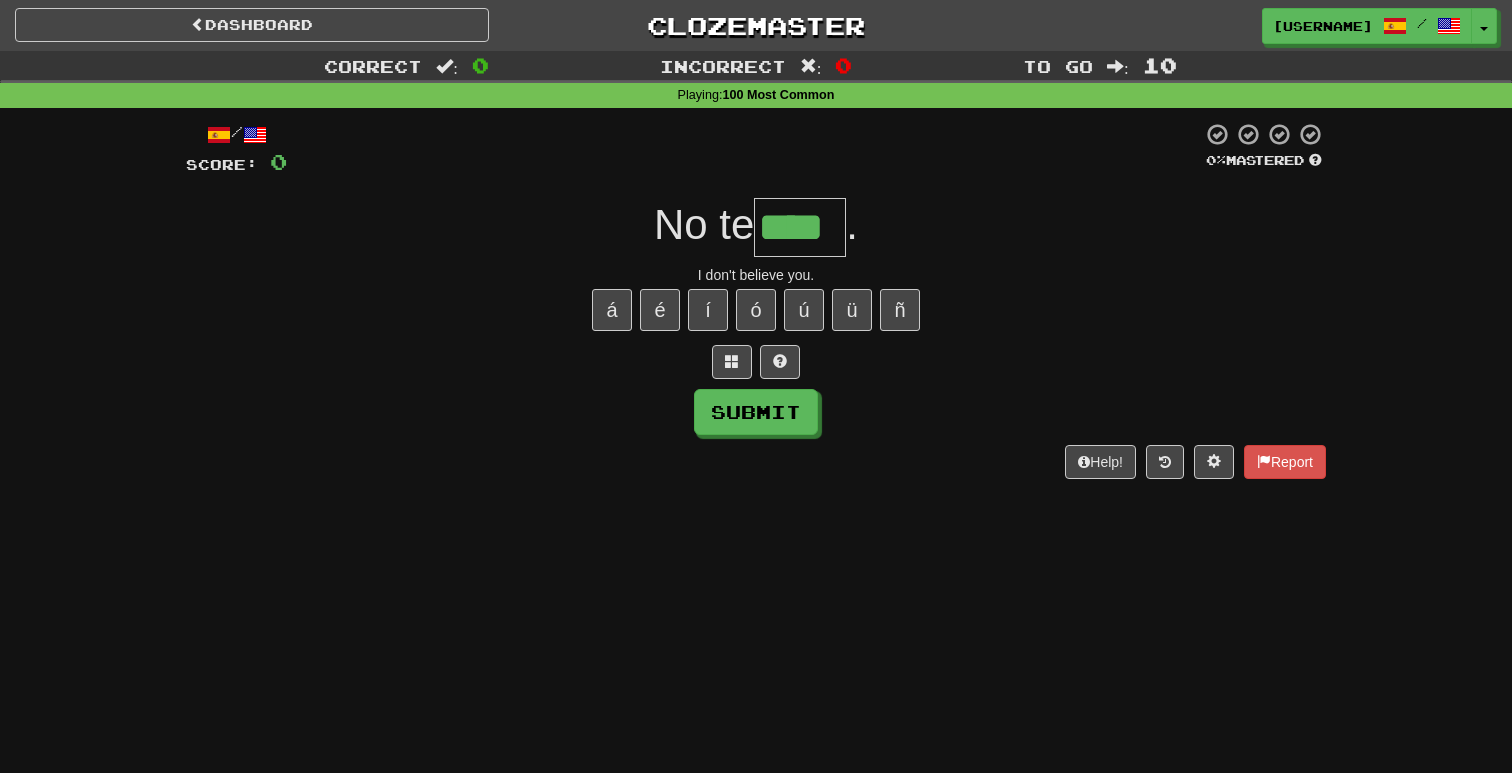 type on "****" 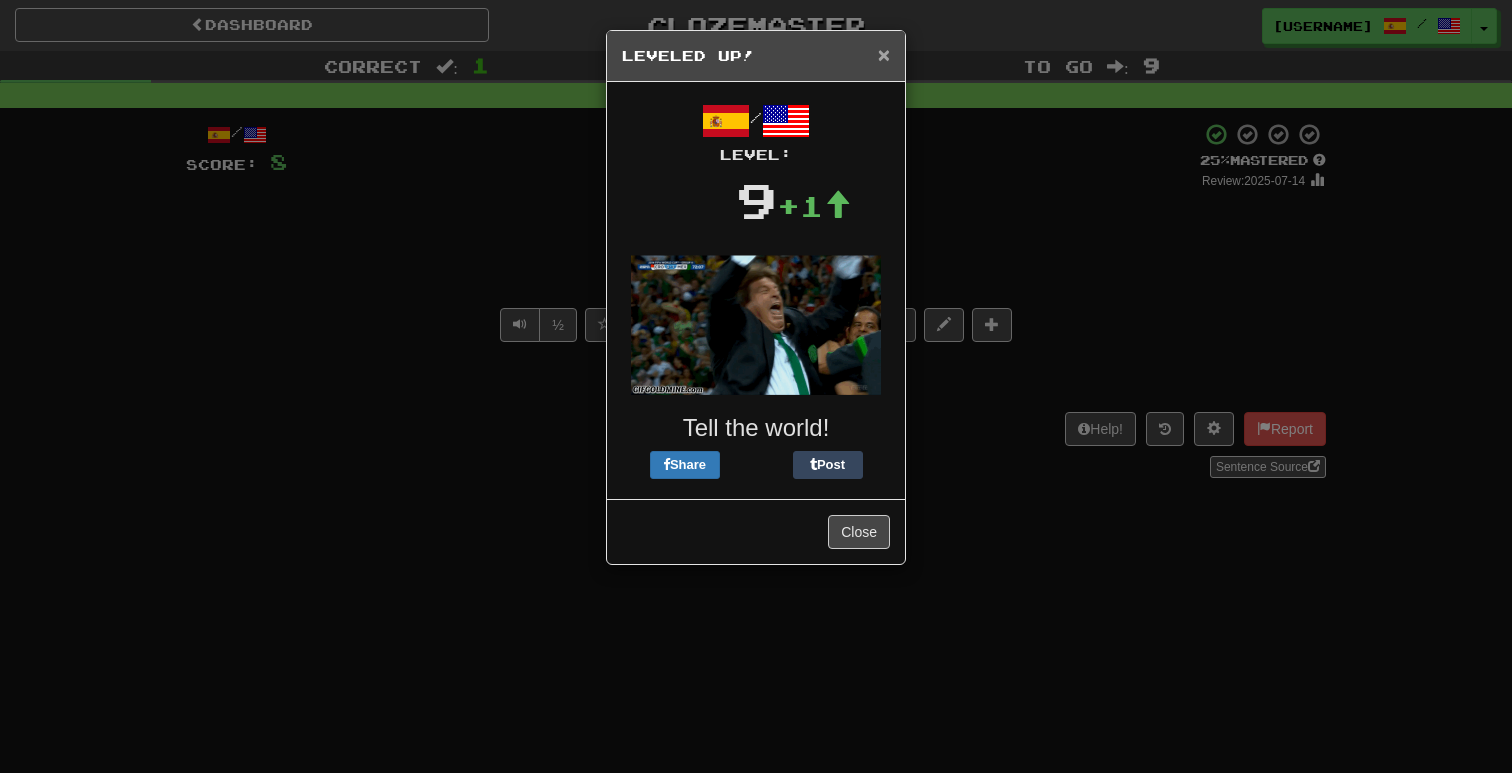 click on "×" at bounding box center [884, 54] 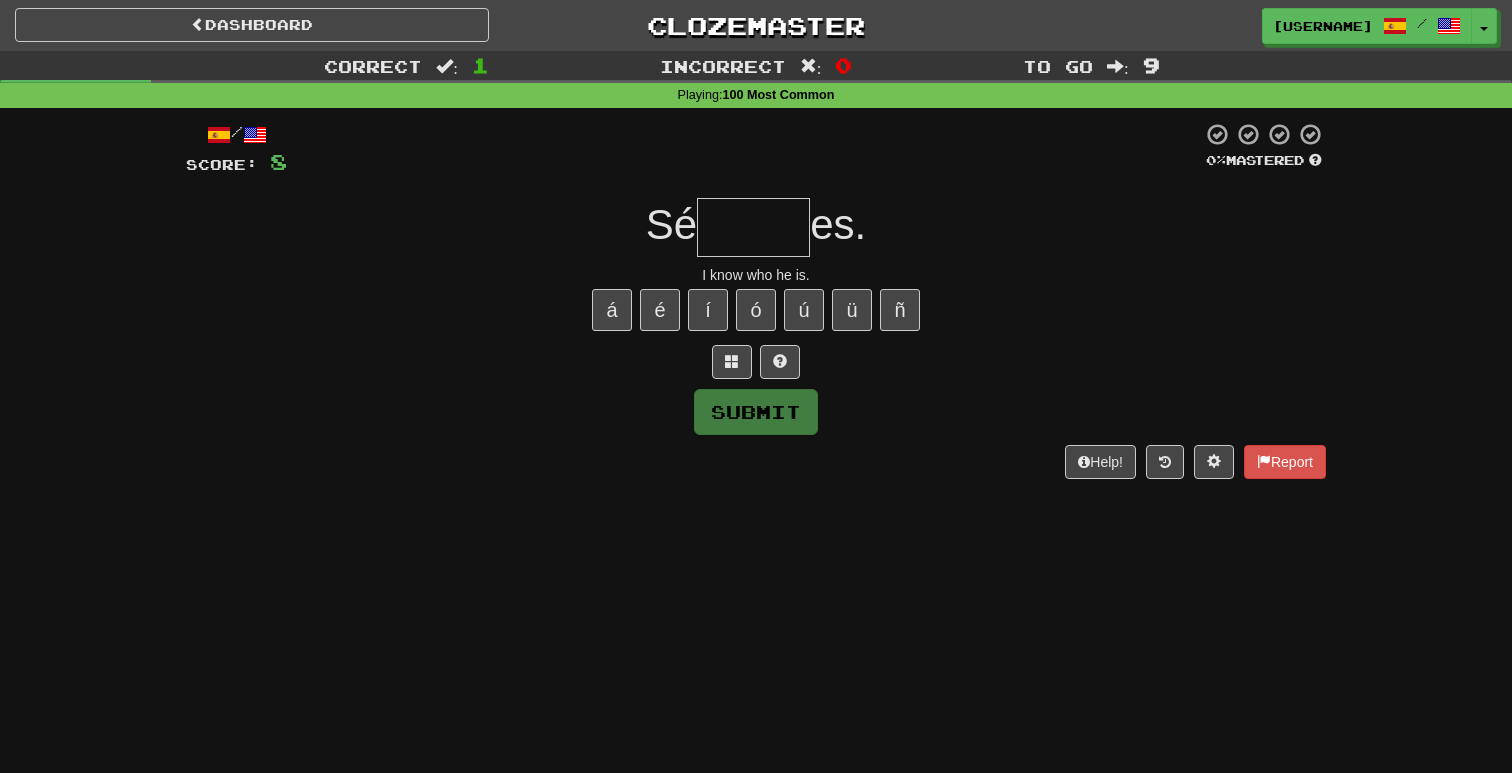 type on "*" 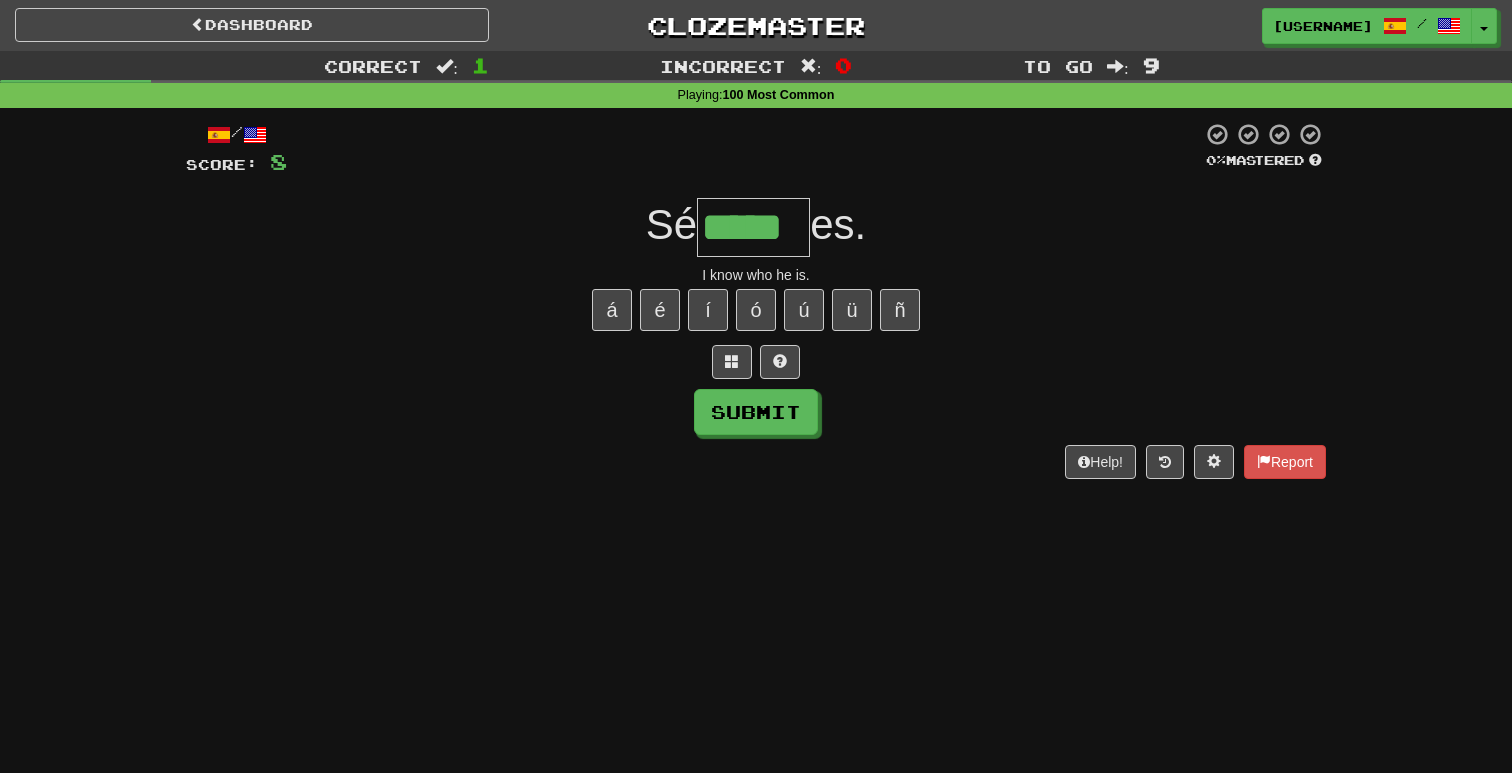 type on "*****" 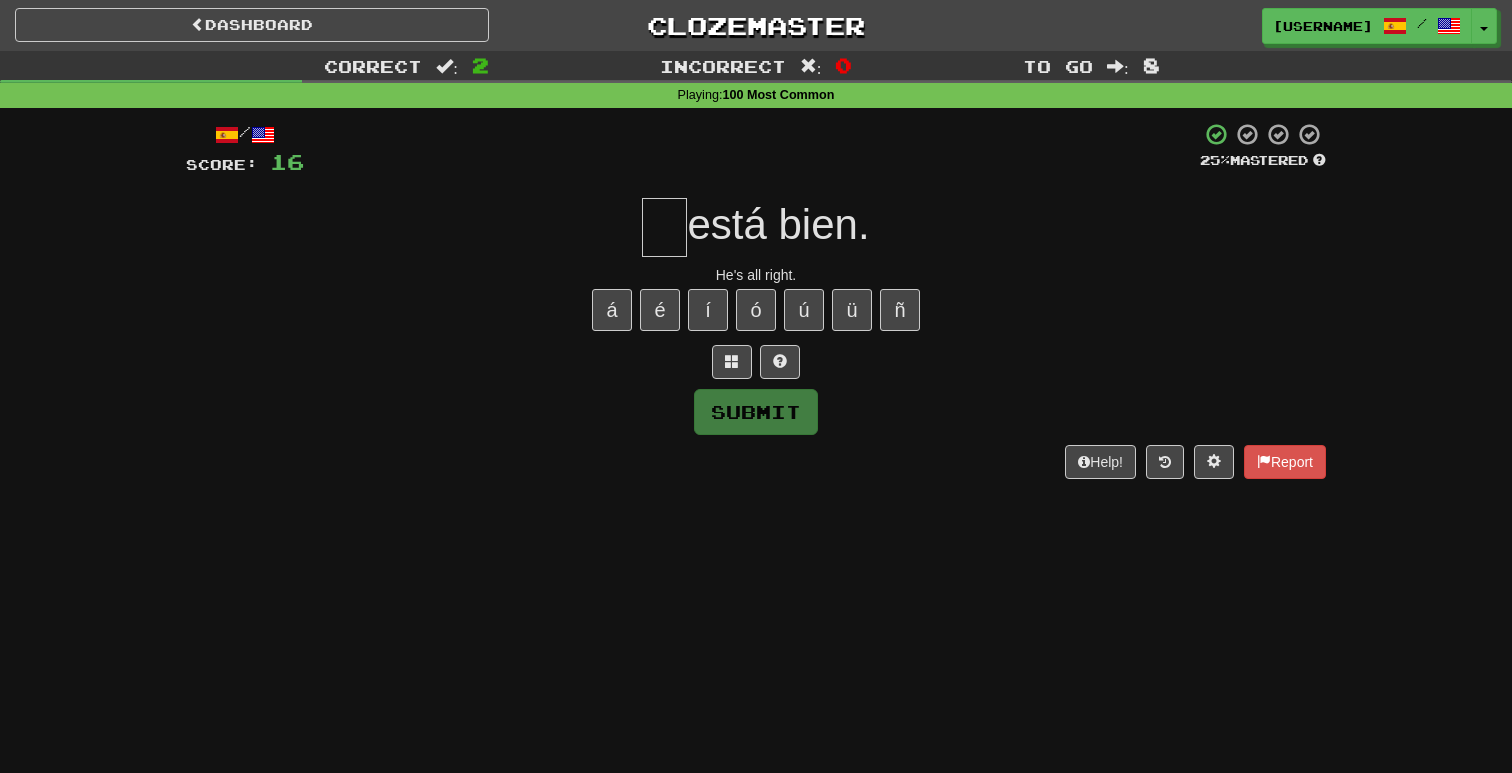 type on "*" 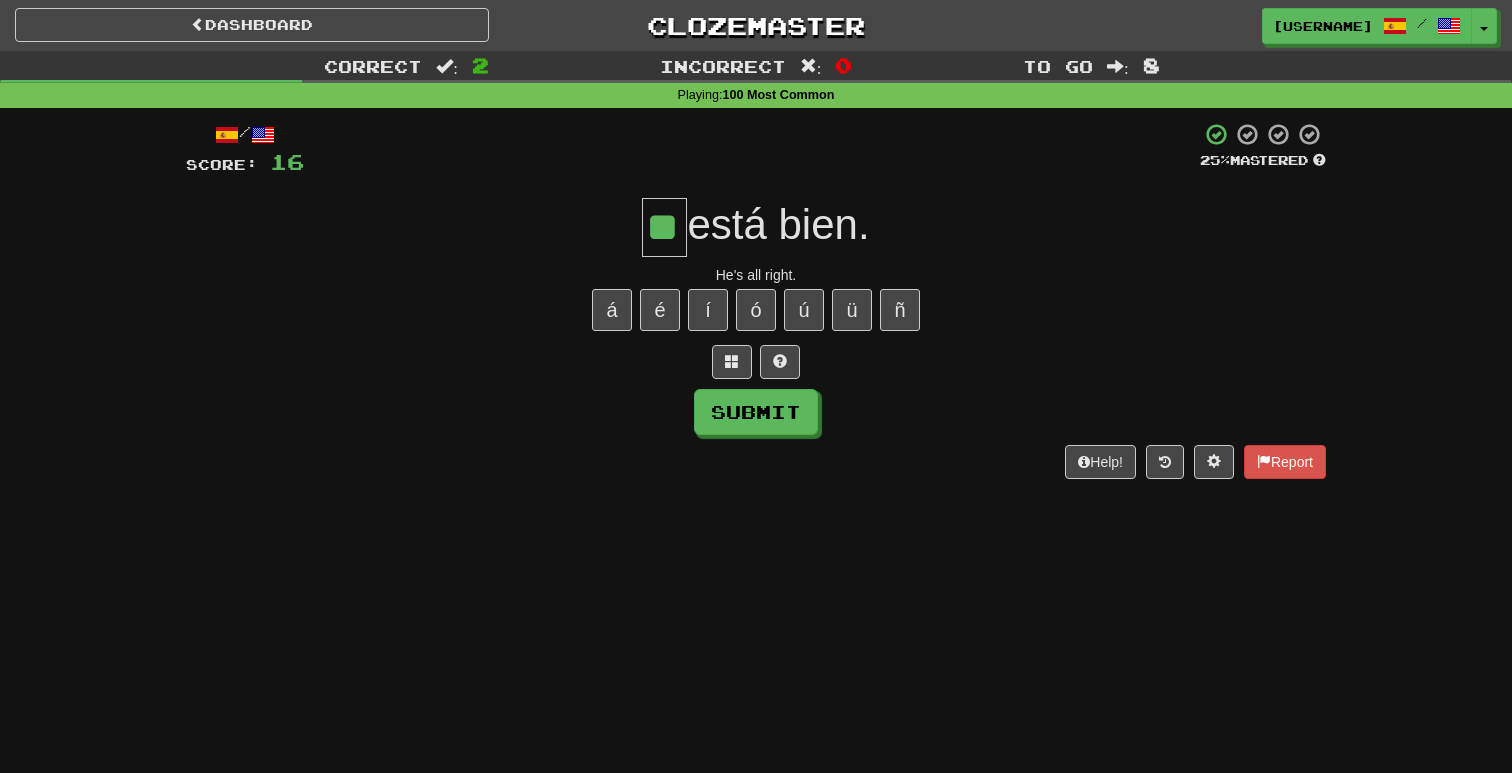 type on "**" 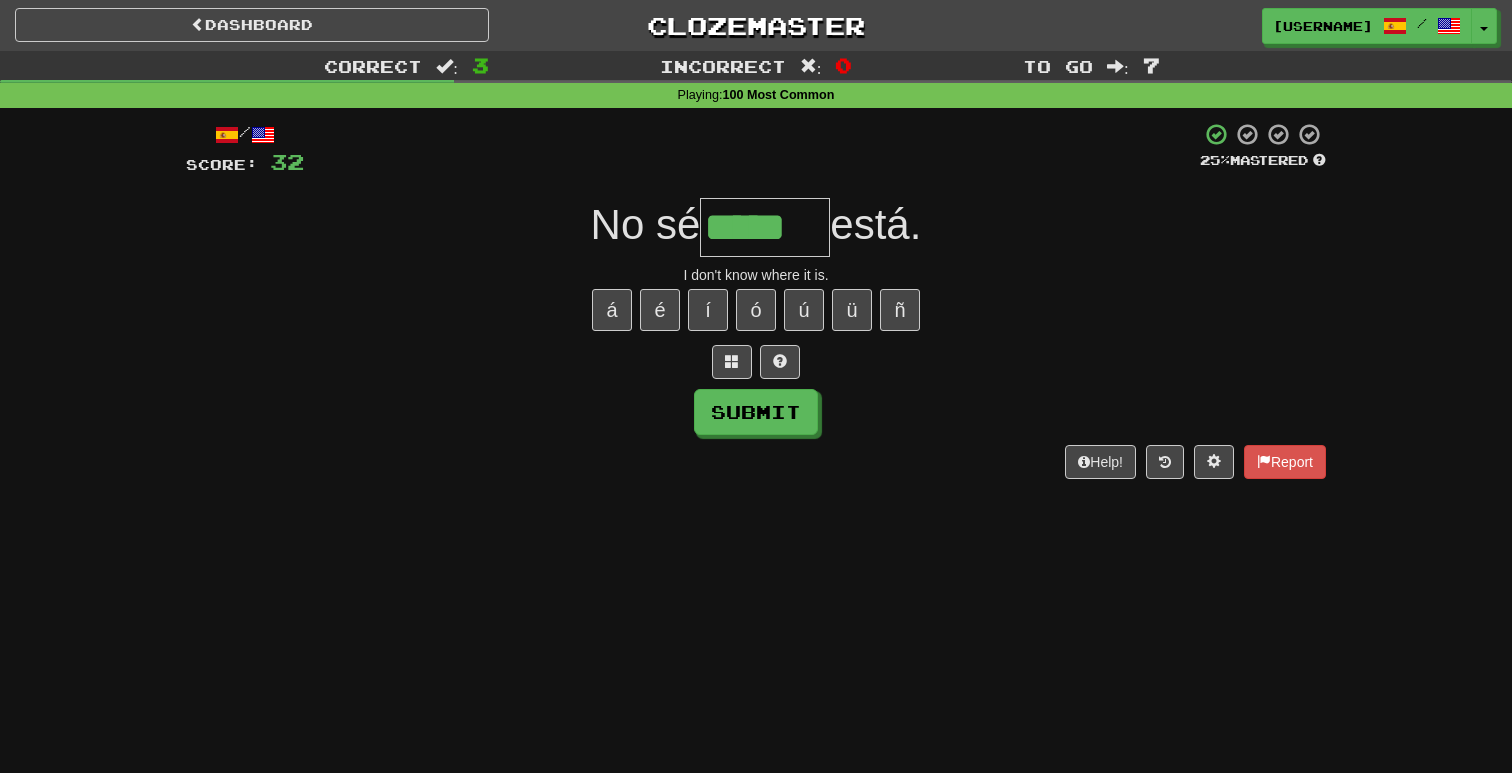 type on "*****" 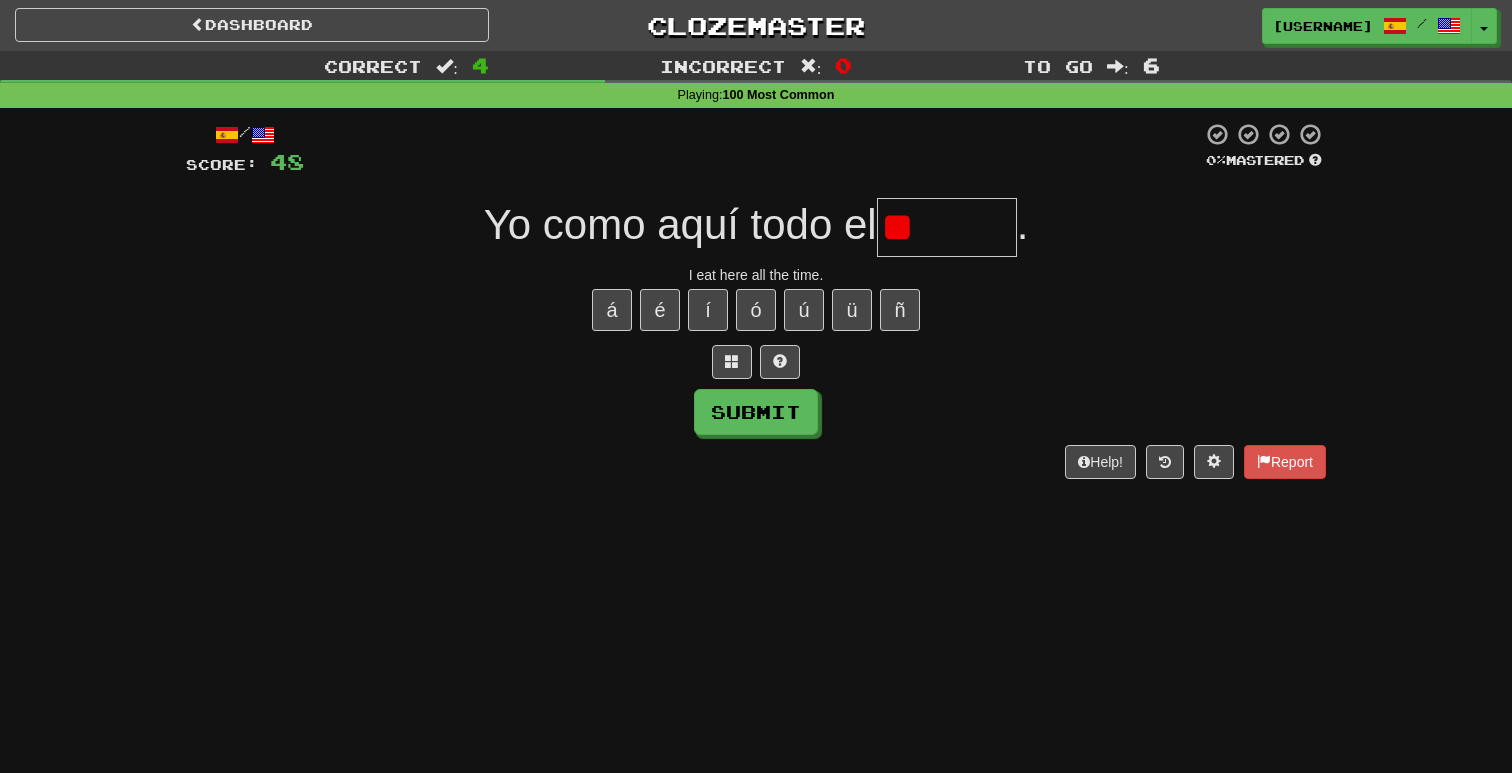 type on "*" 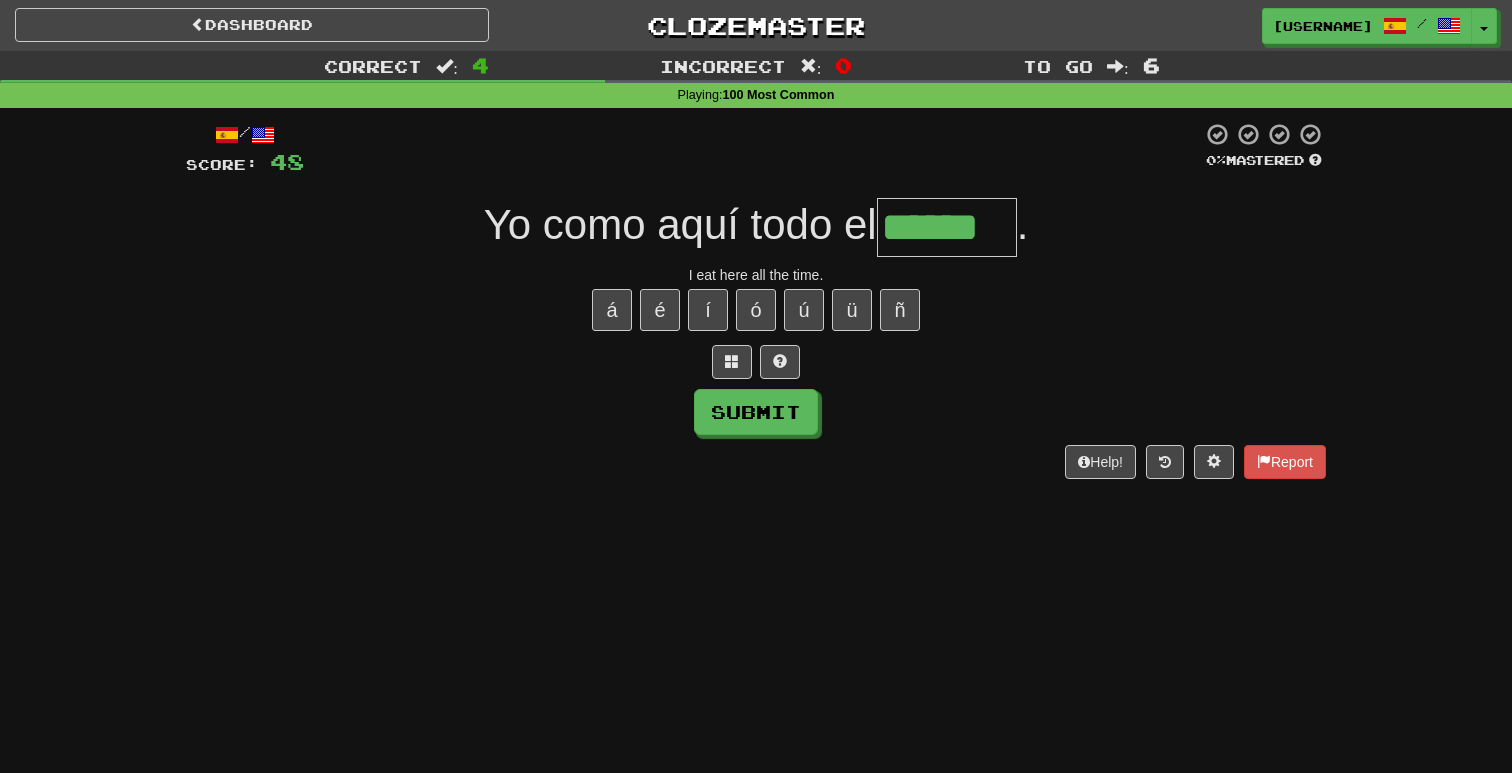type on "******" 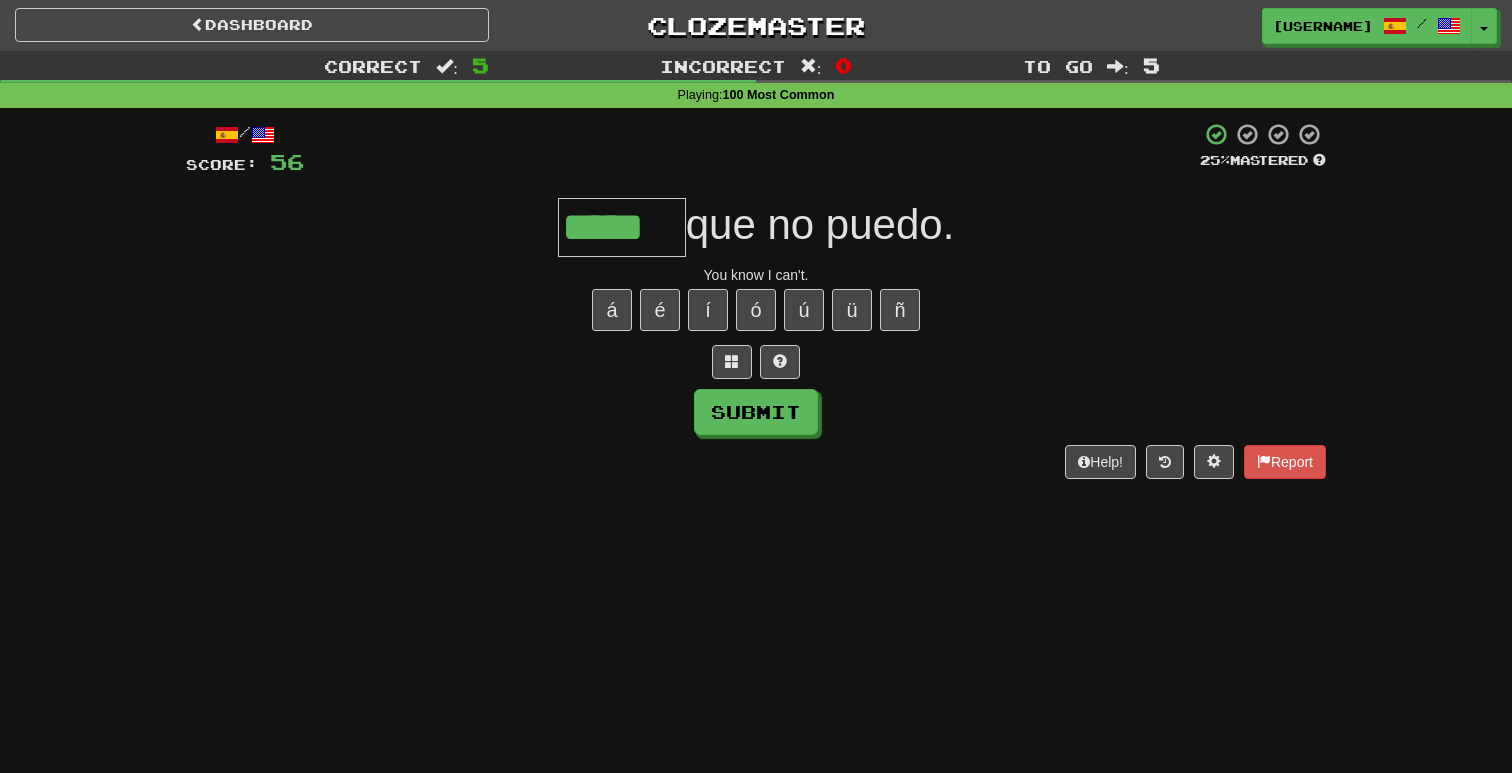 type on "*****" 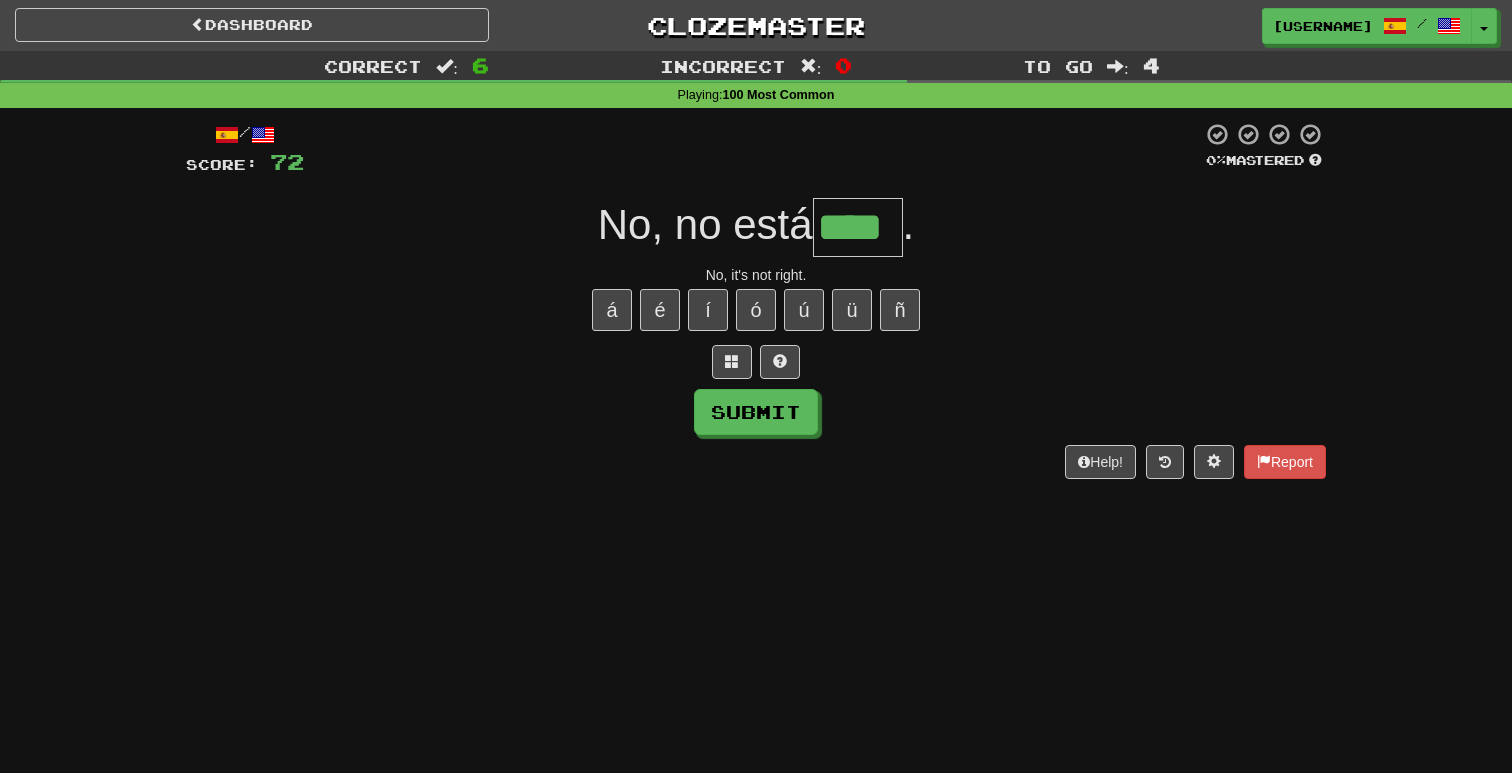type on "****" 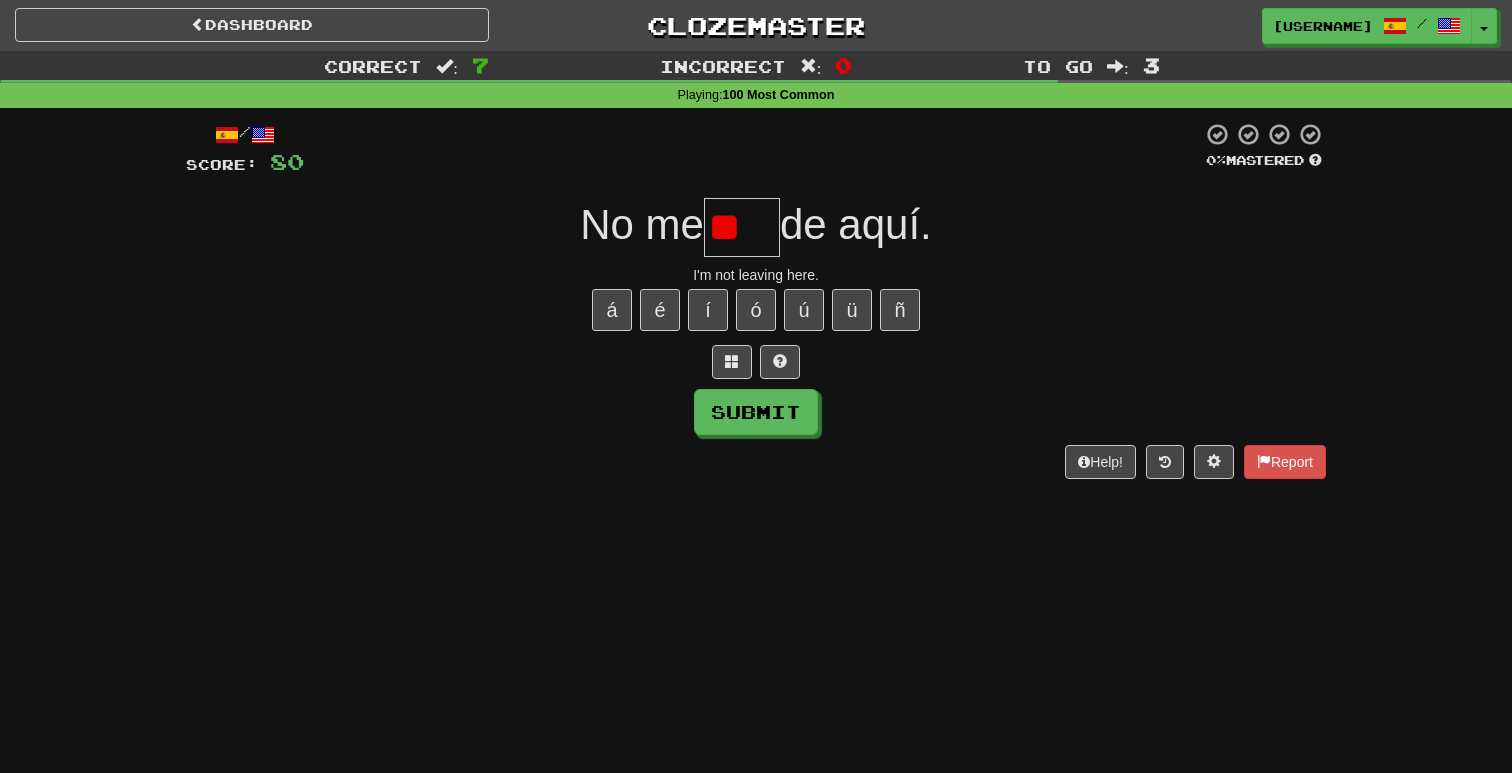 type on "*" 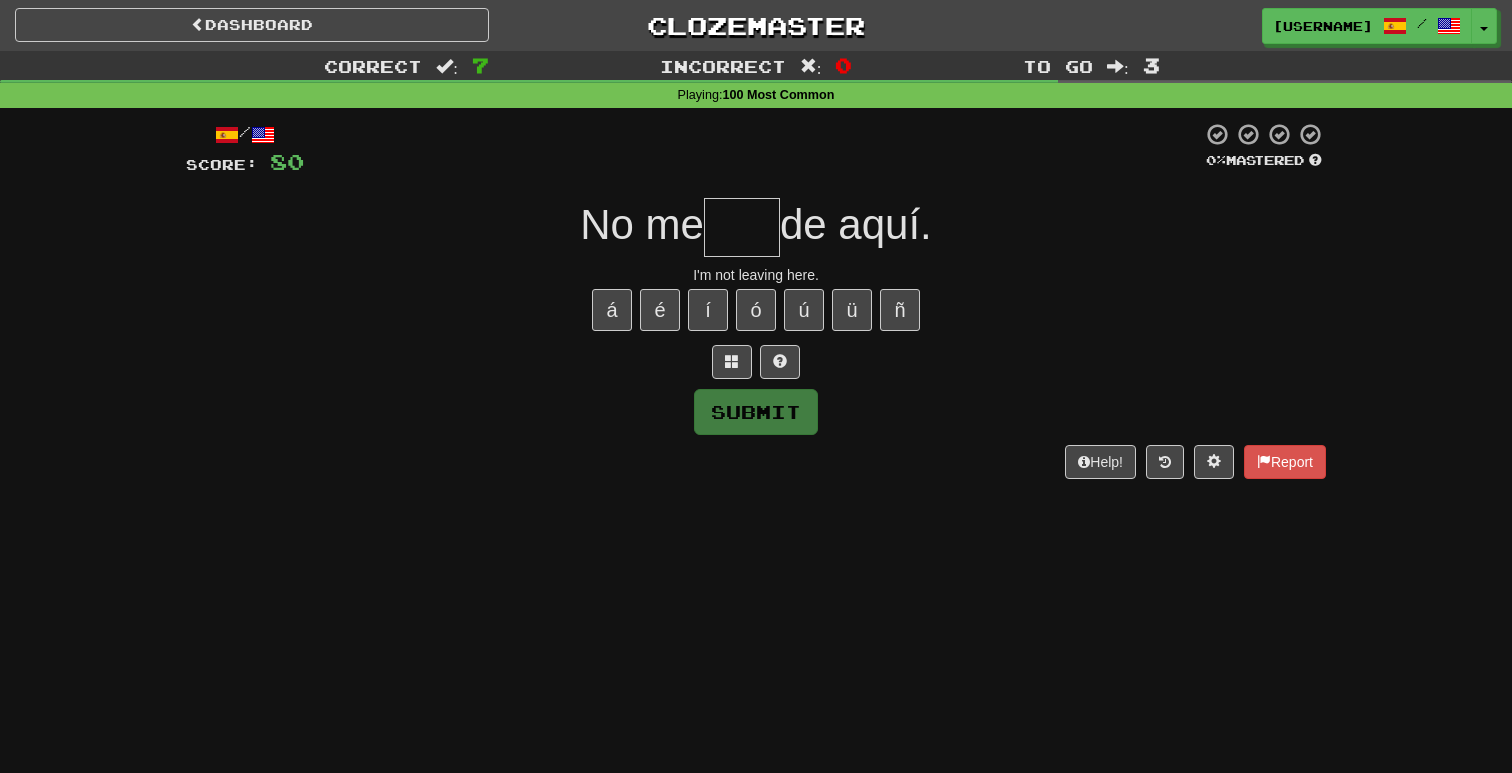 type on "*" 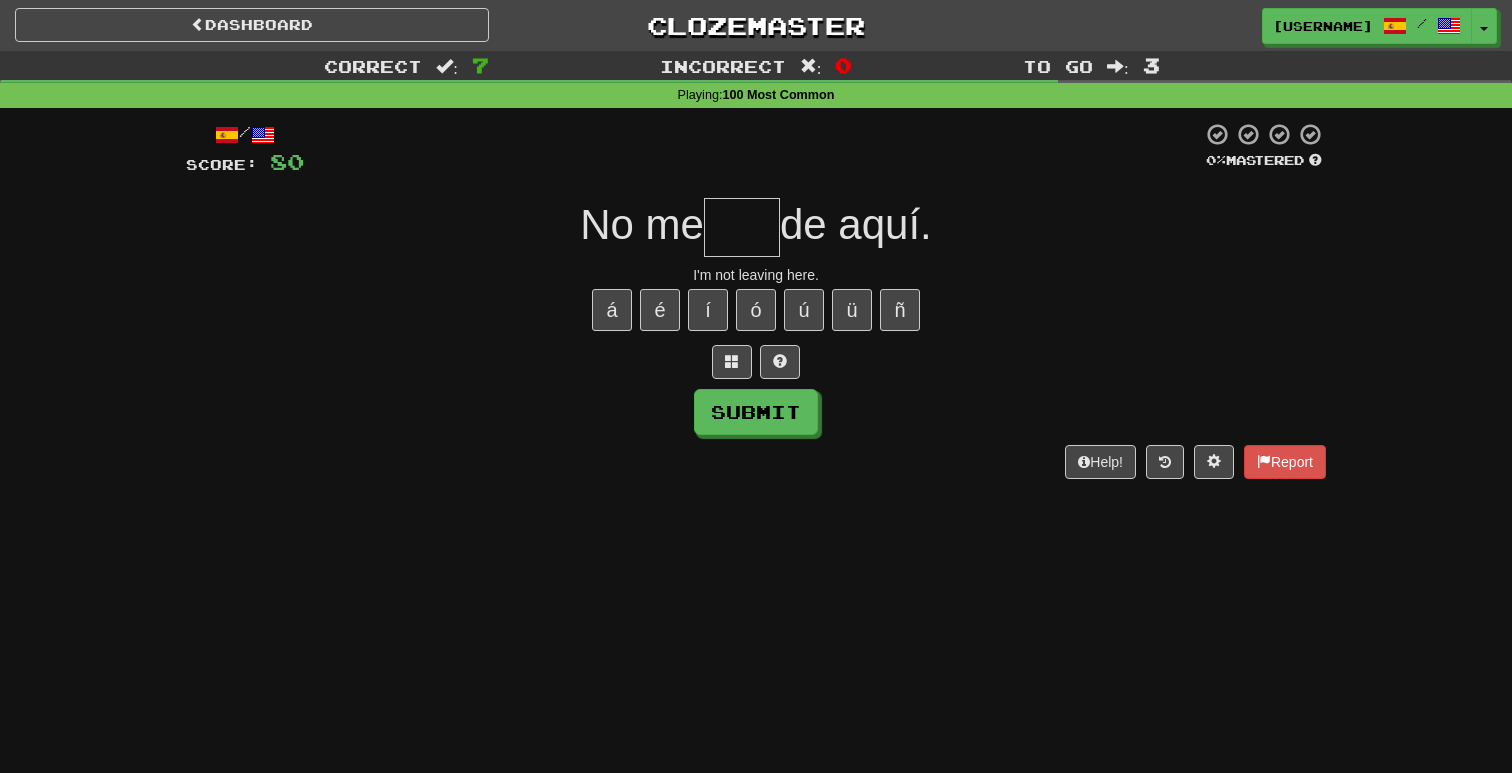 type on "*" 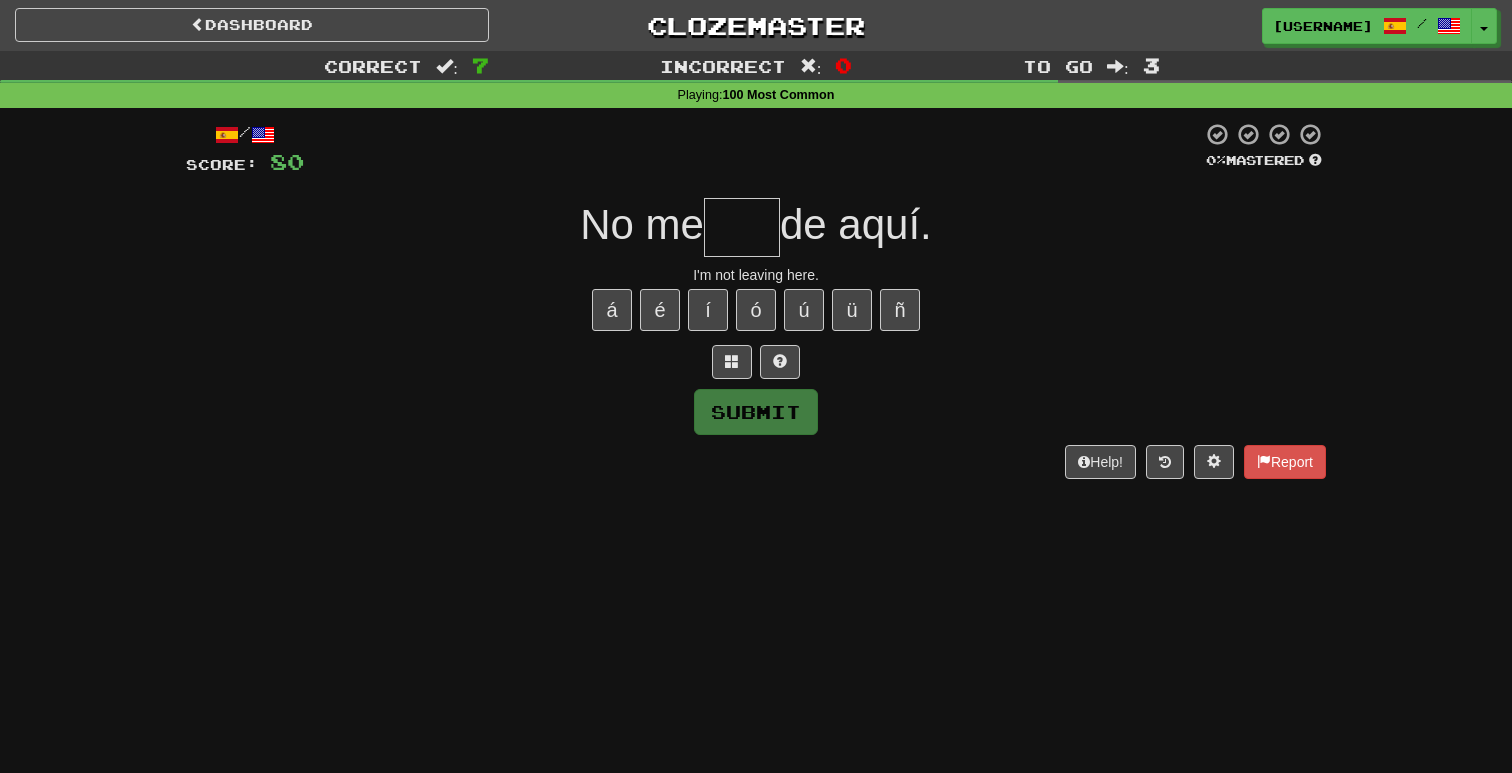 type on "*" 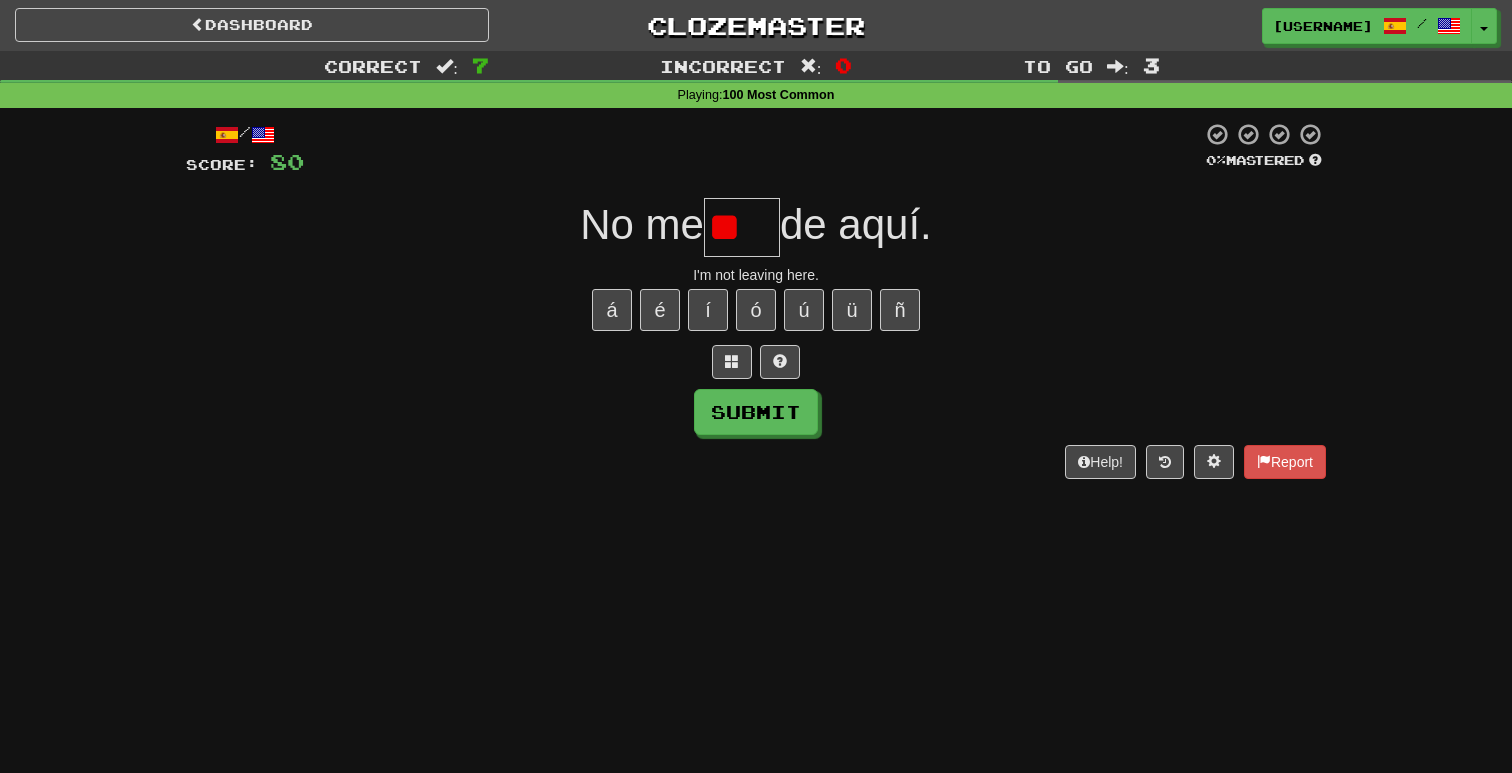 type on "*" 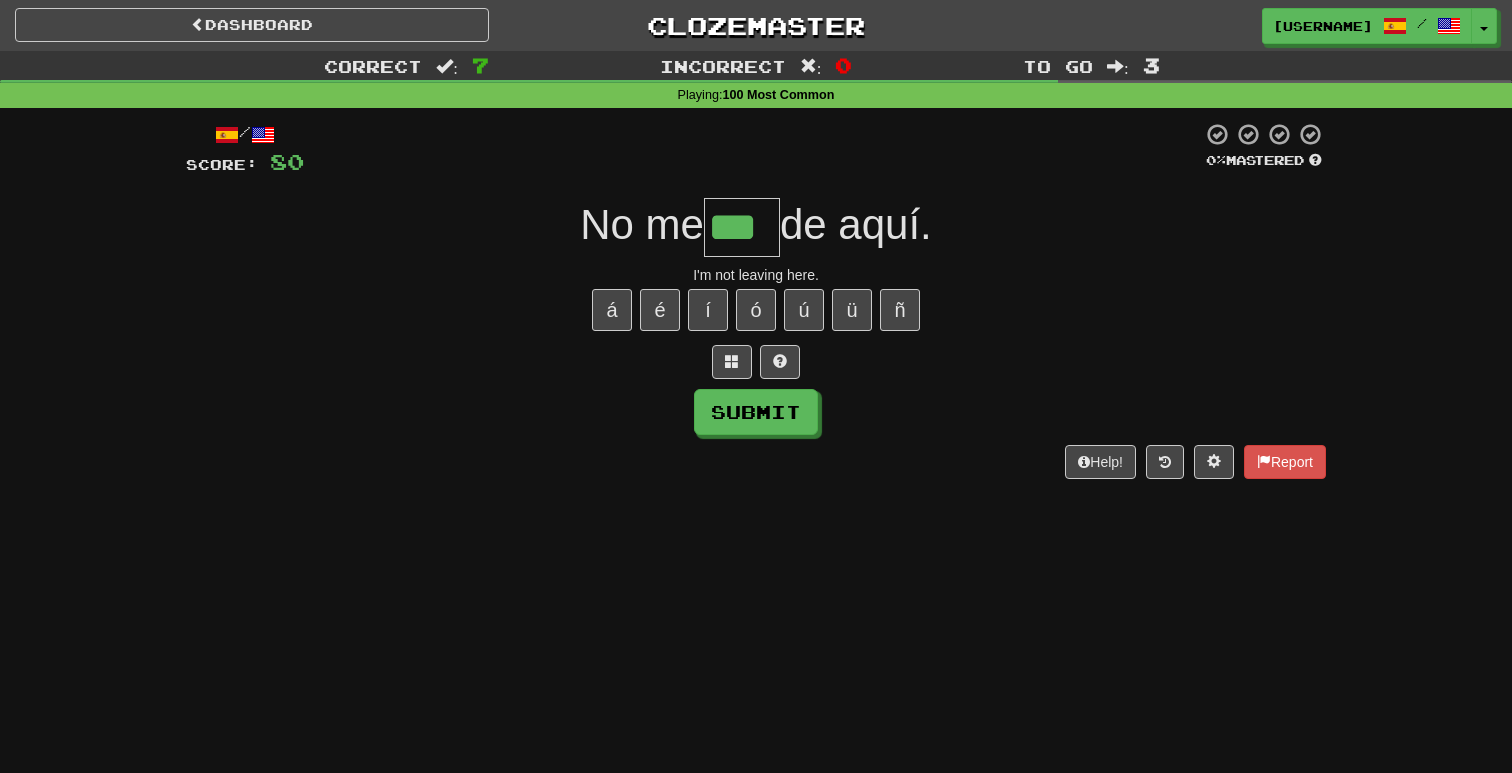 type on "***" 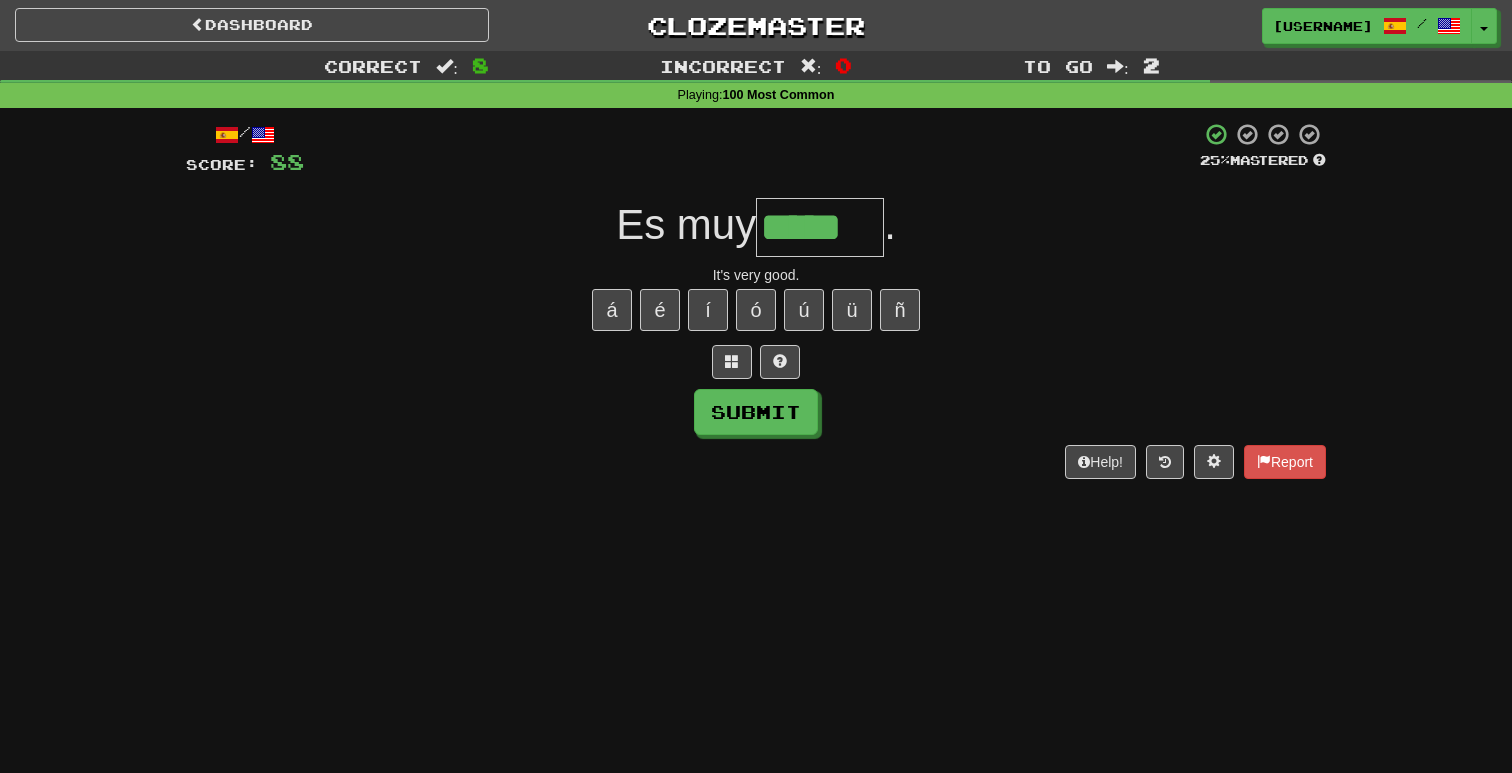 type on "*****" 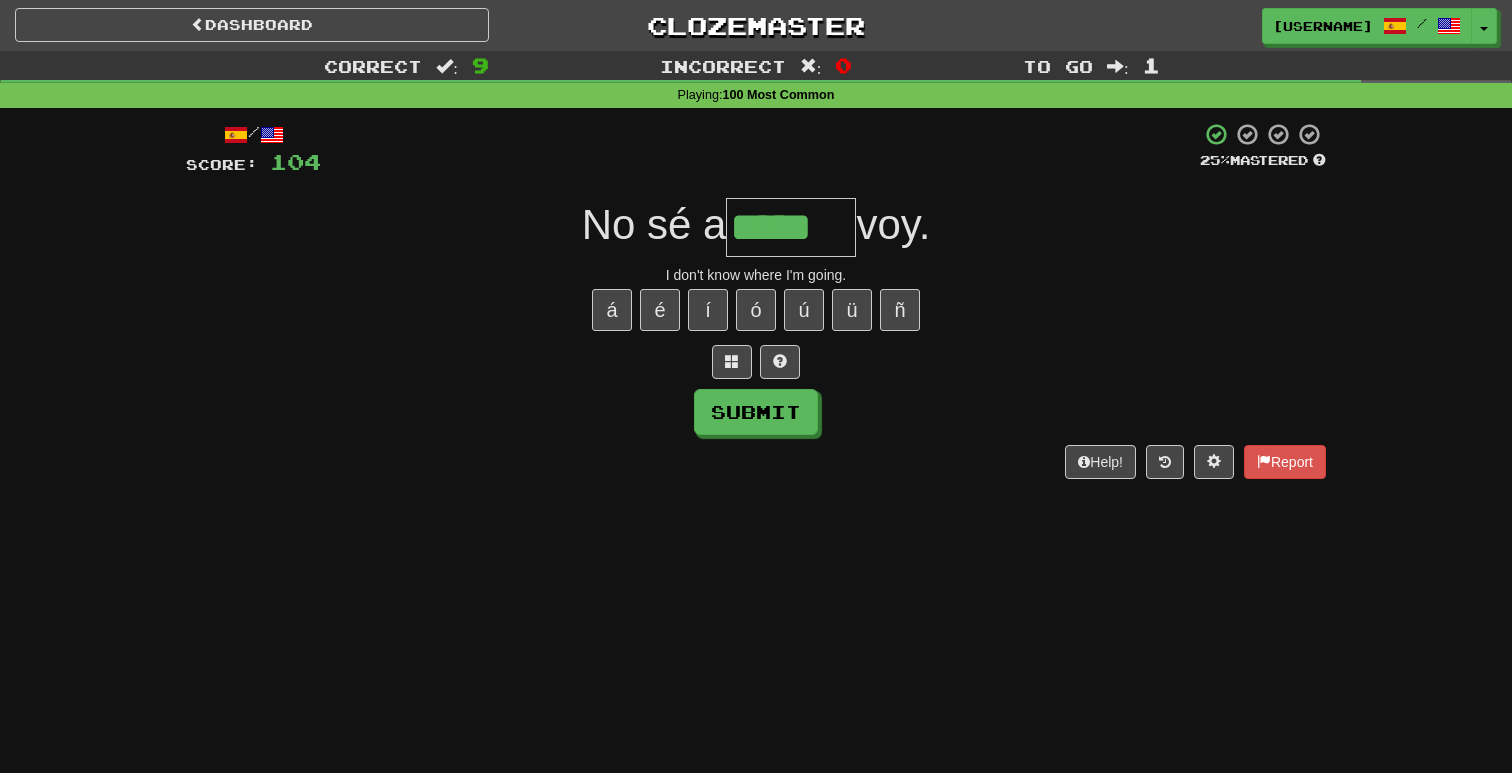 type on "*****" 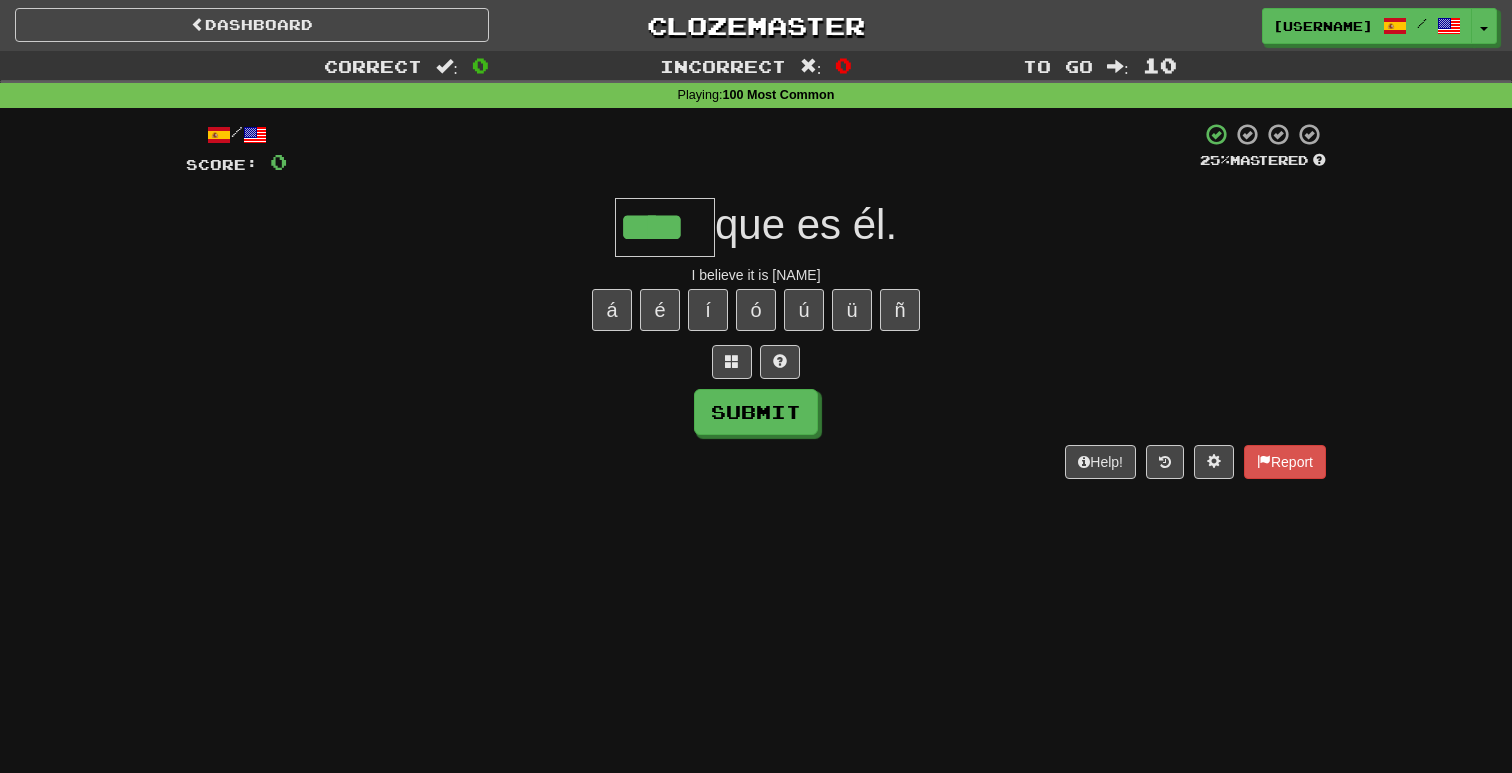 type on "****" 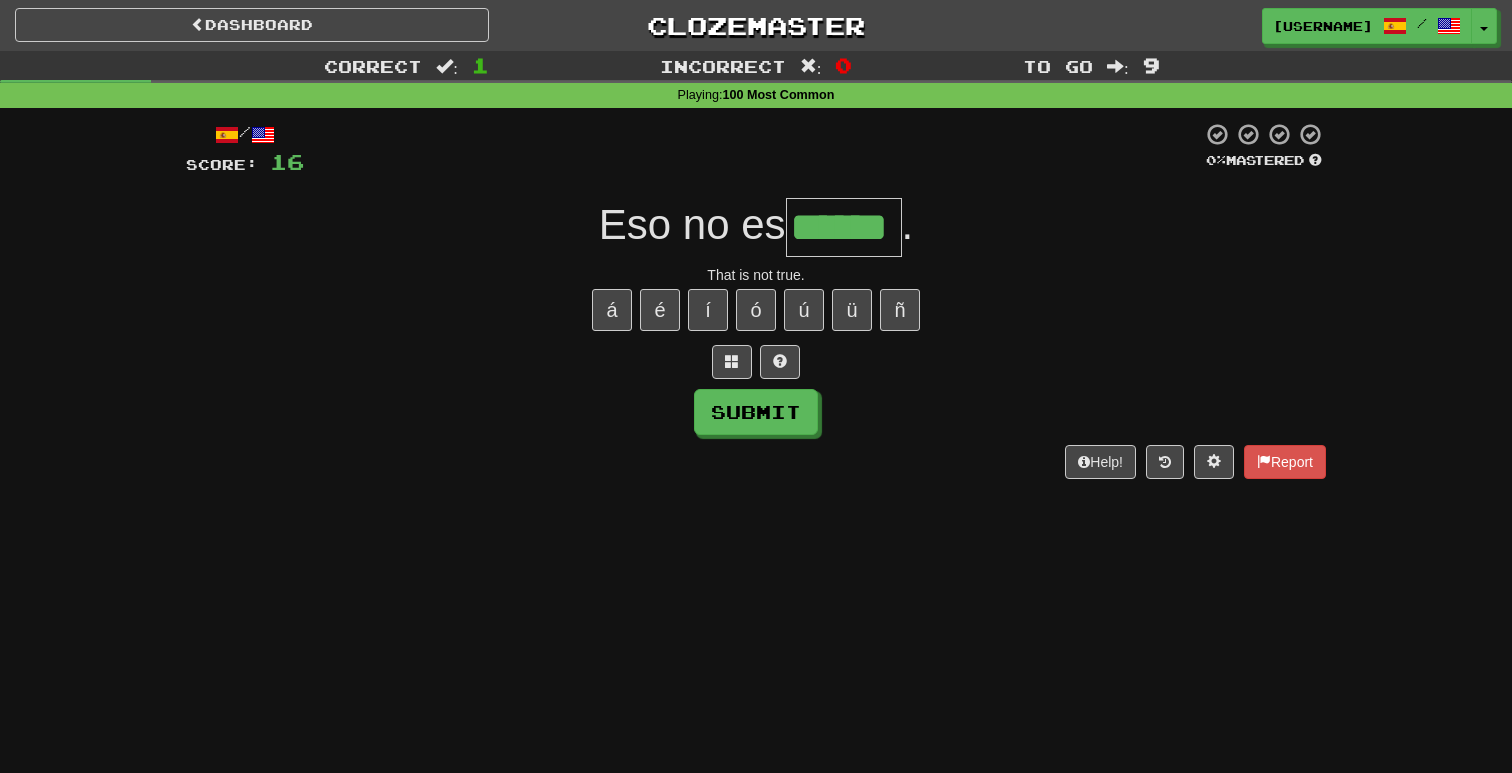 scroll, scrollTop: 0, scrollLeft: 21, axis: horizontal 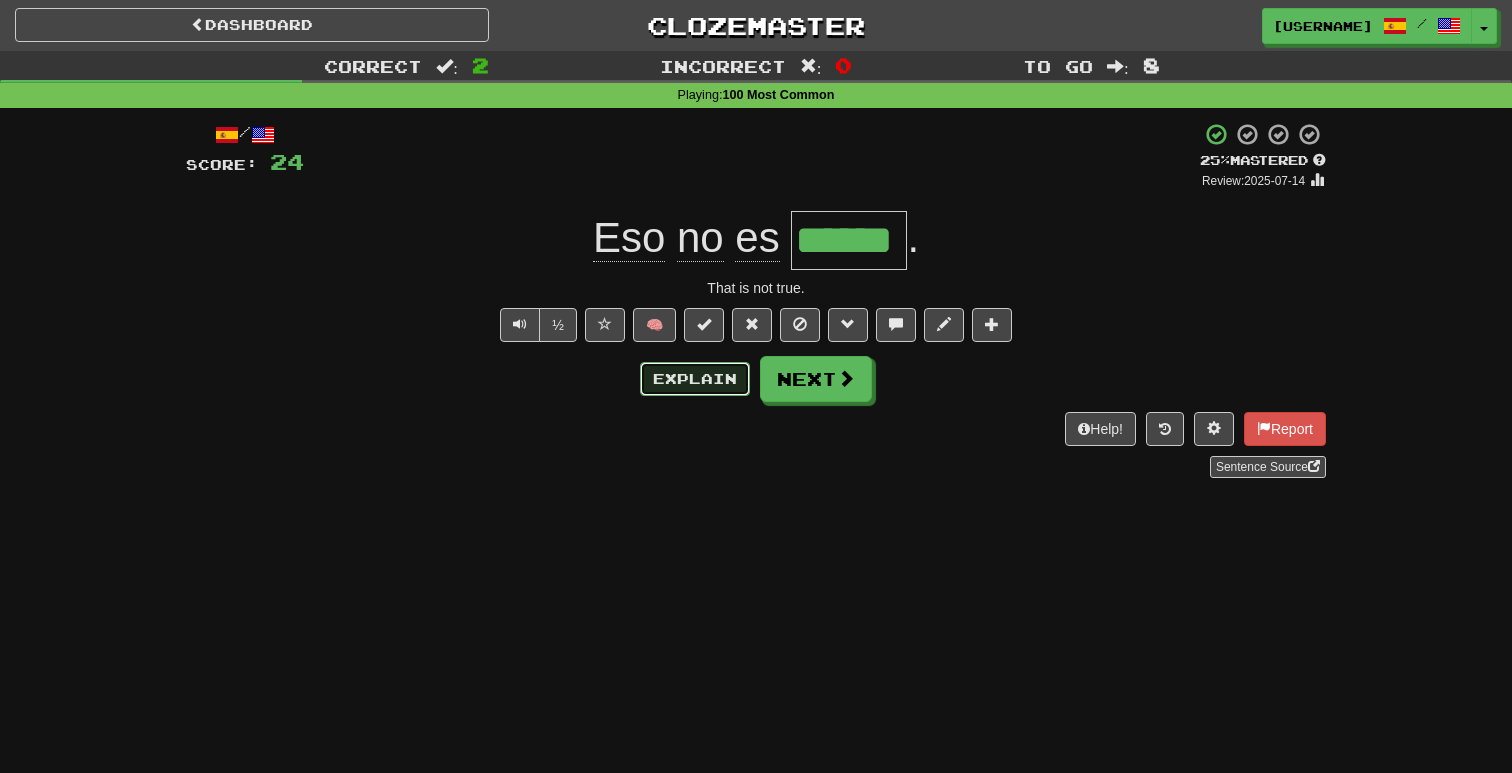 click on "Explain" at bounding box center [695, 379] 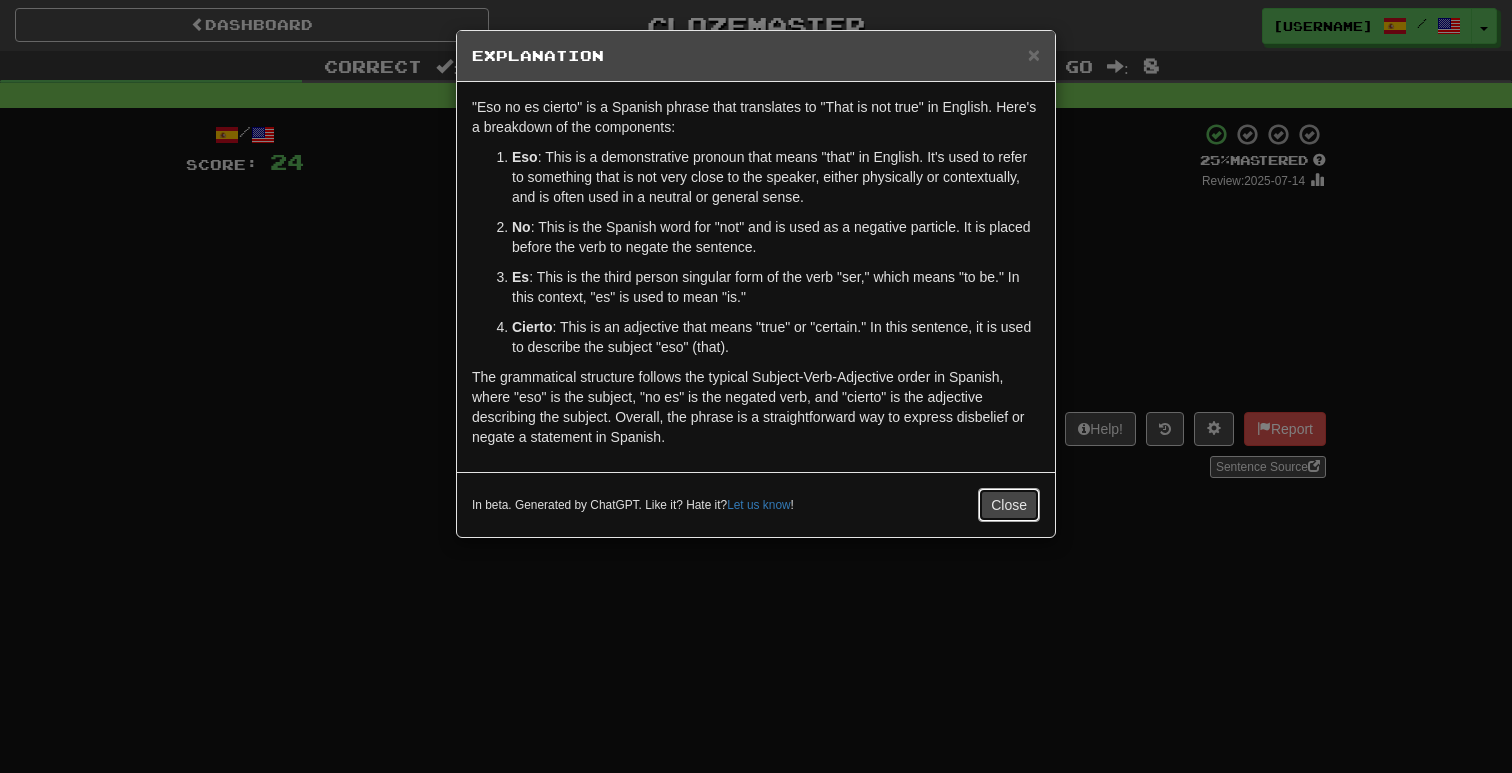 click on "Close" at bounding box center [1009, 505] 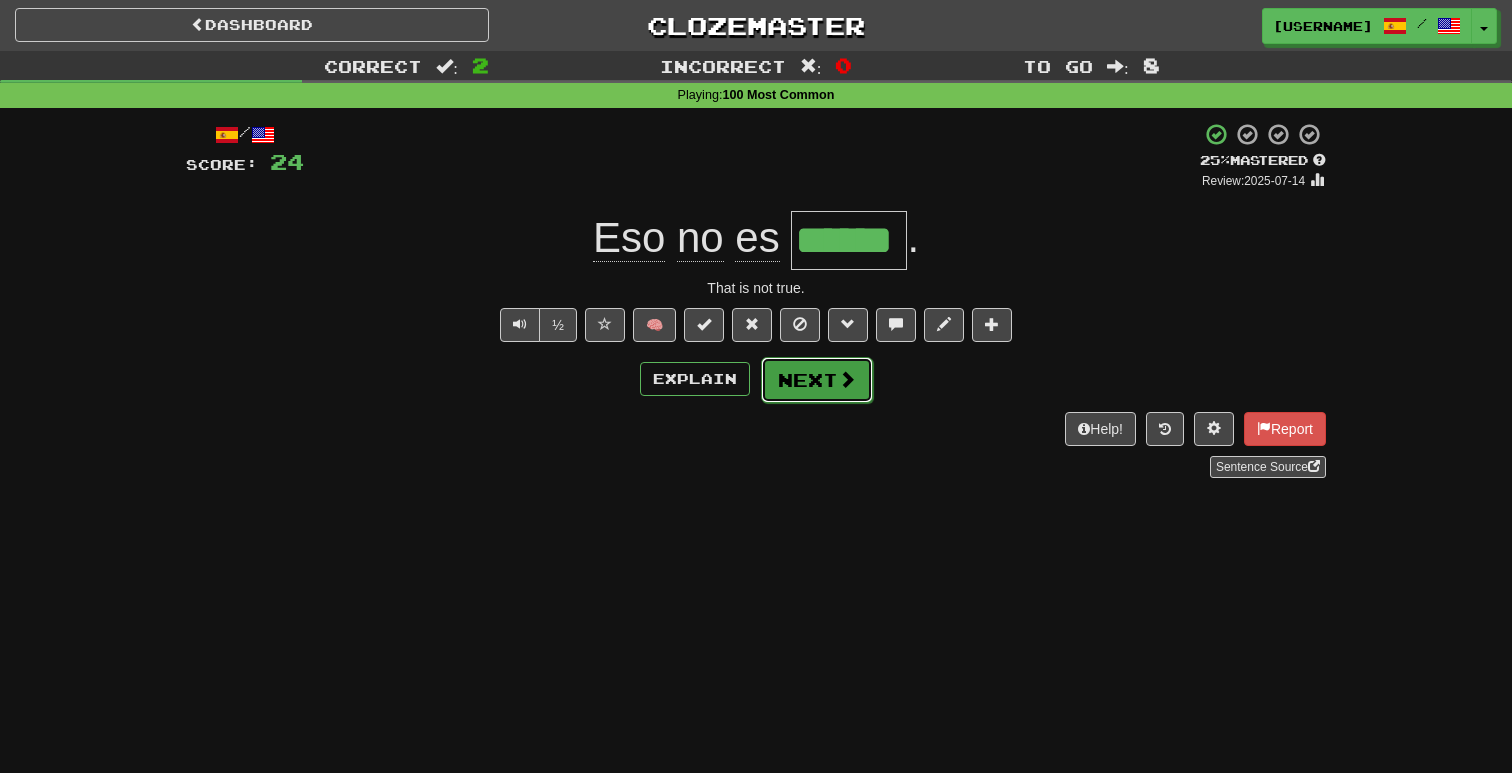 click on "Next" at bounding box center [817, 380] 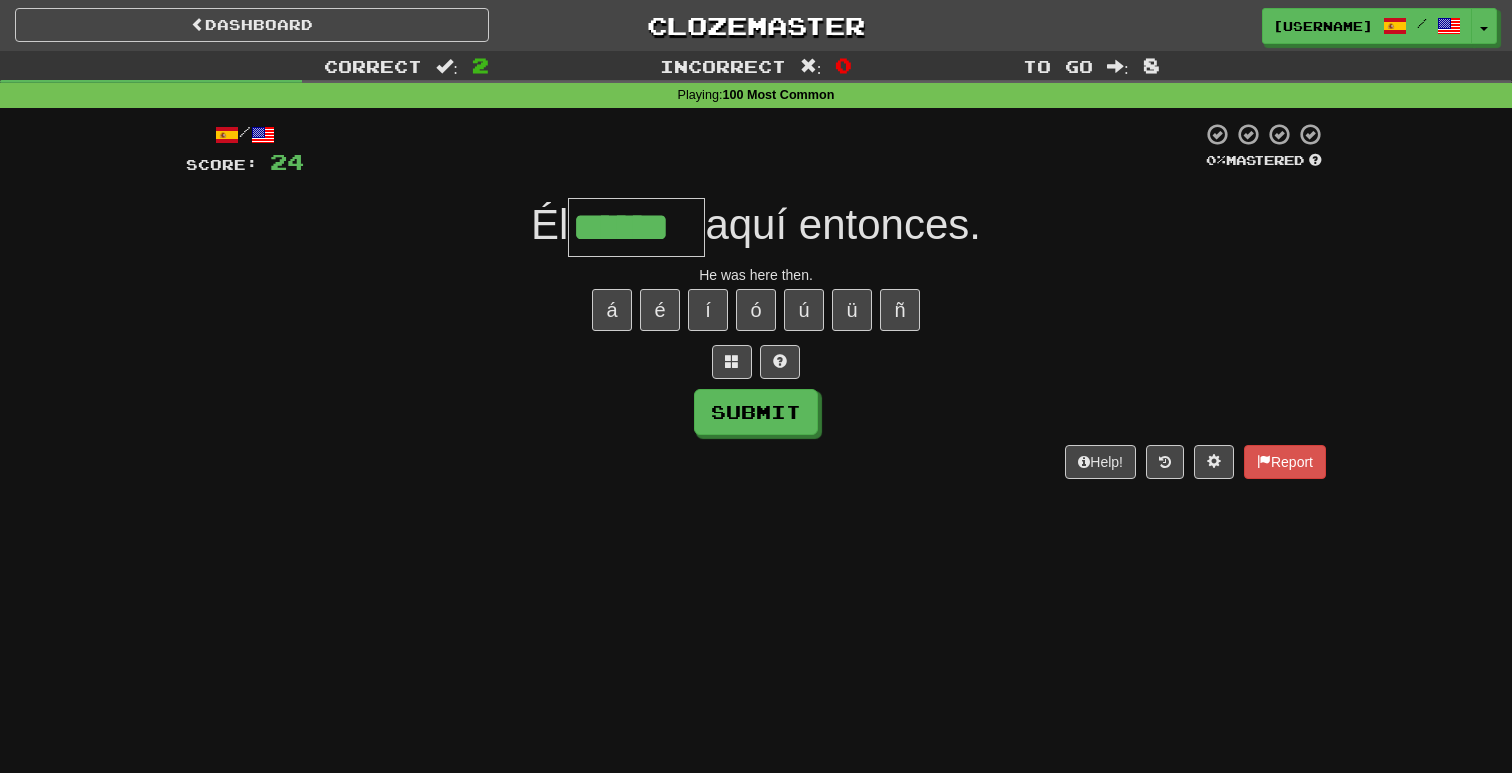 type on "******" 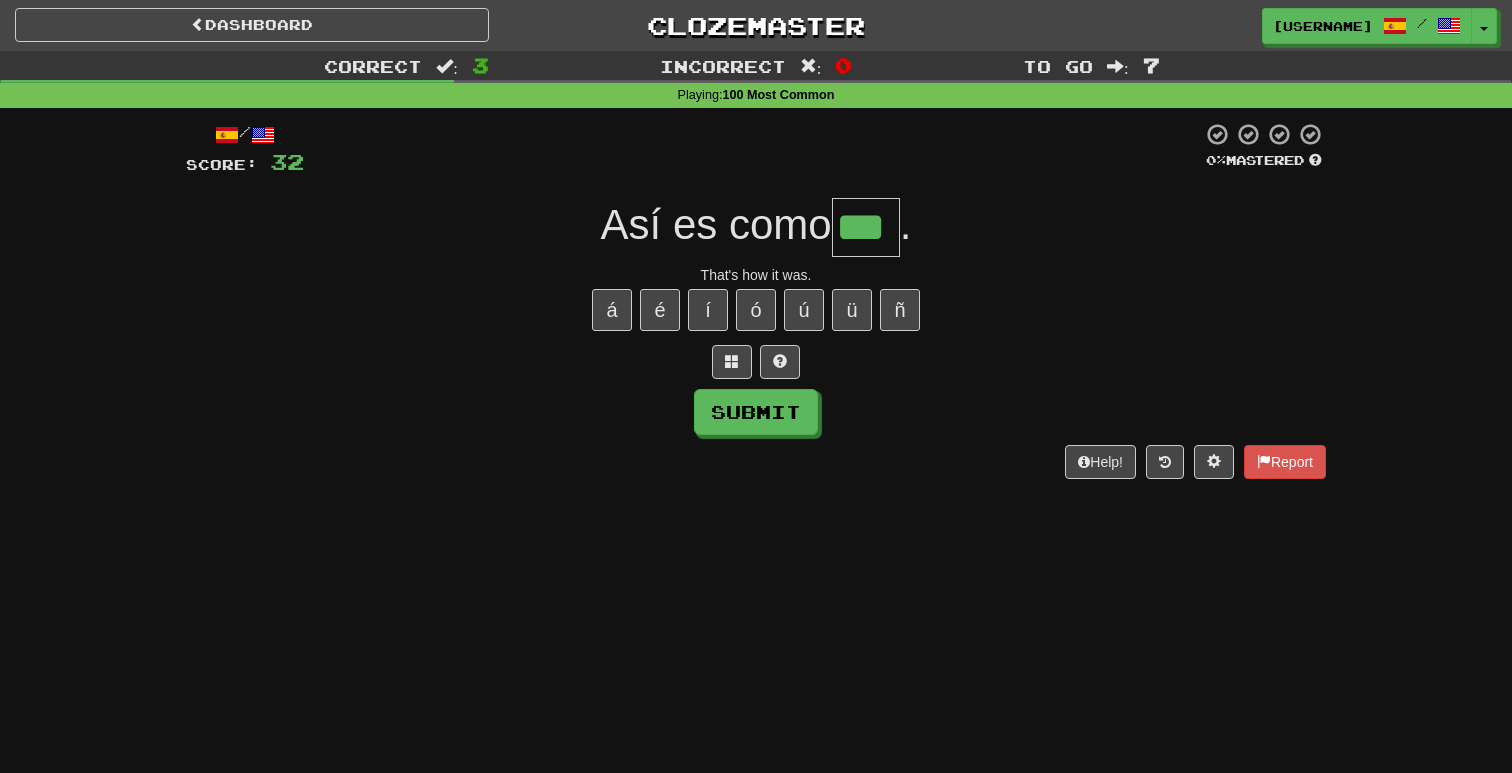 type on "***" 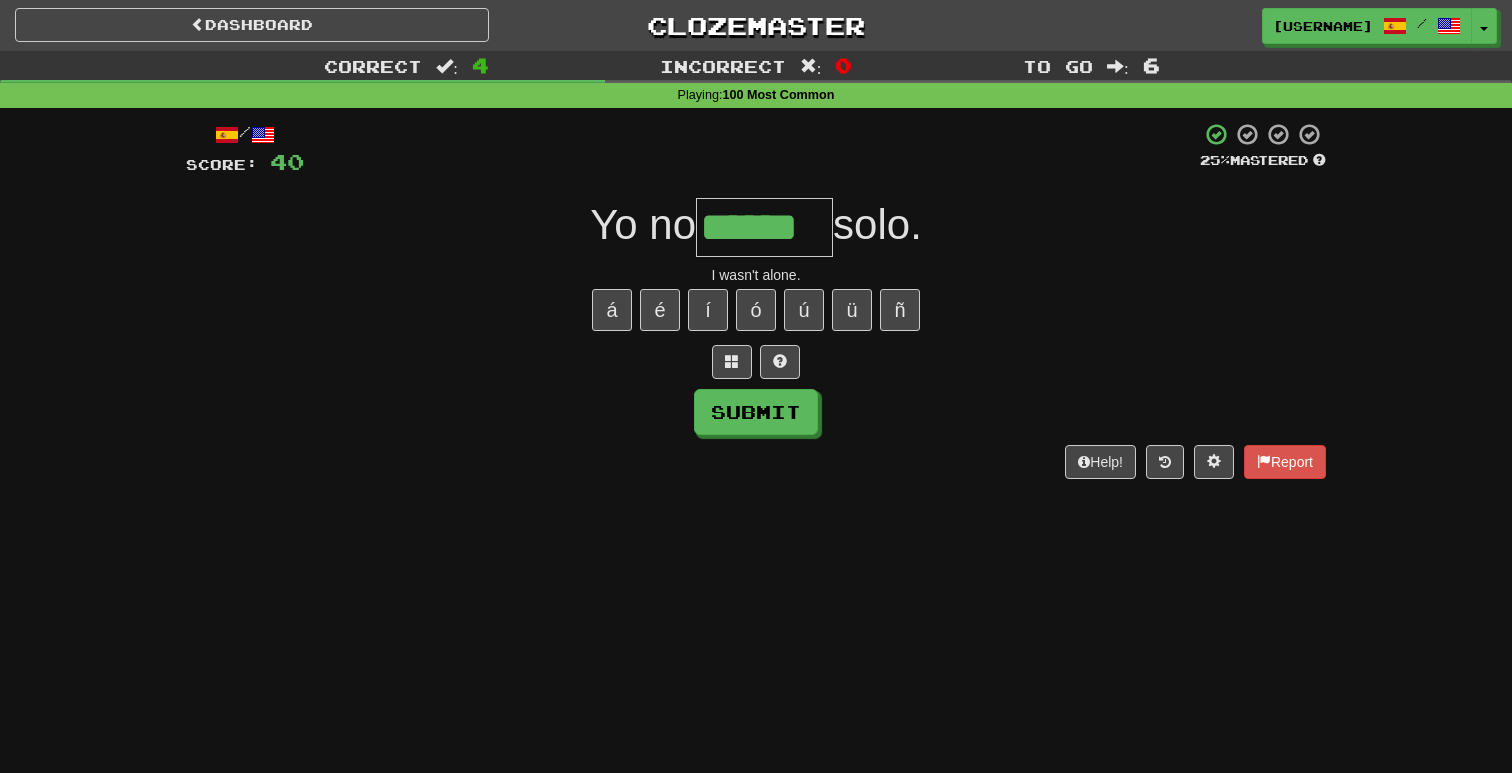 type on "******" 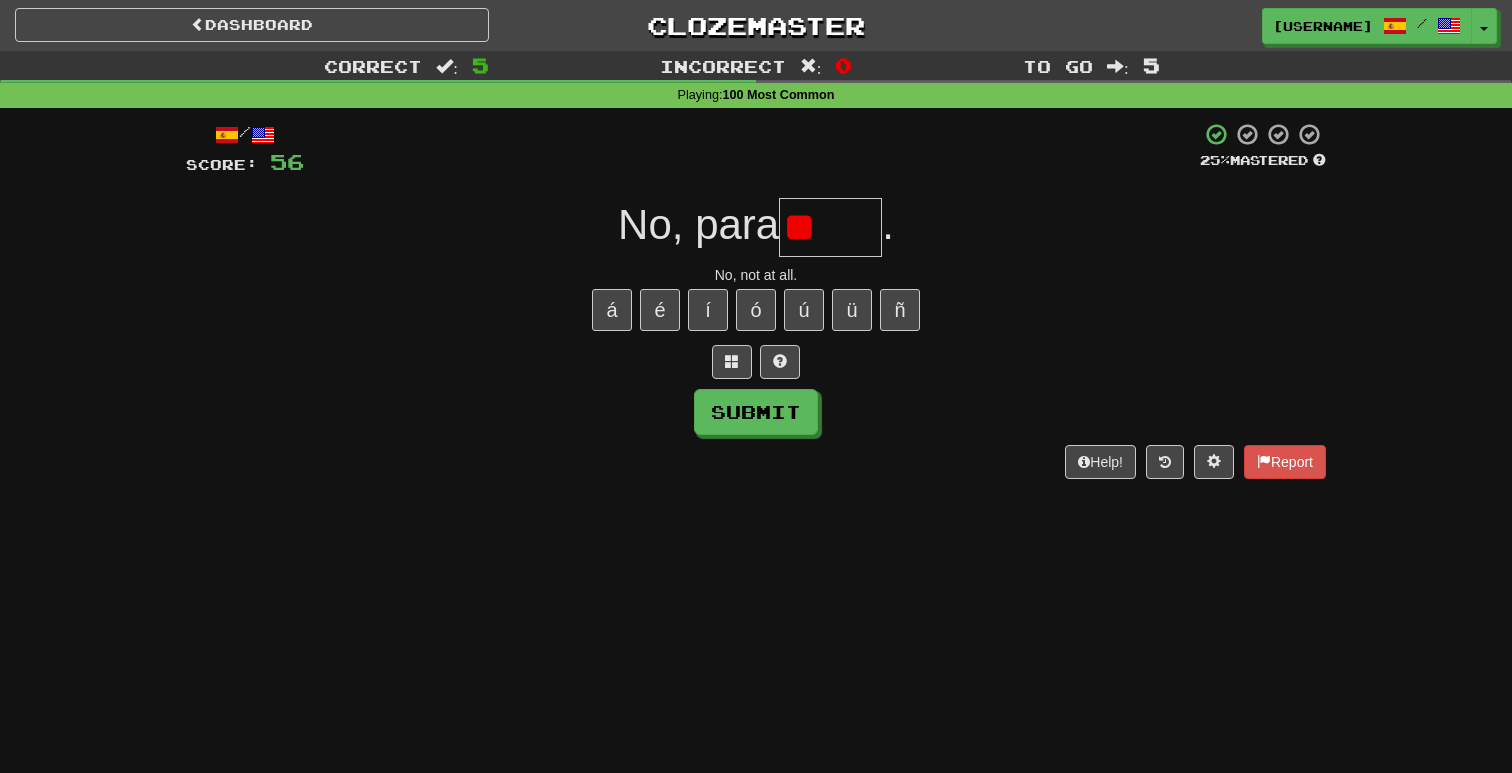 type on "*" 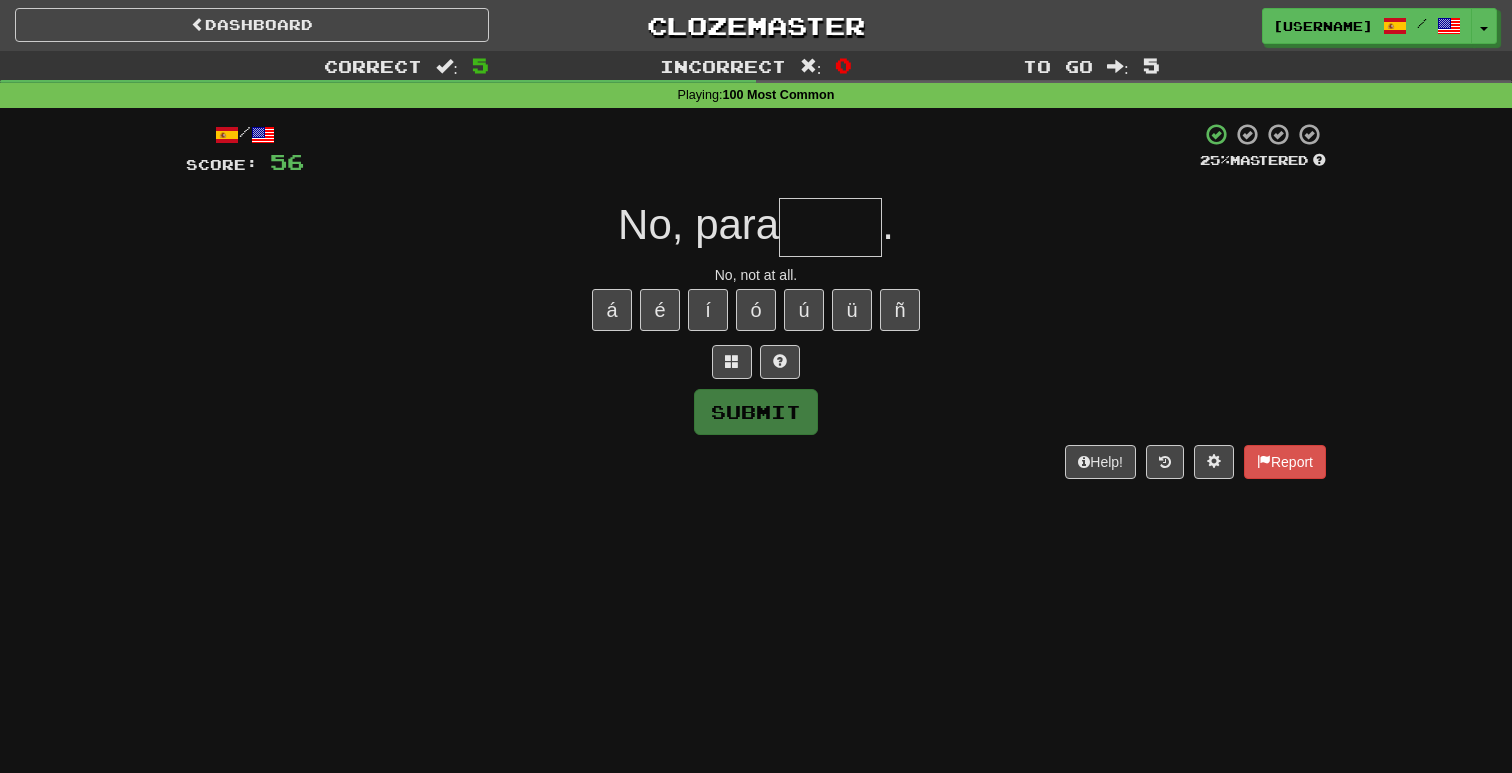 type on "*" 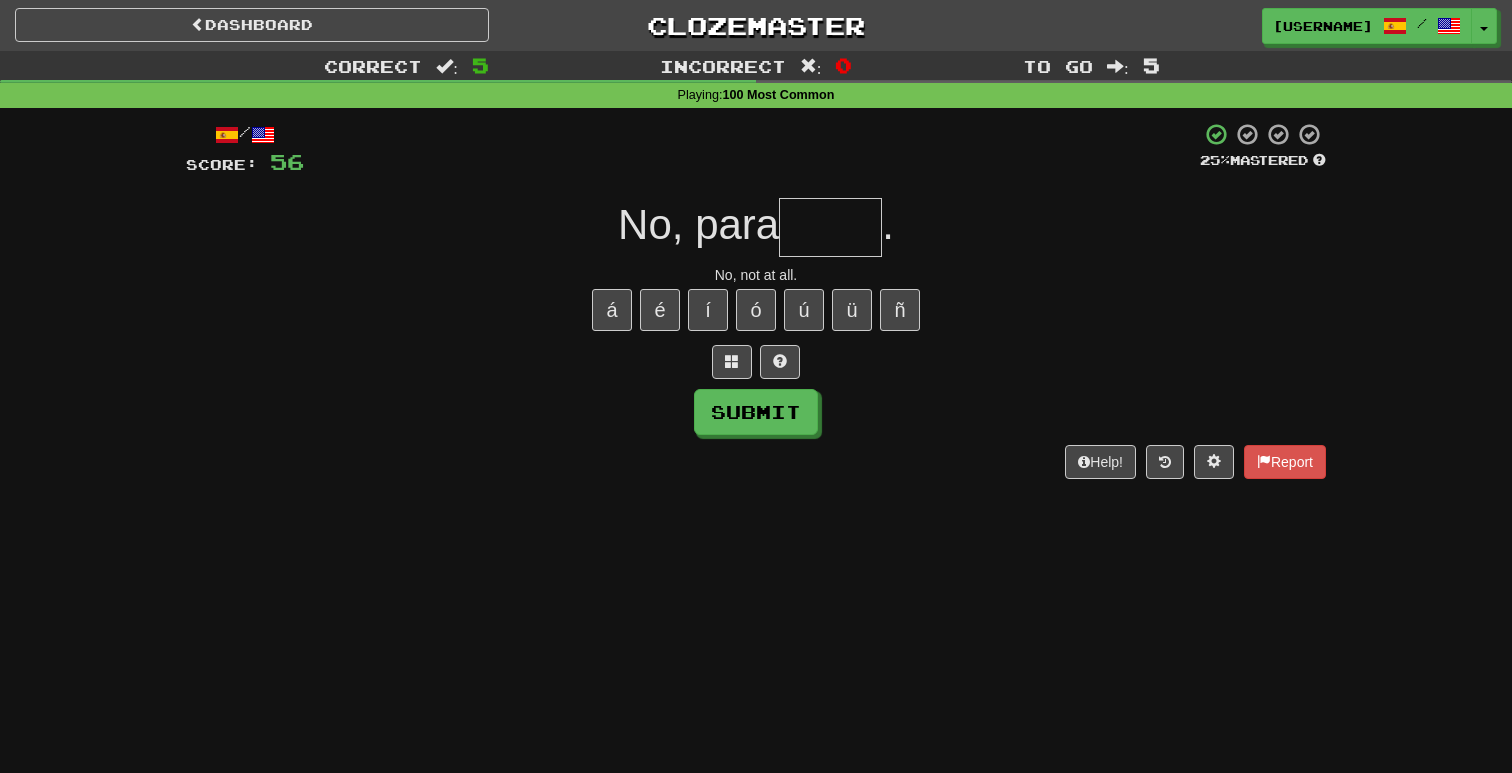 type on "*" 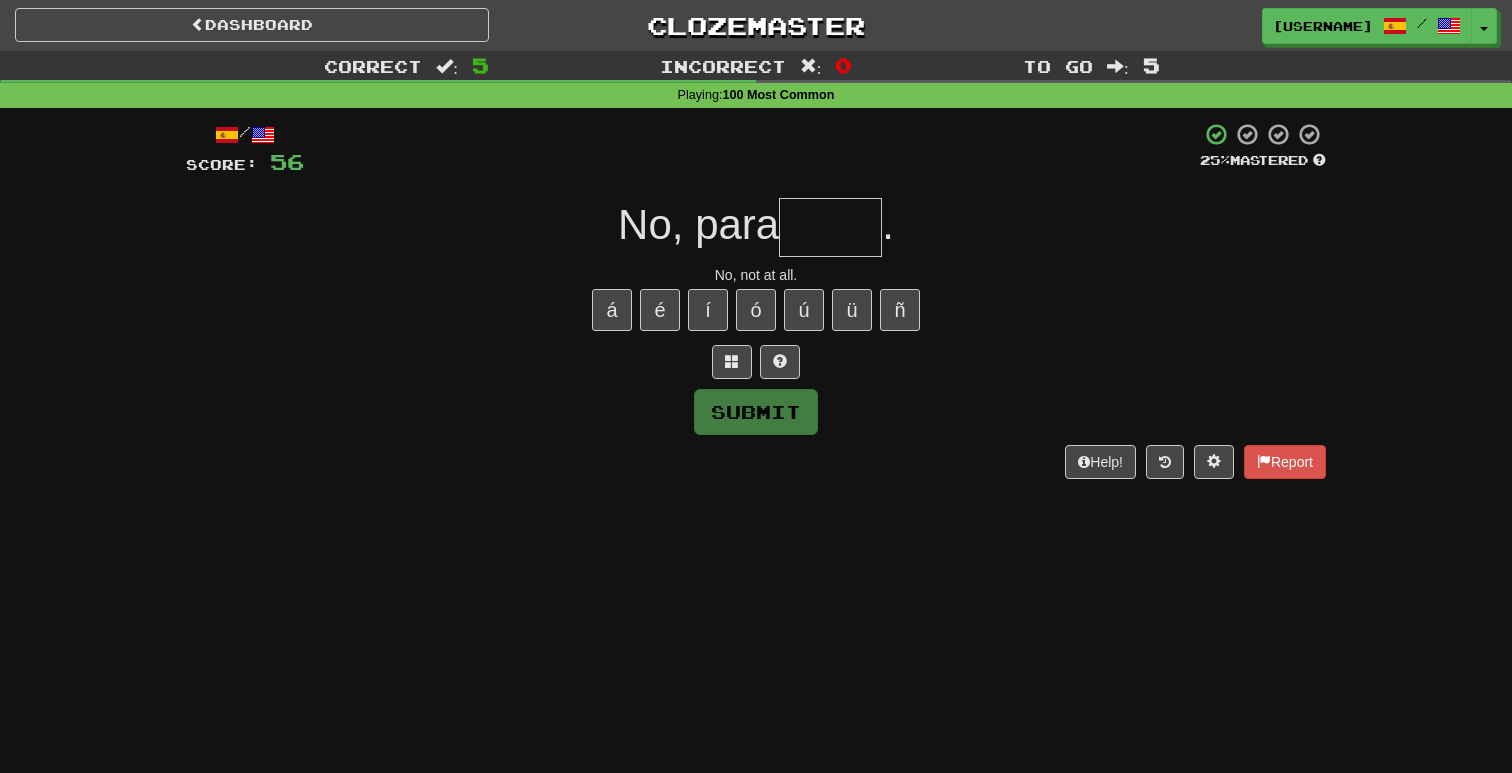 type on "*" 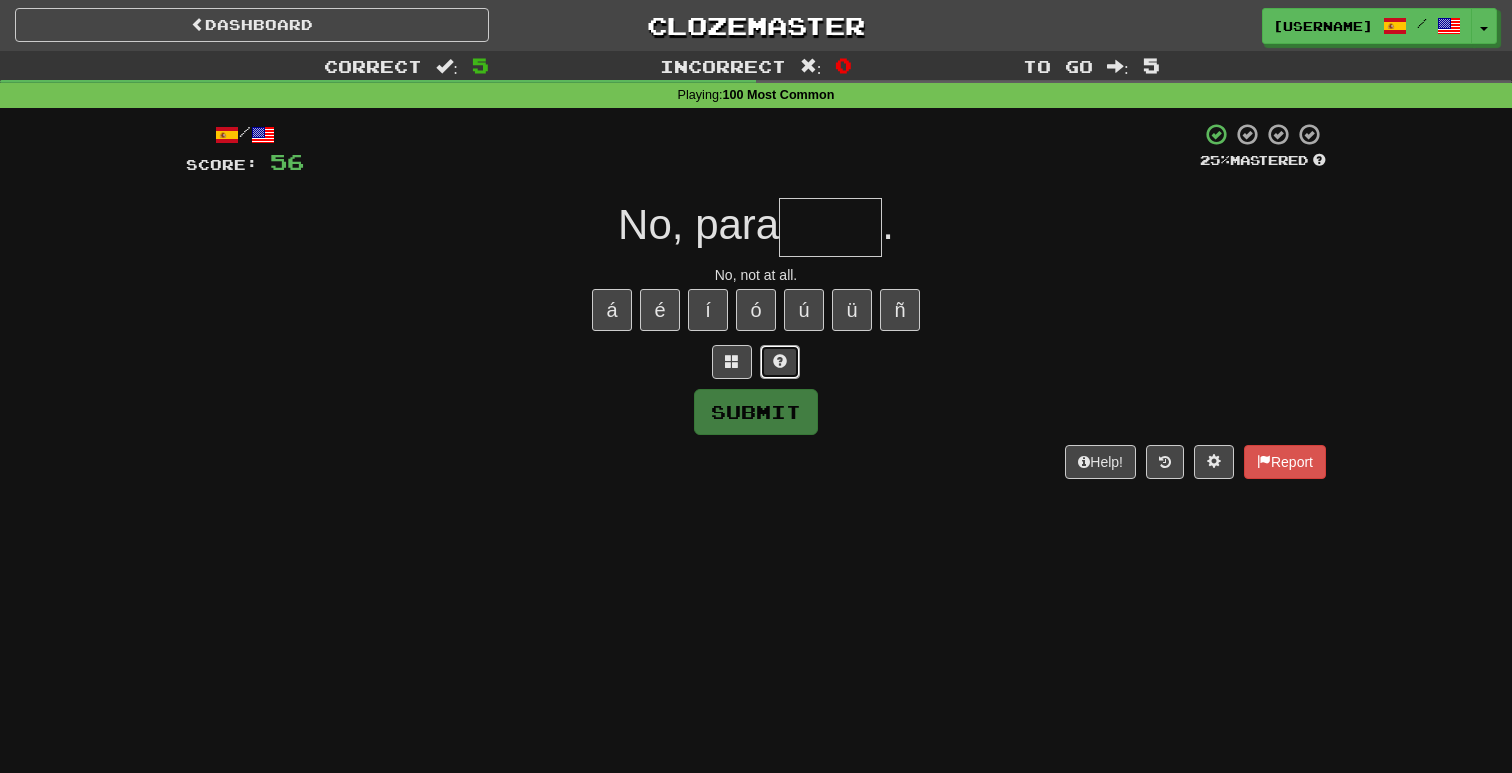 click at bounding box center [780, 361] 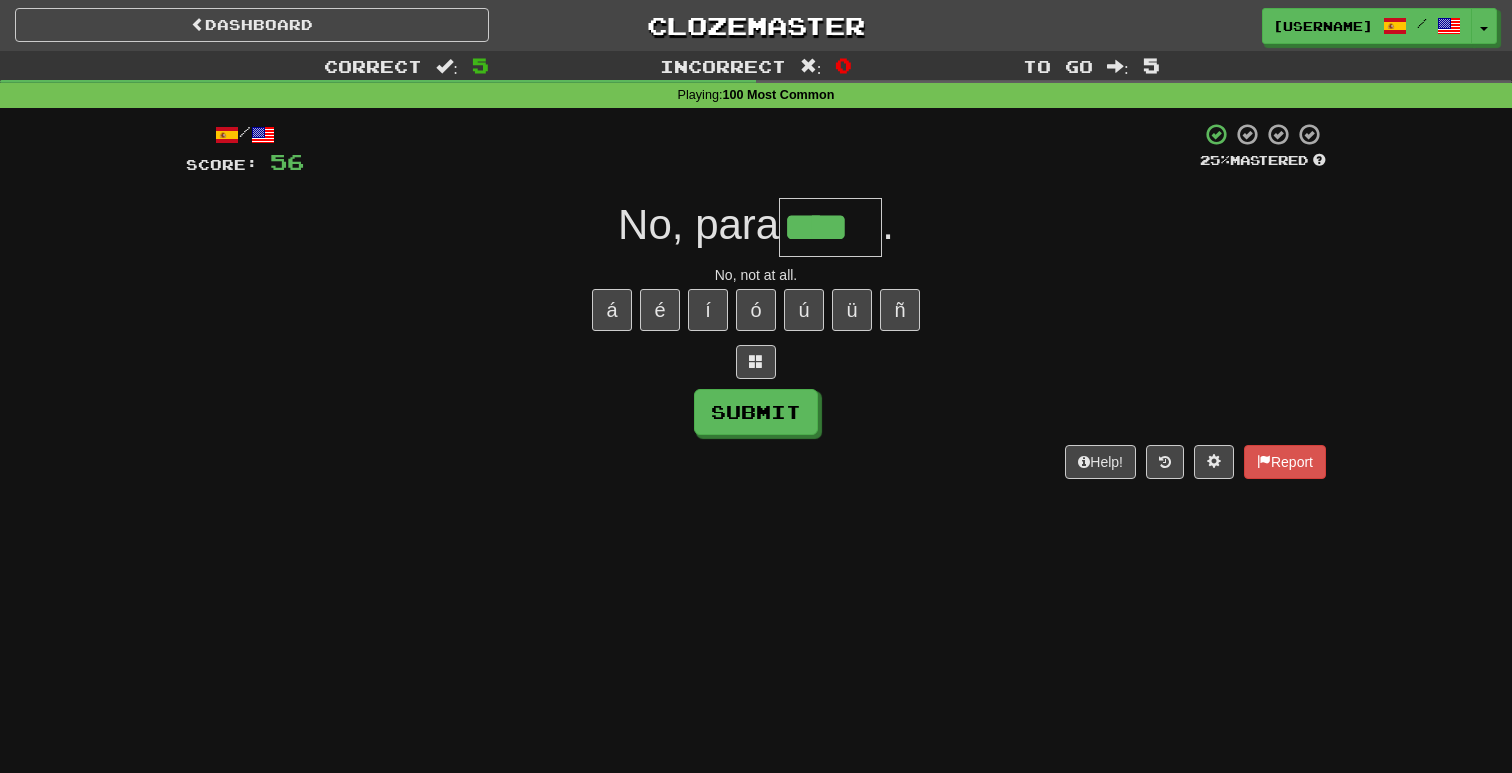 type on "****" 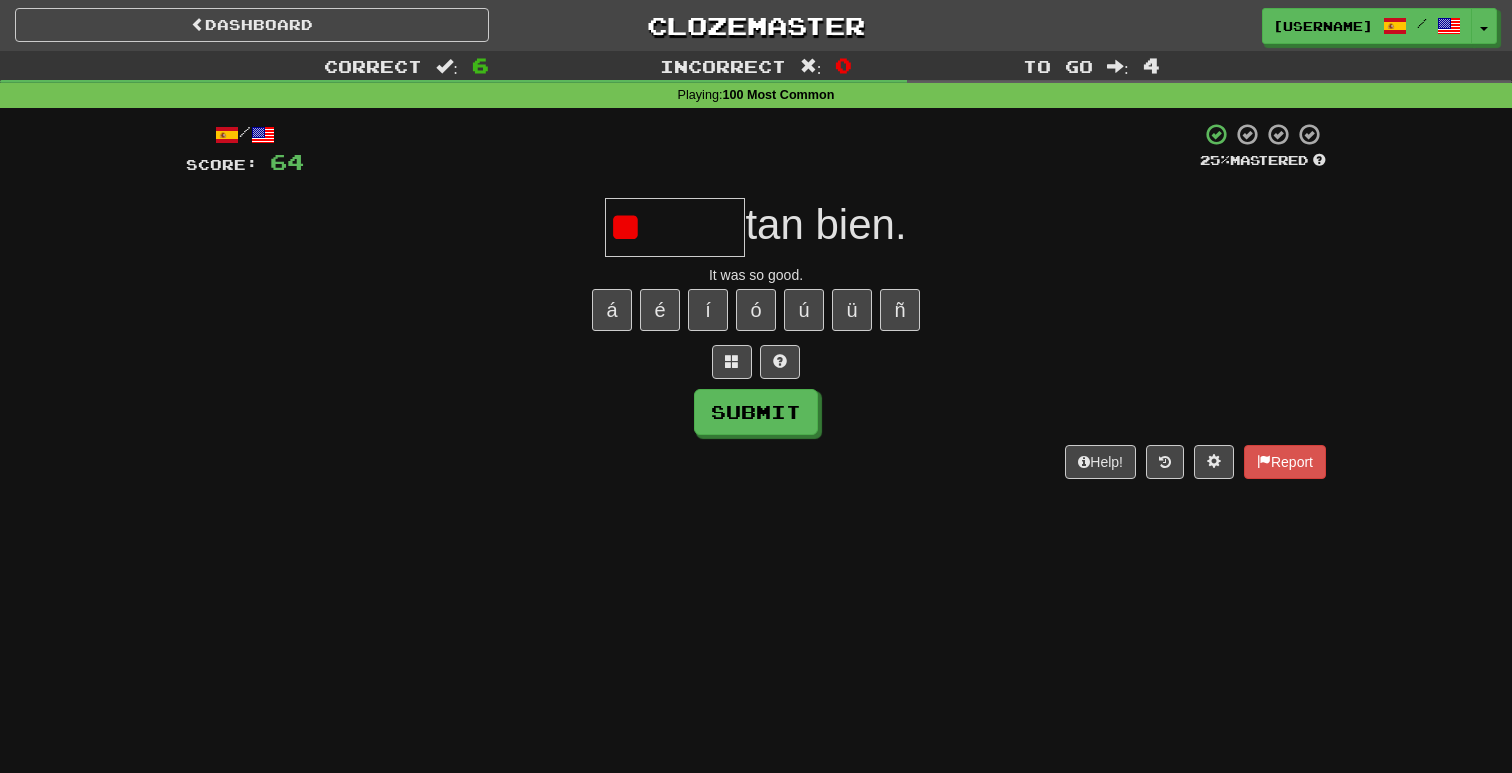 type on "*" 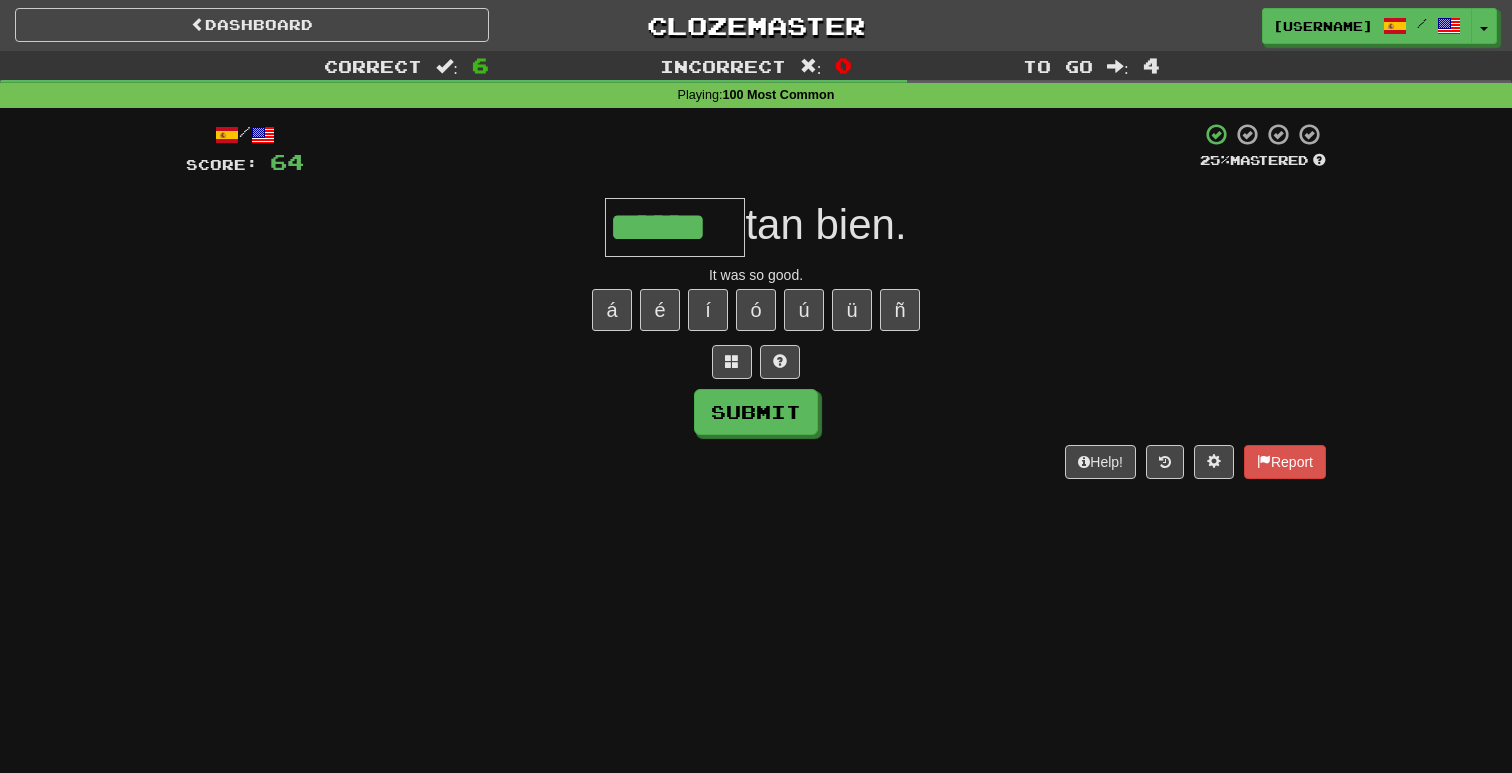 type on "******" 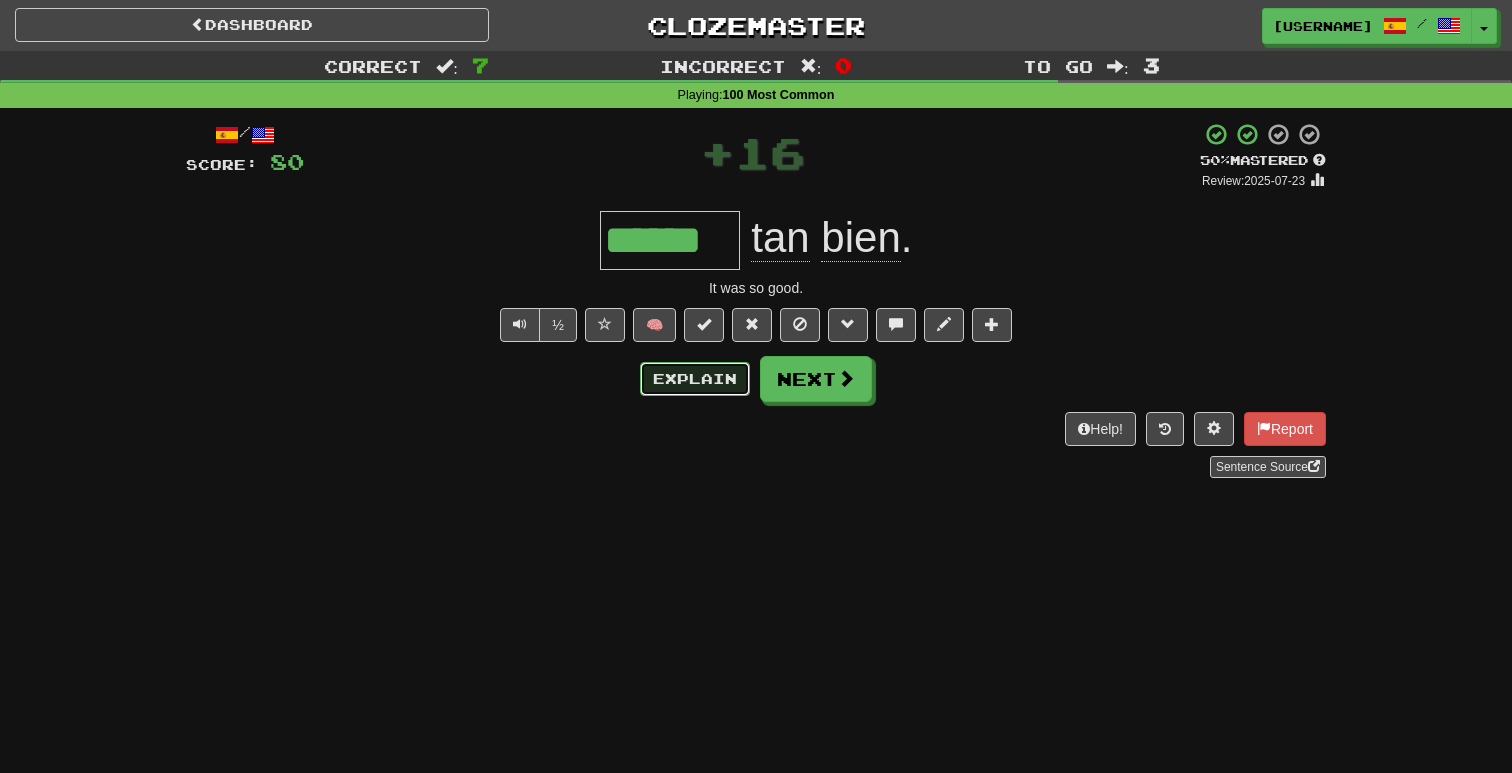 click on "Explain" at bounding box center (695, 379) 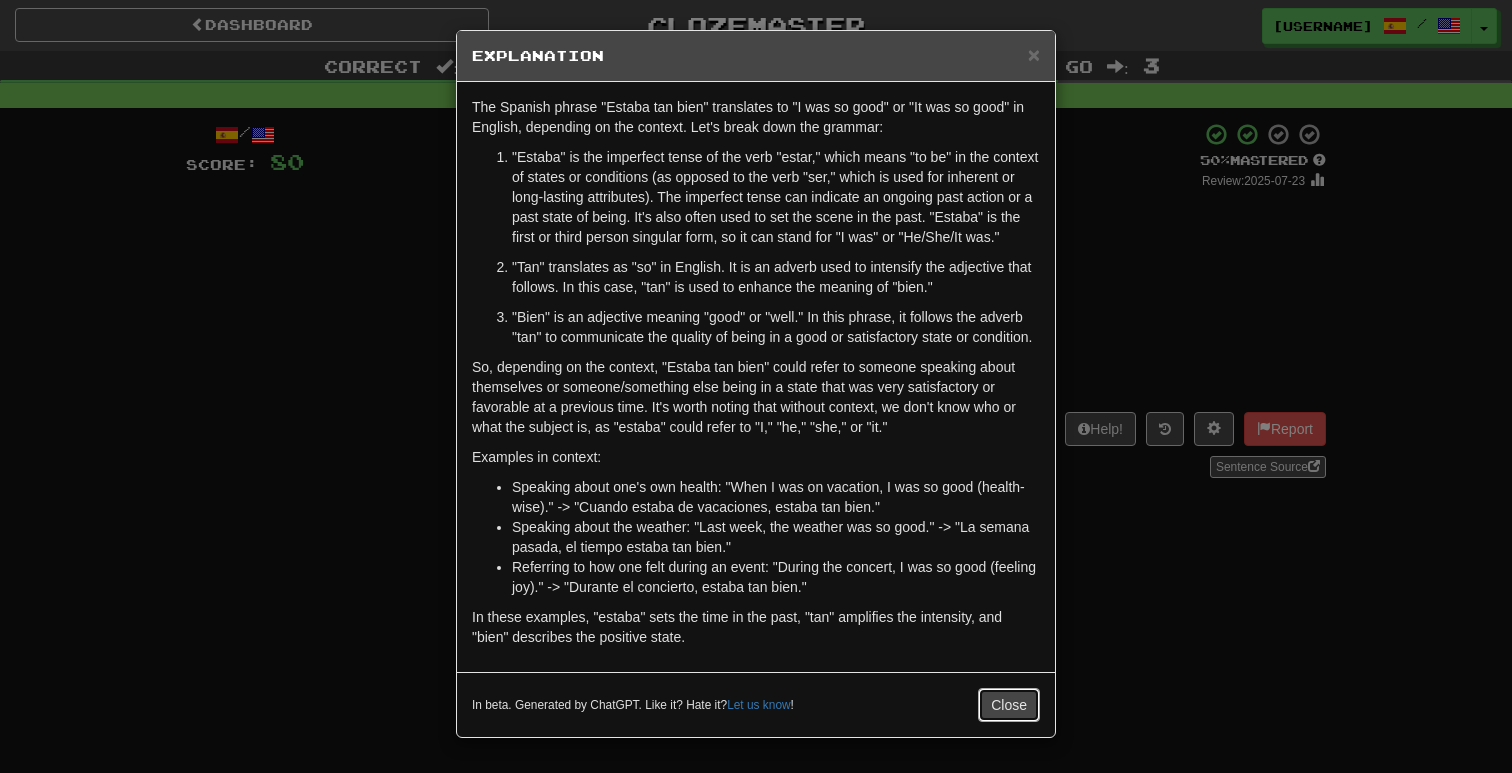 click on "Close" at bounding box center (1009, 705) 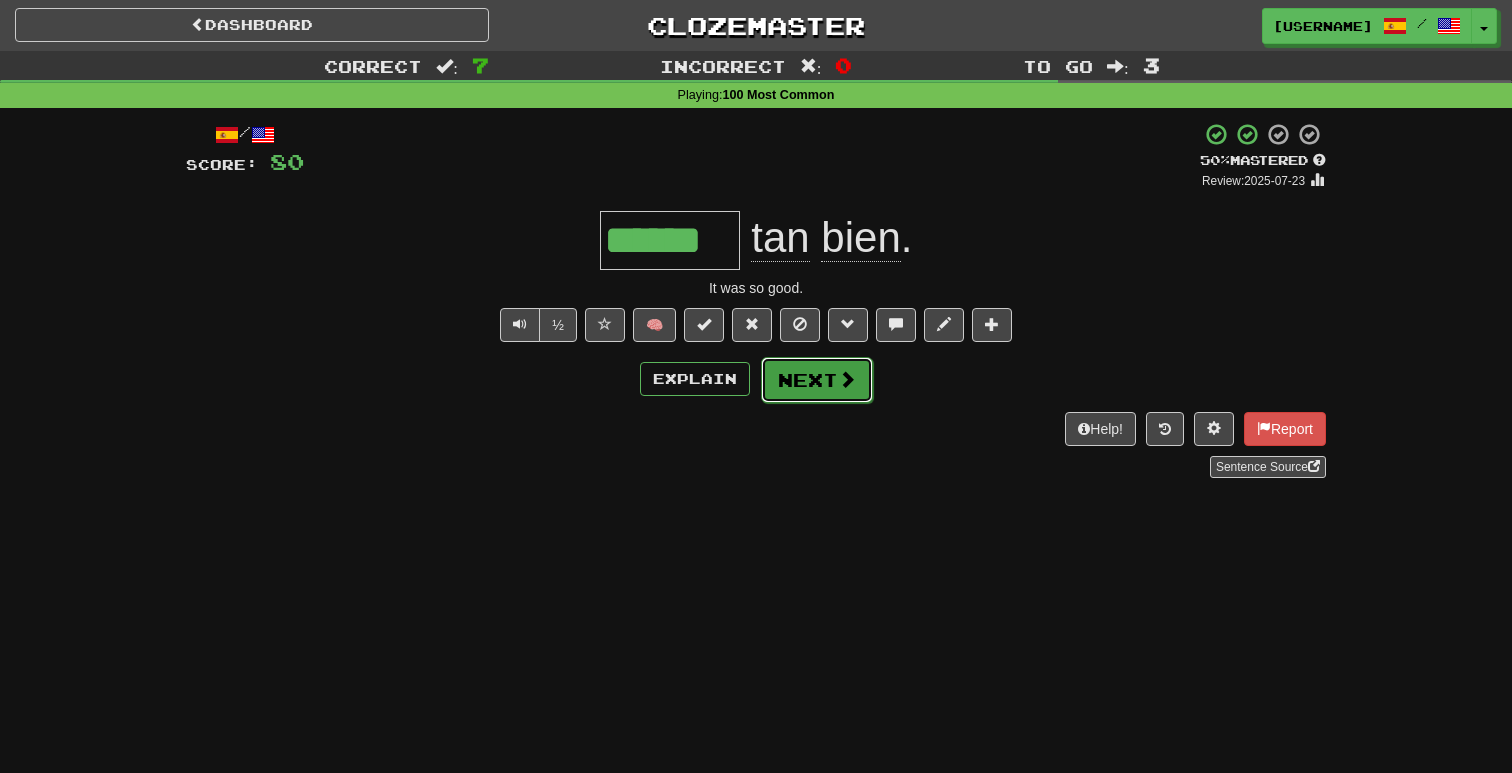 click on "Next" at bounding box center [817, 380] 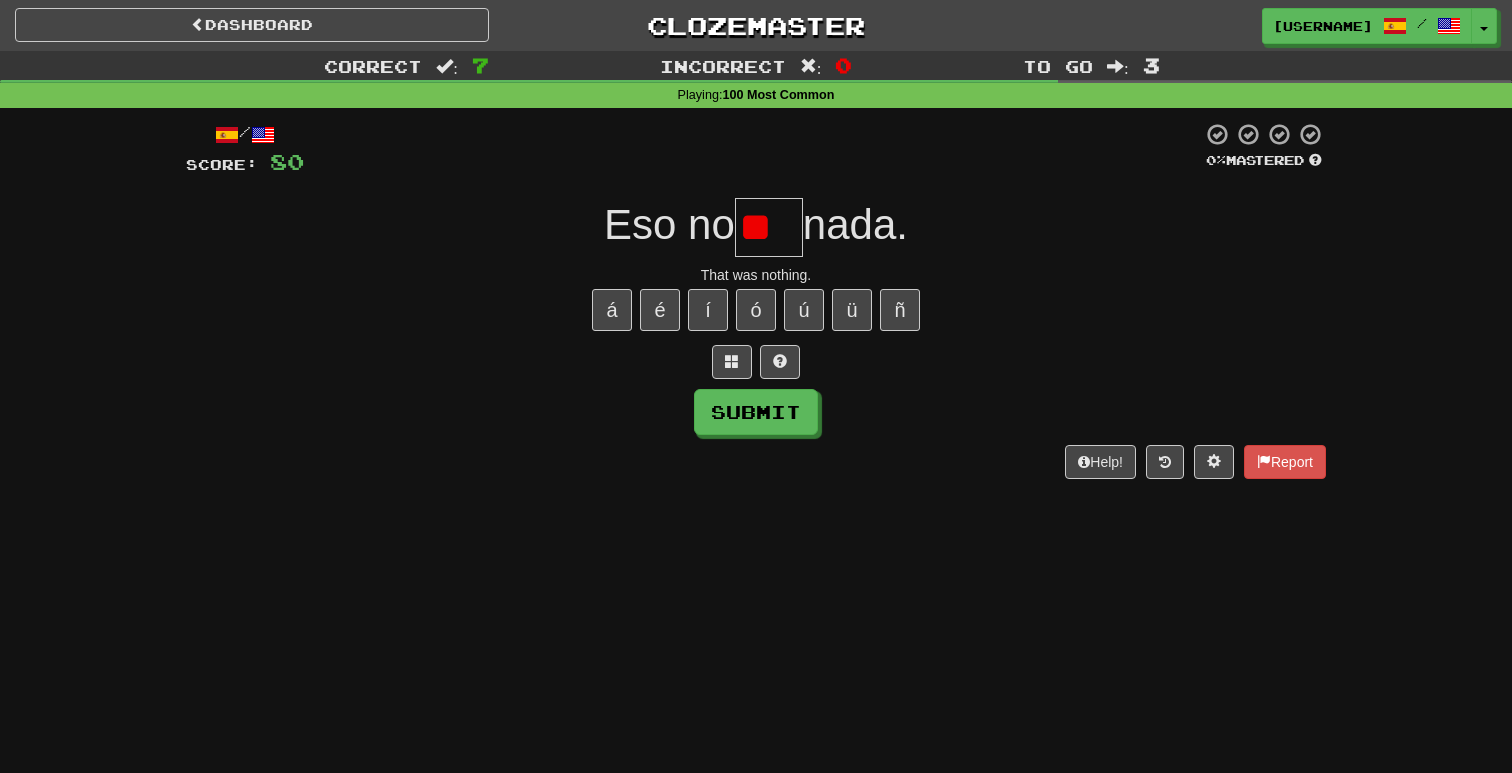 type on "*" 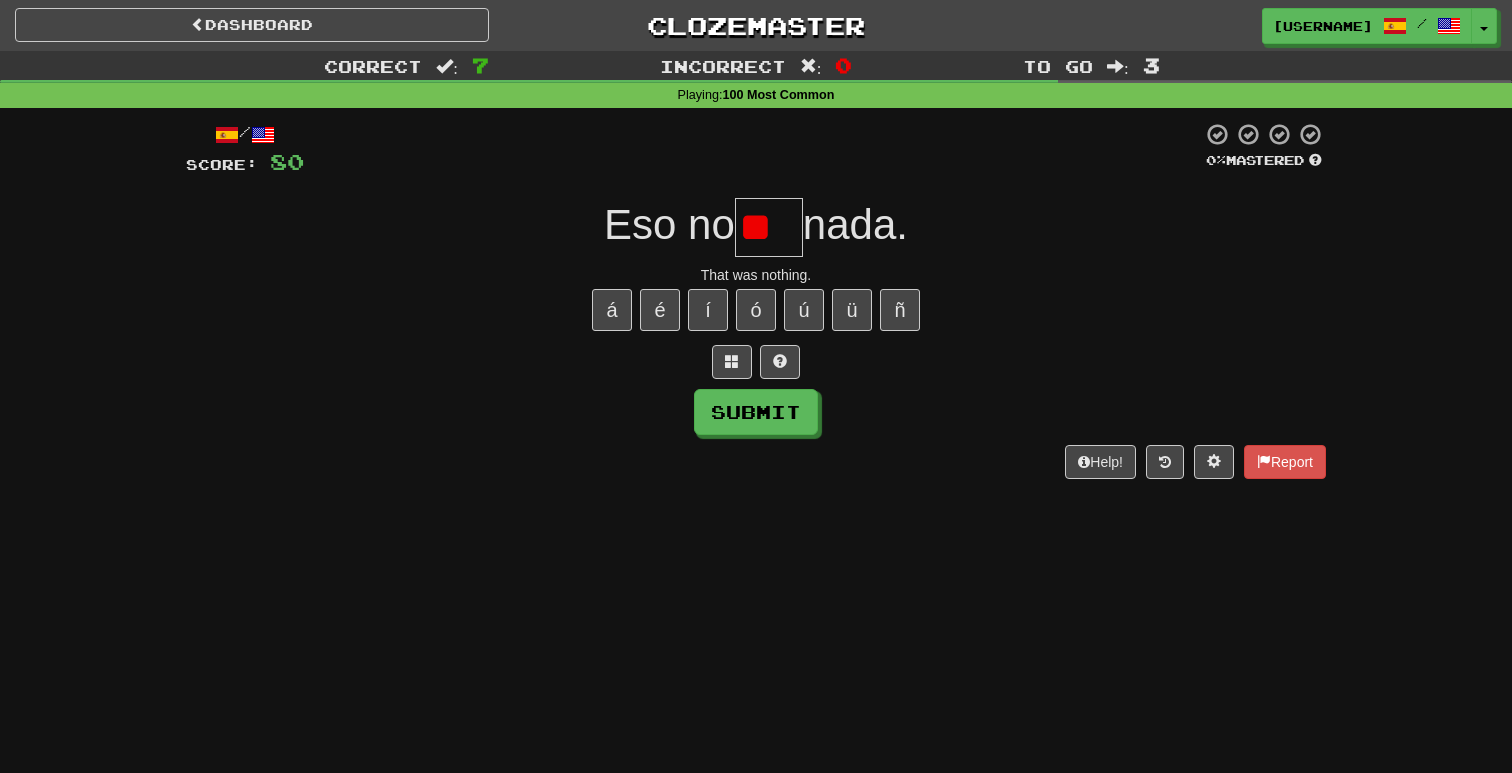 type on "*" 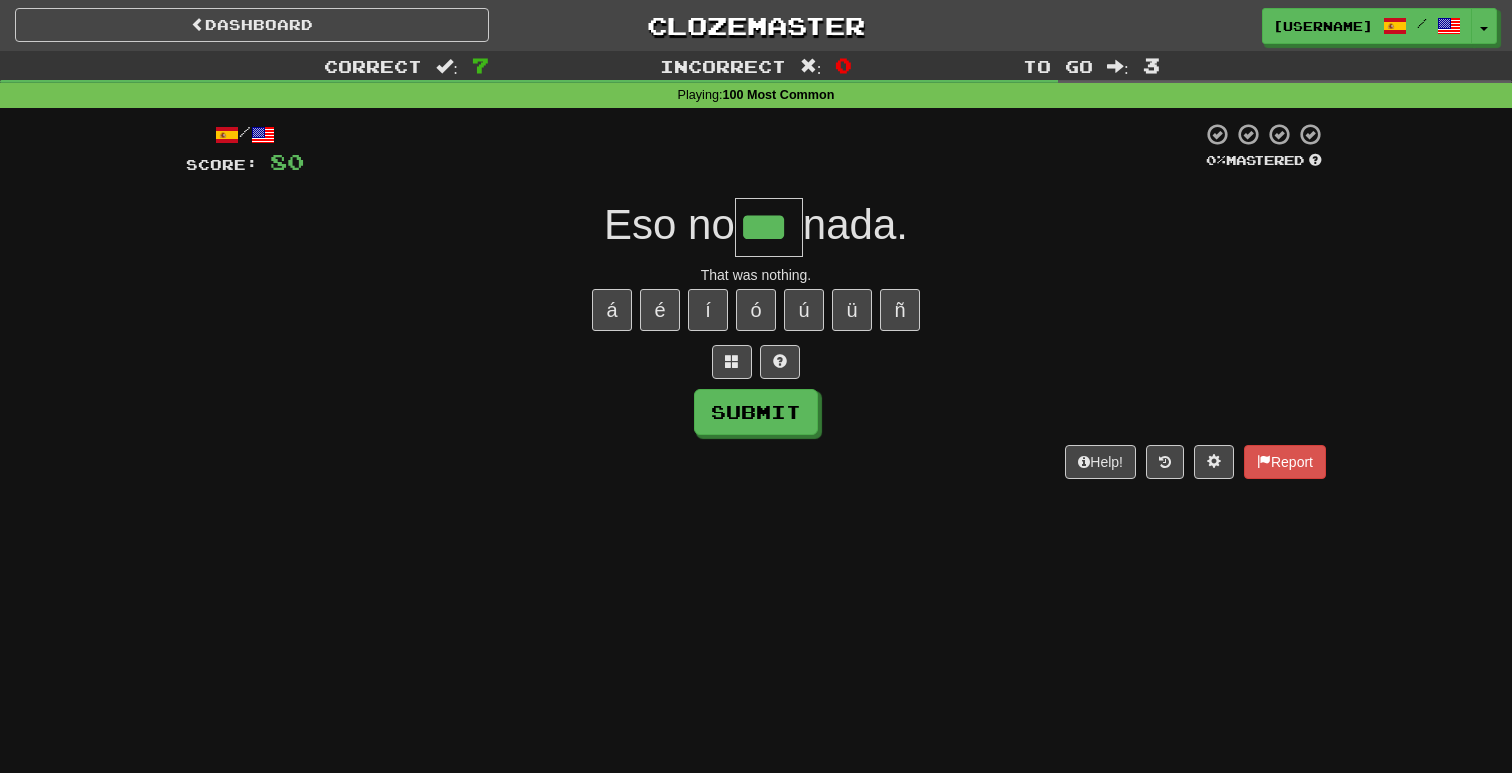 type on "***" 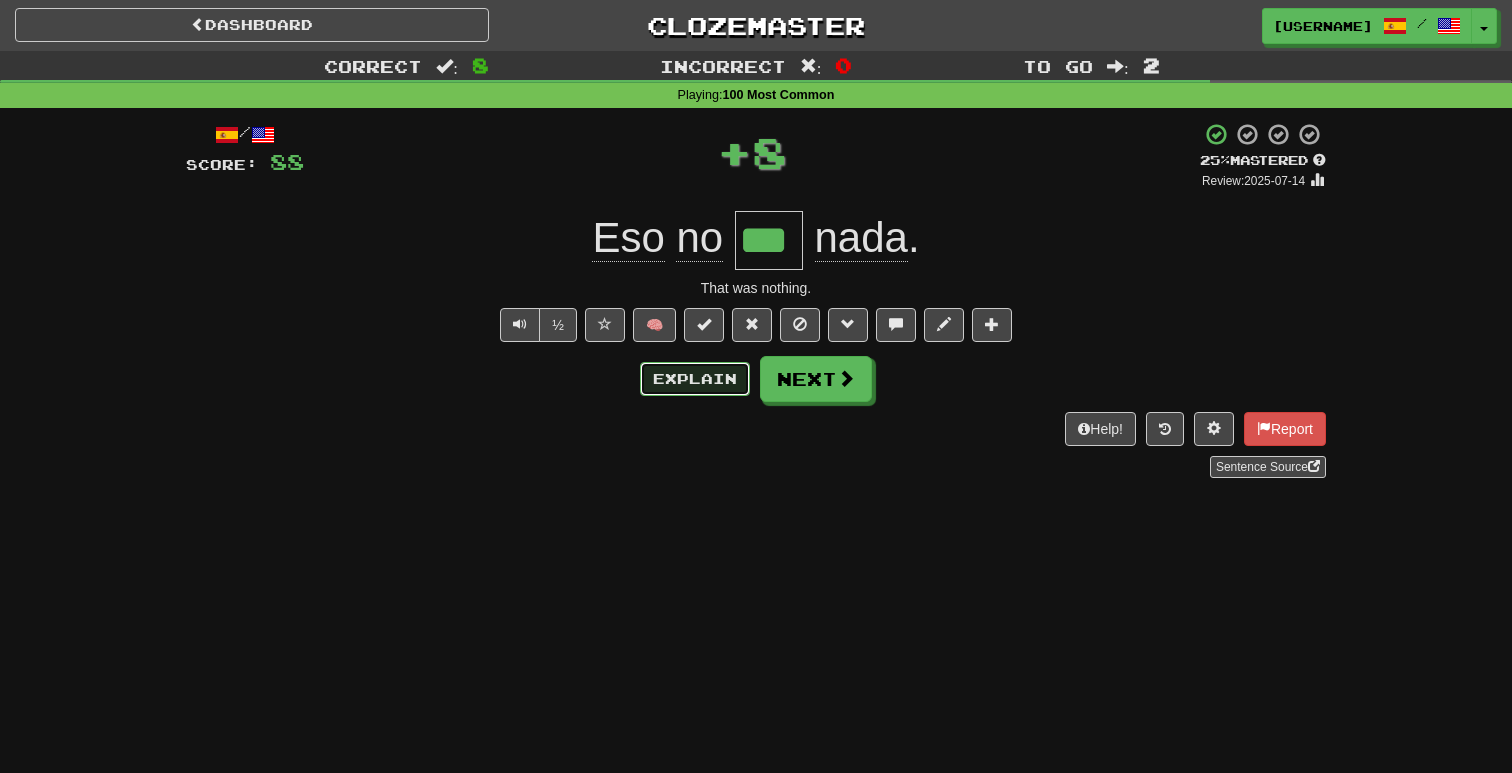click on "Explain" at bounding box center [695, 379] 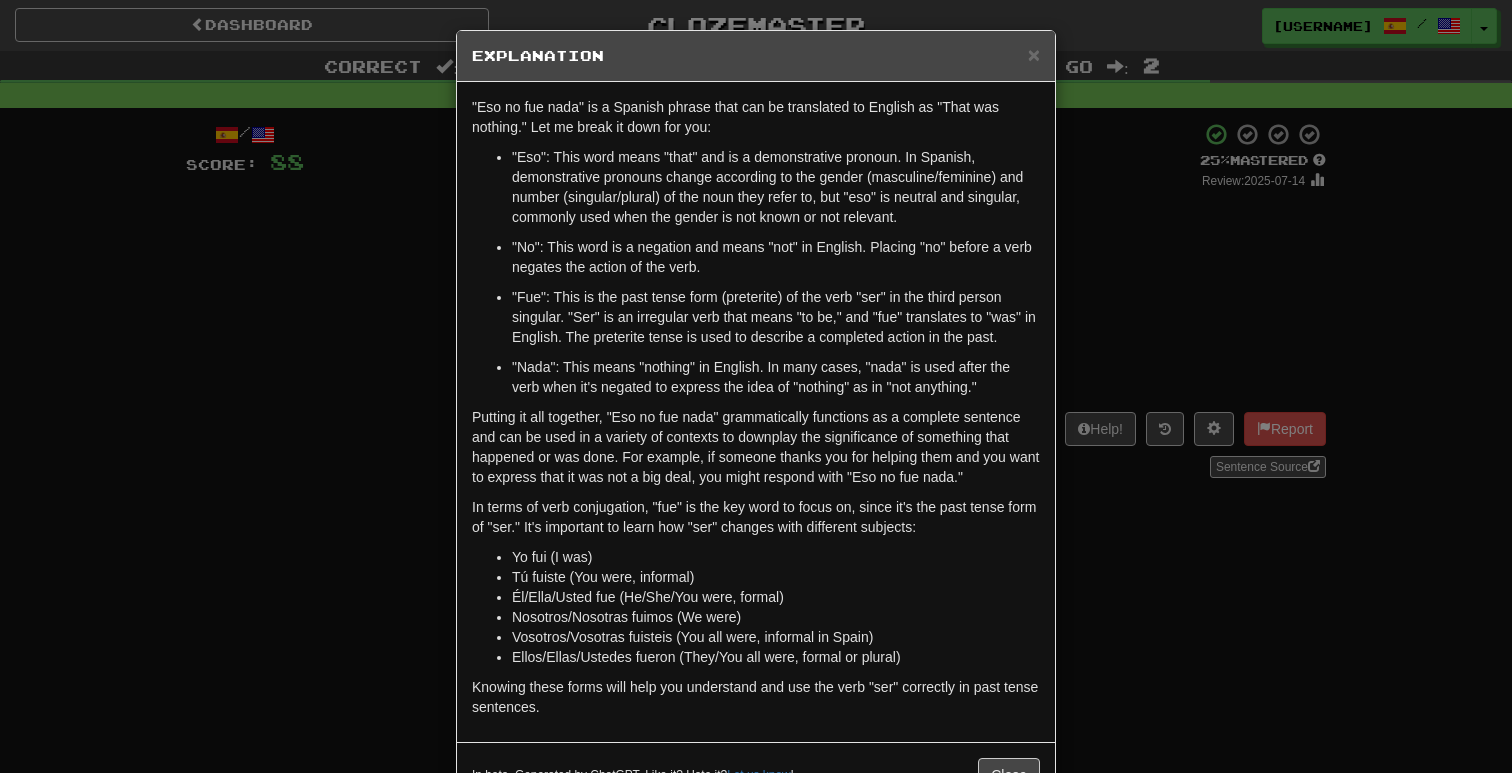 click on "× Explanation" at bounding box center (756, 56) 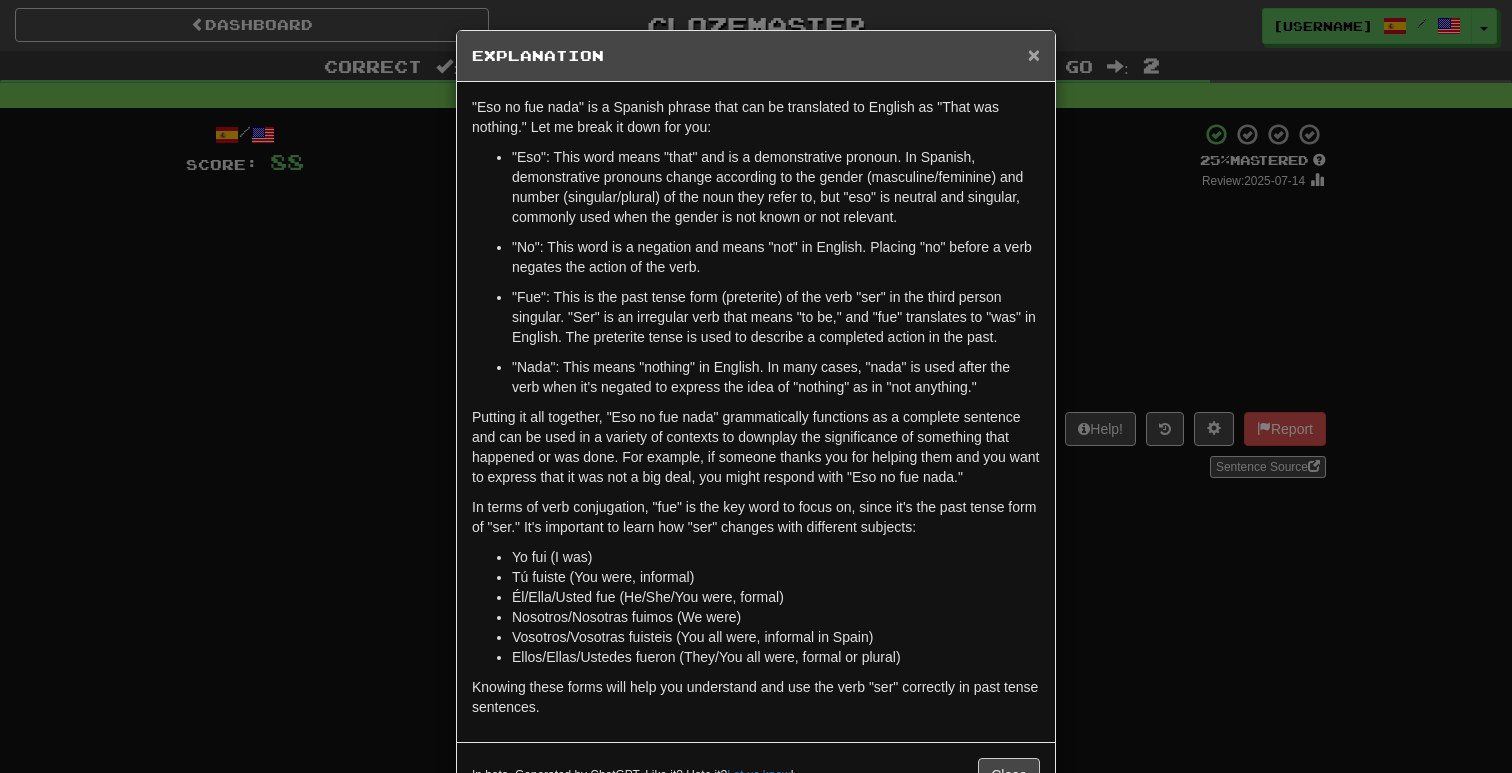 click on "×" at bounding box center (1034, 54) 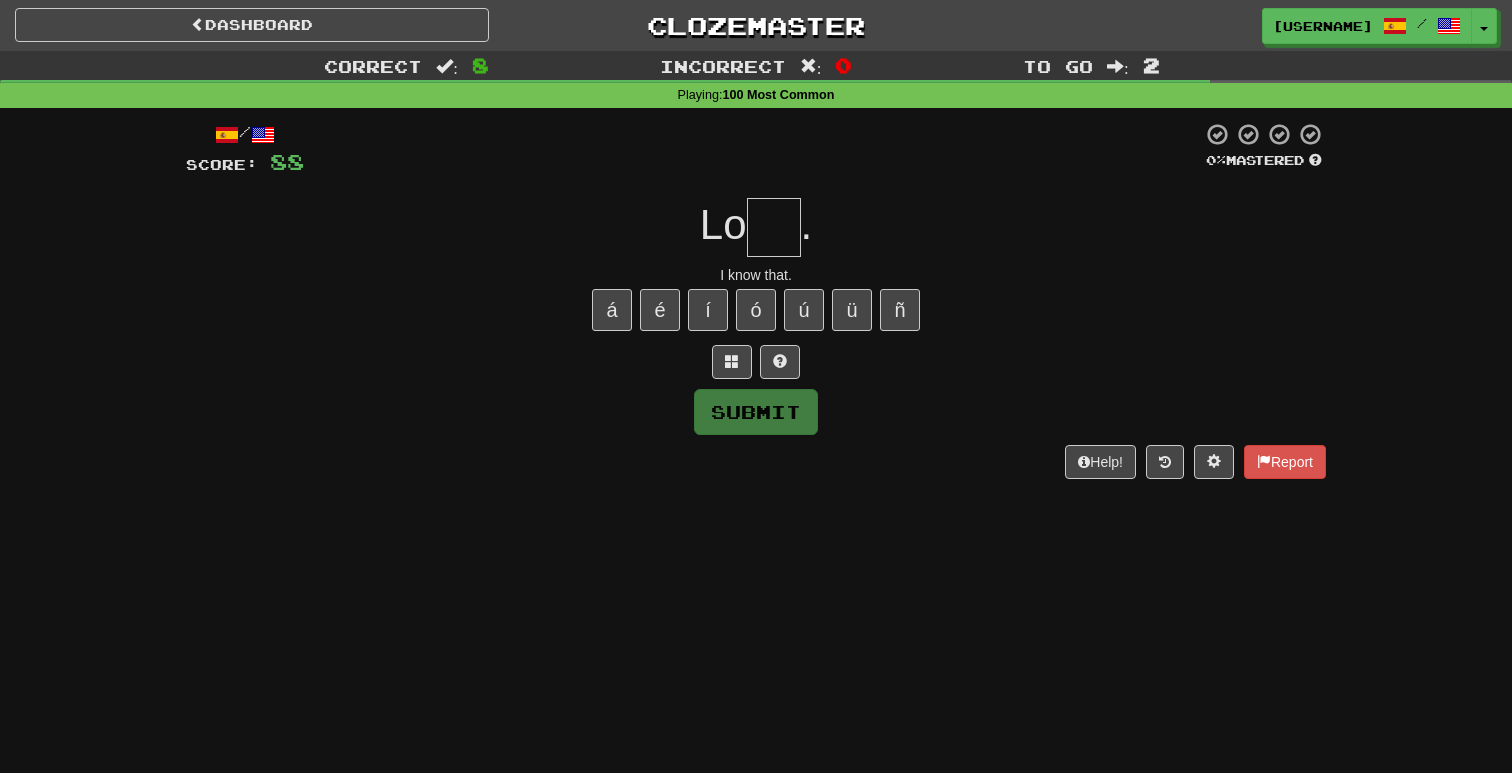 type on "*" 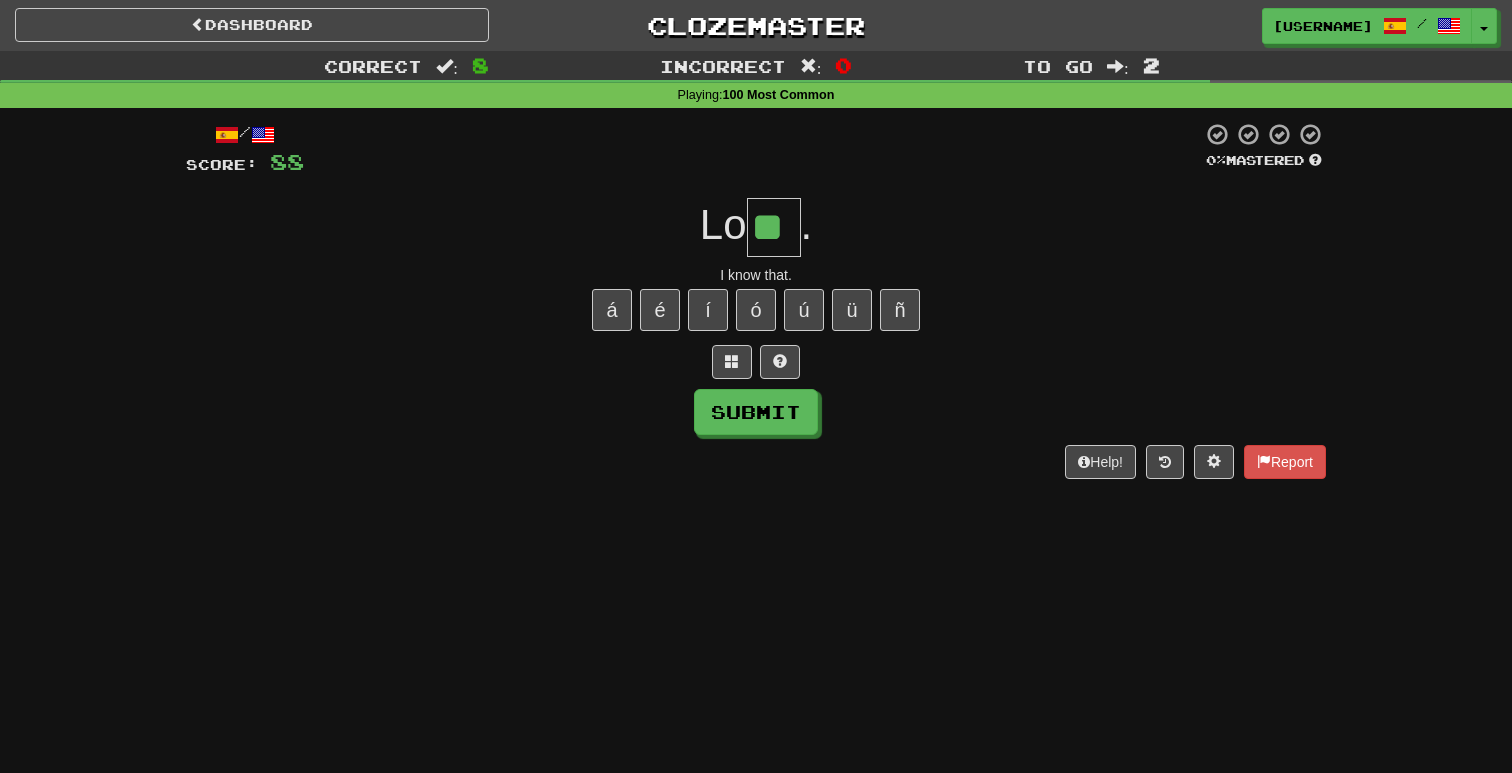 type on "**" 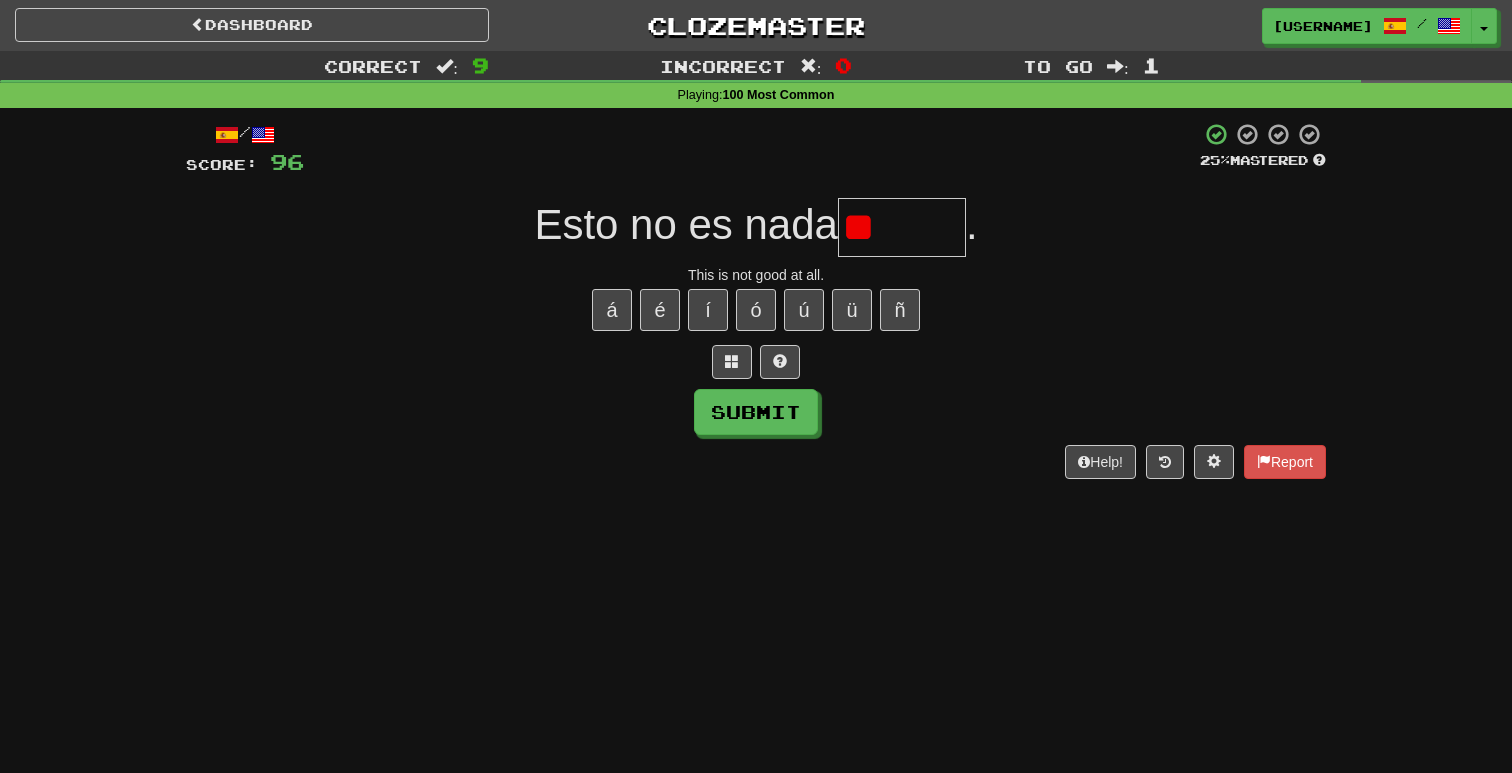 type on "*" 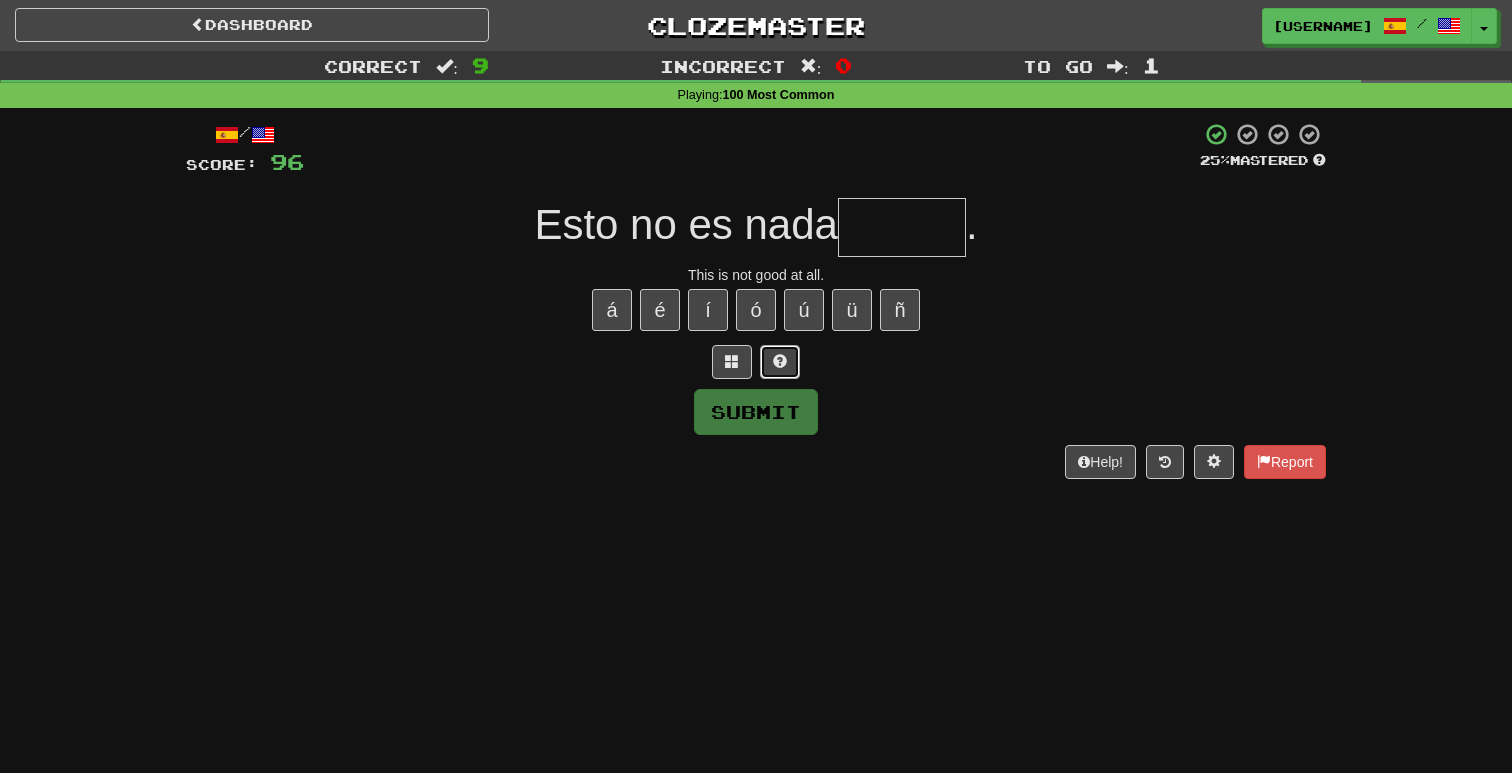 click at bounding box center (780, 362) 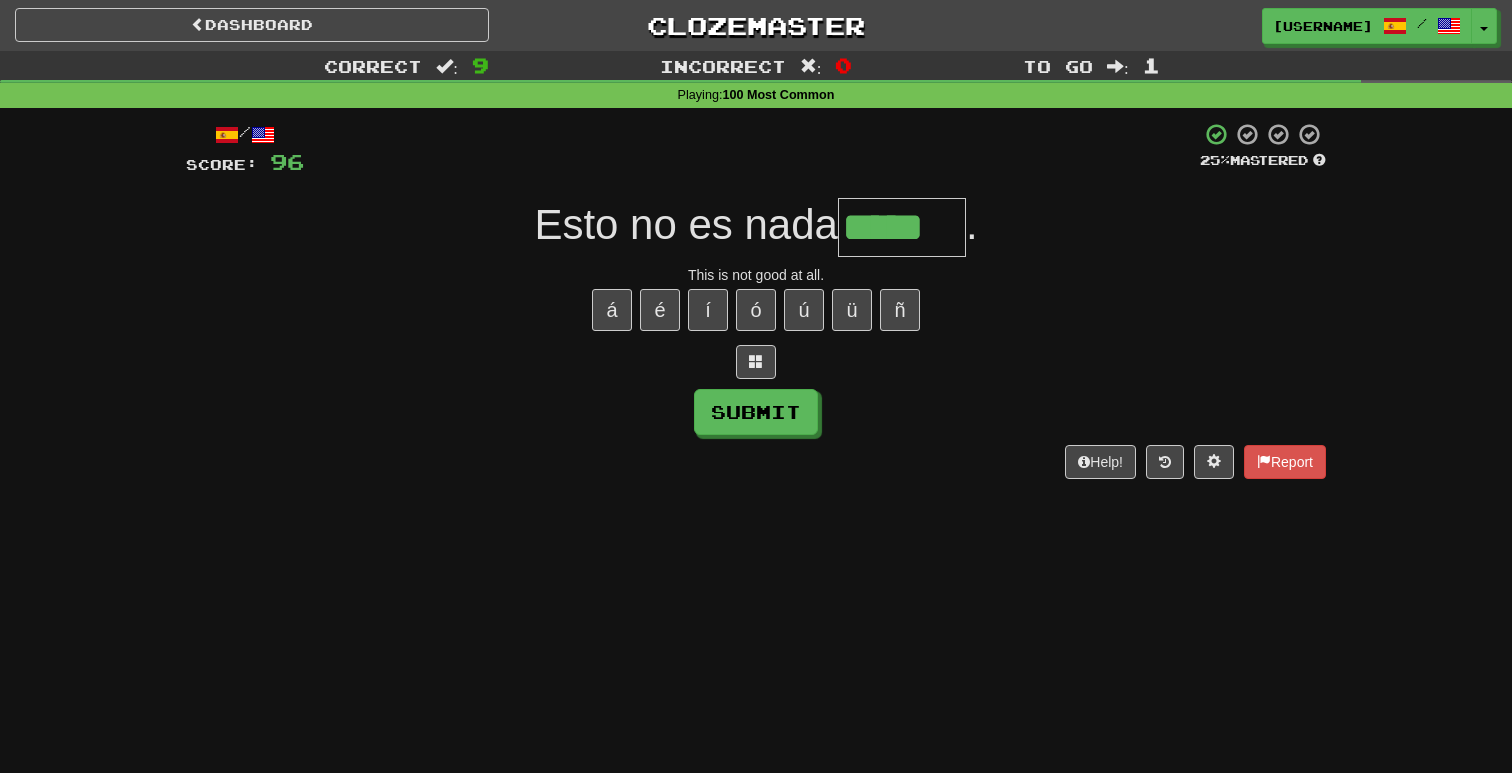 type on "*****" 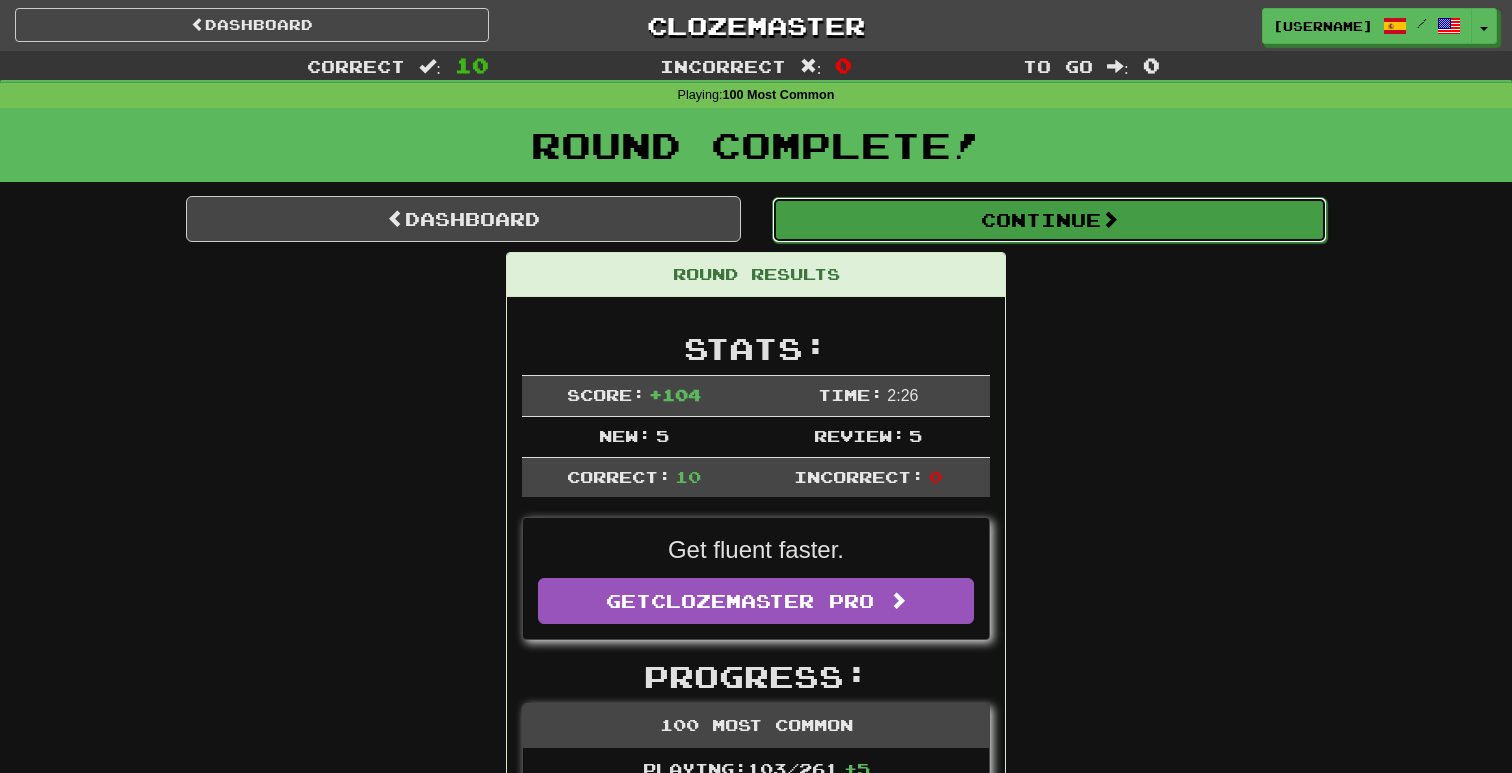 click on "Continue" at bounding box center (1049, 220) 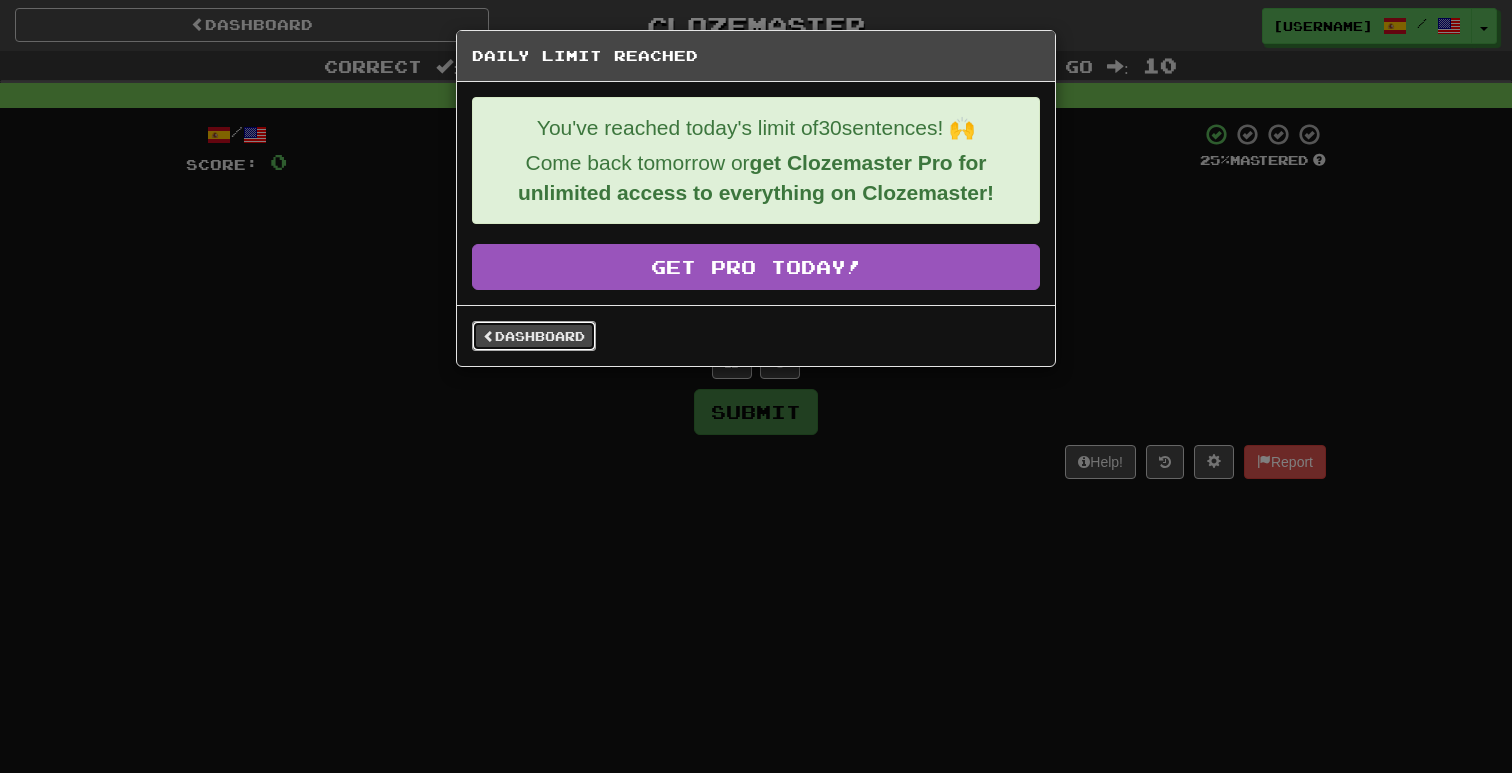 click on "Dashboard" at bounding box center (534, 336) 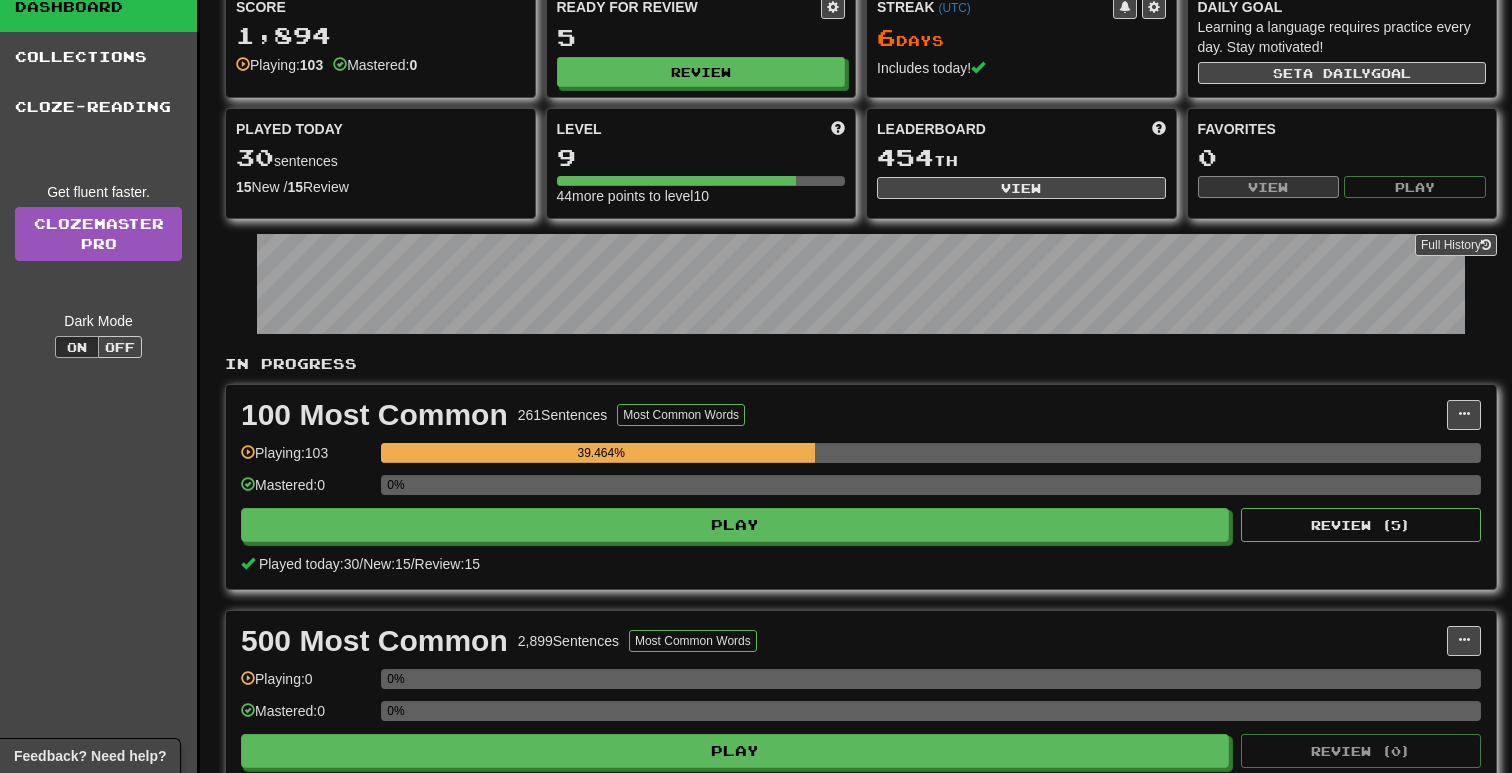 scroll, scrollTop: 0, scrollLeft: 0, axis: both 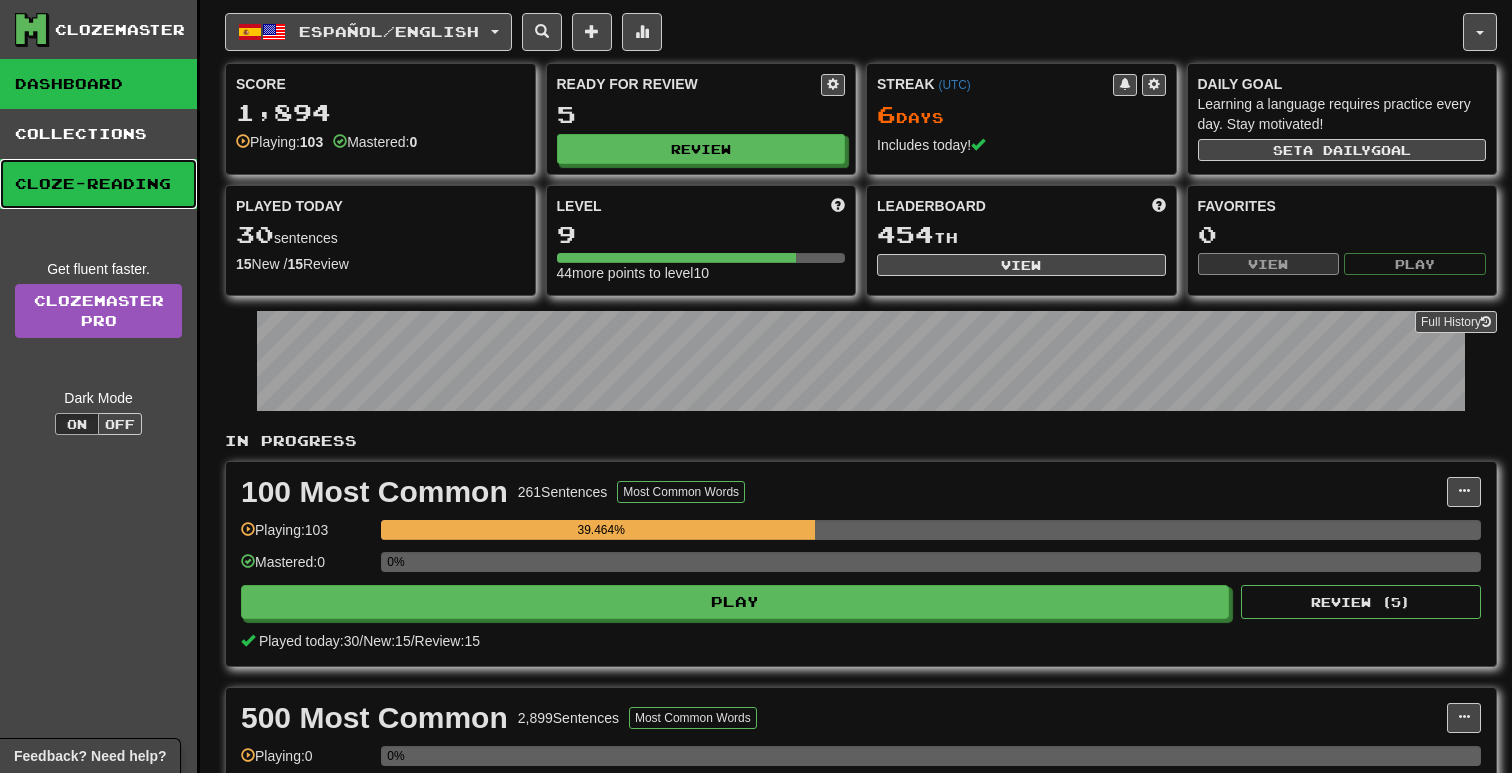 click on "Cloze-Reading" at bounding box center (98, 184) 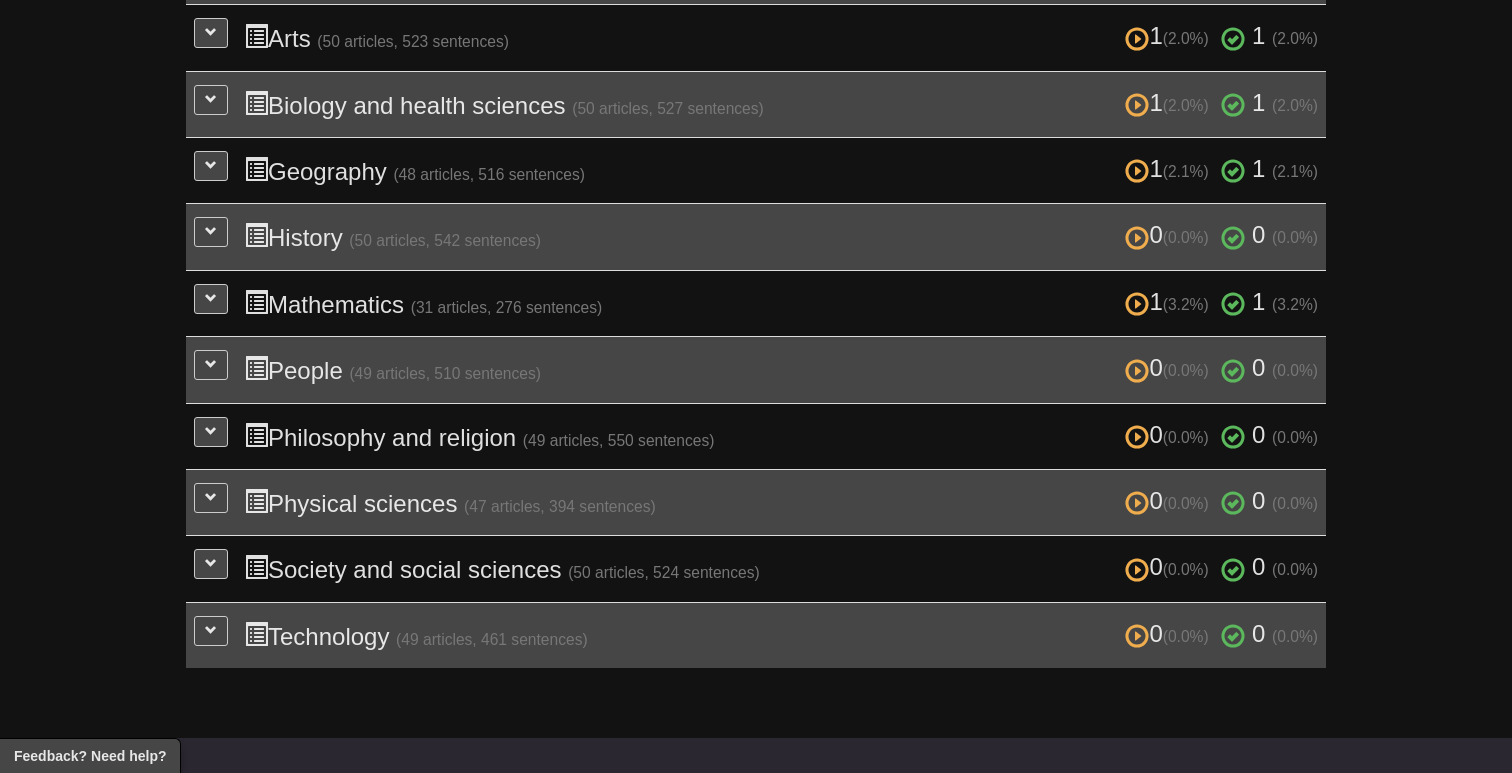 scroll, scrollTop: 590, scrollLeft: 0, axis: vertical 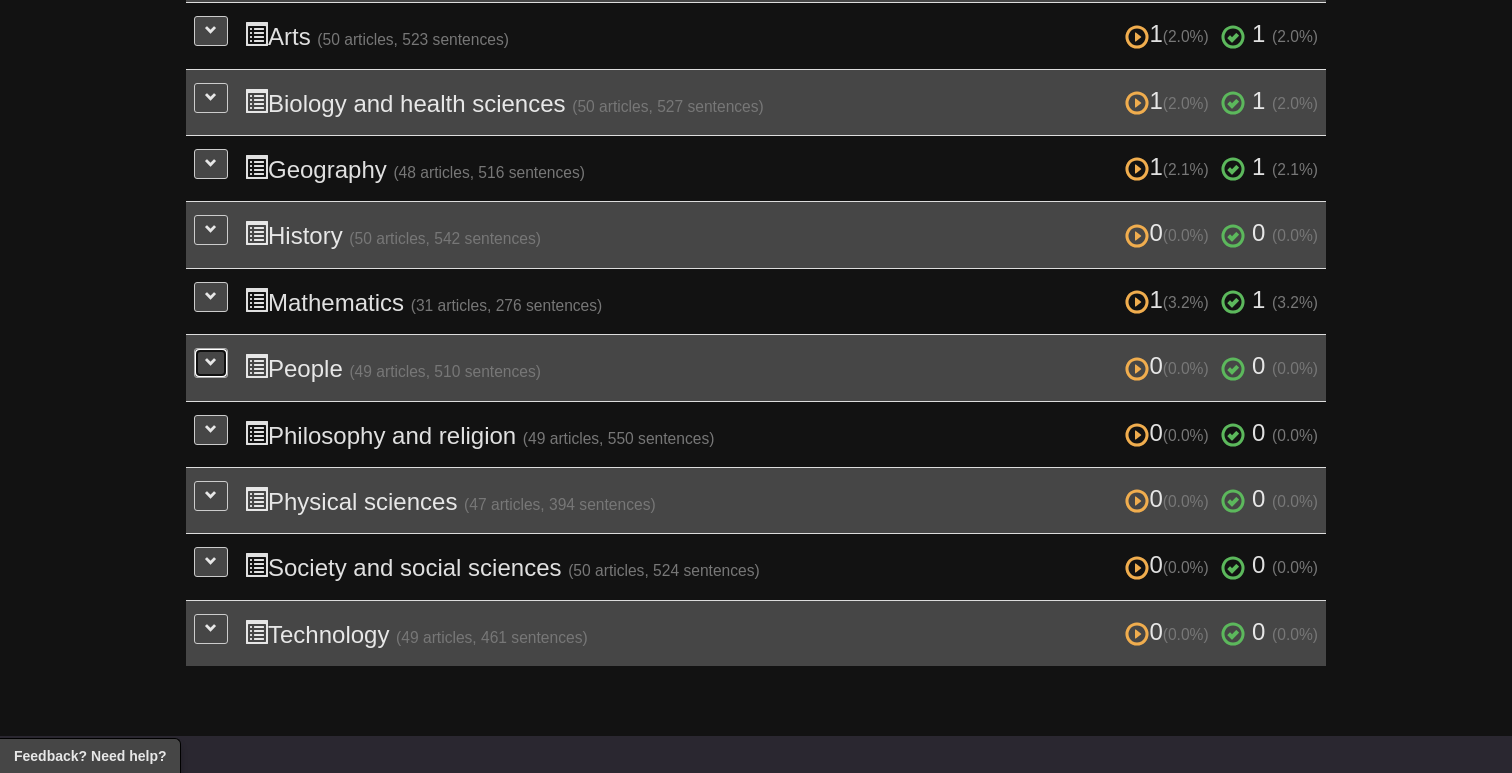 click at bounding box center [211, 362] 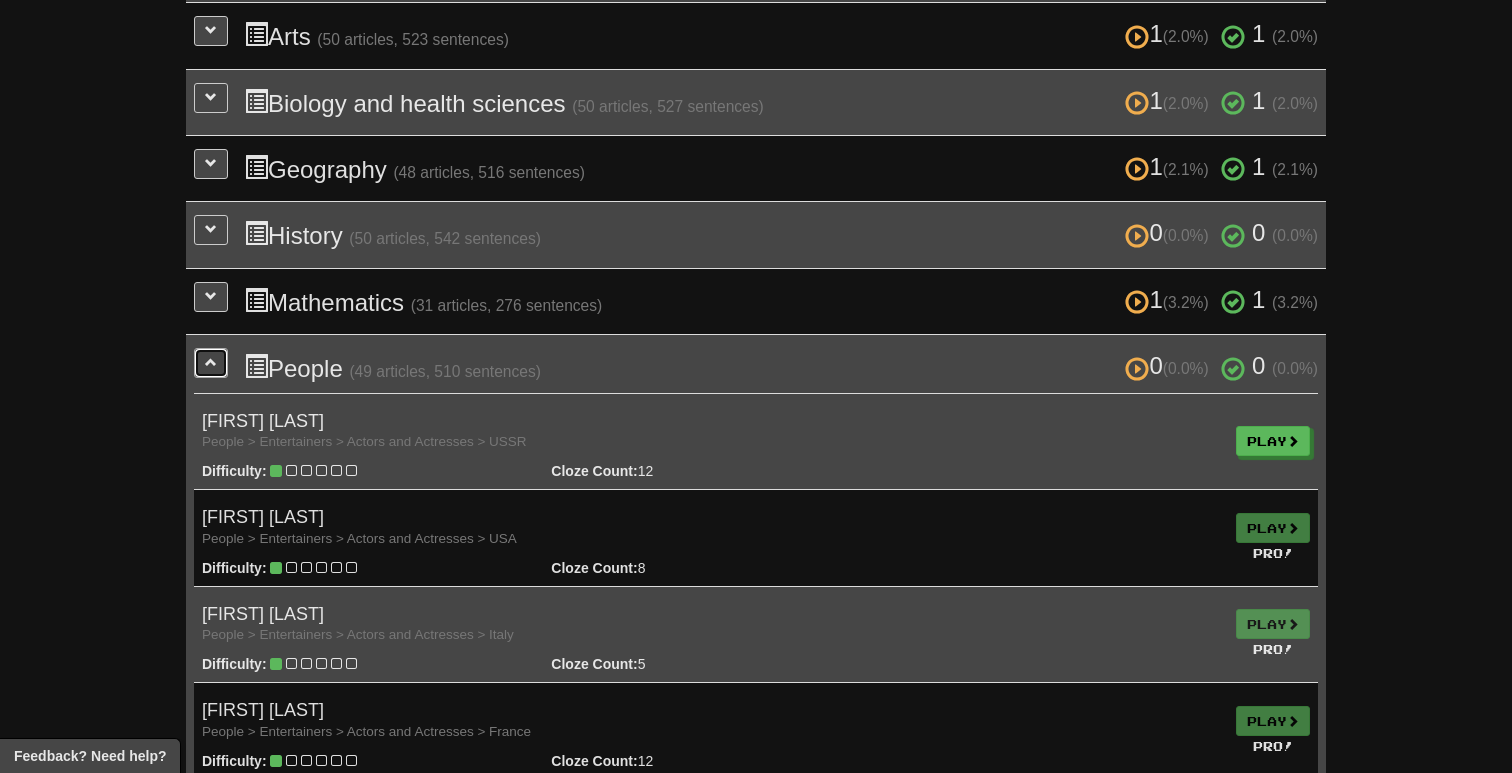 click at bounding box center [211, 362] 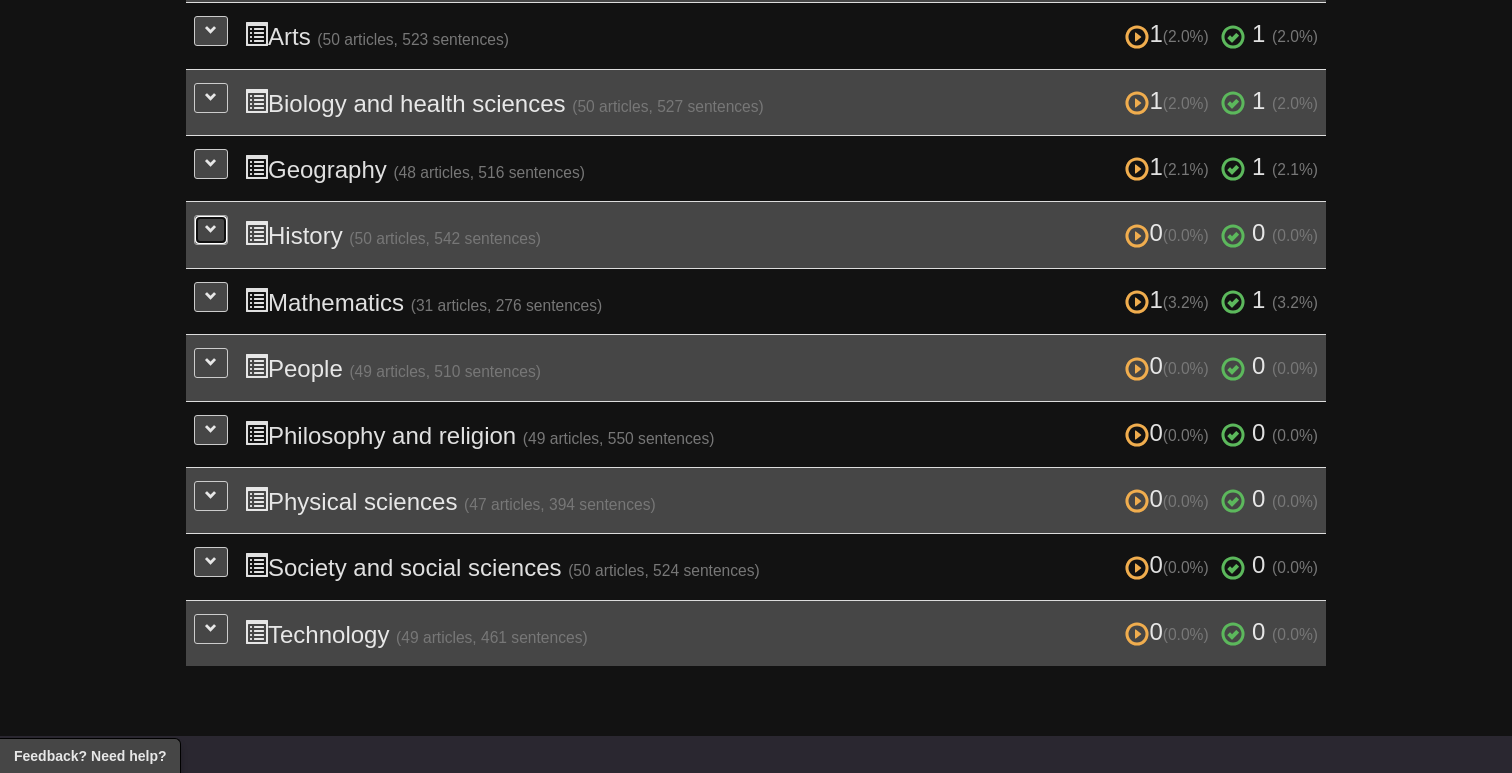 click at bounding box center (211, 229) 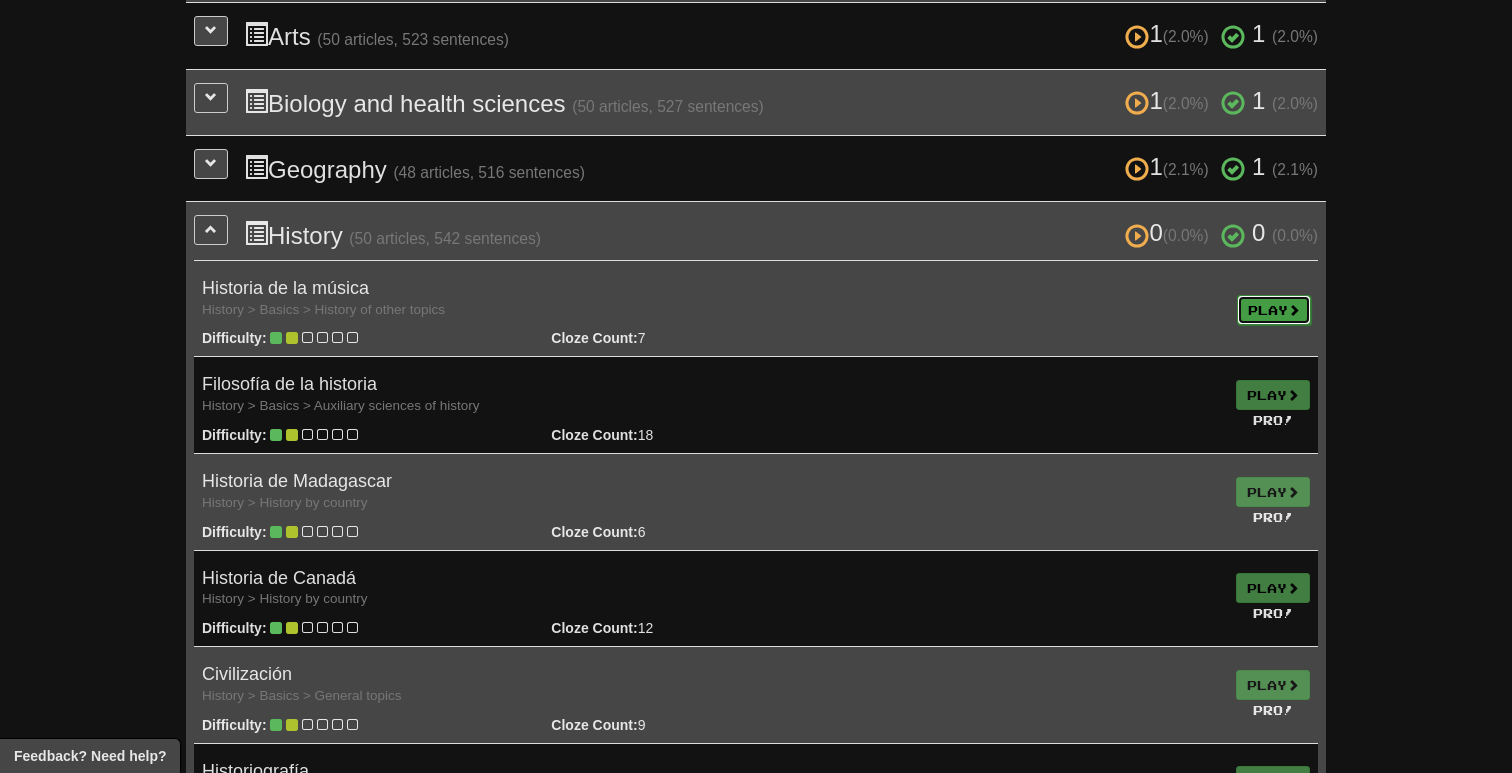click on "Play" at bounding box center (1274, 310) 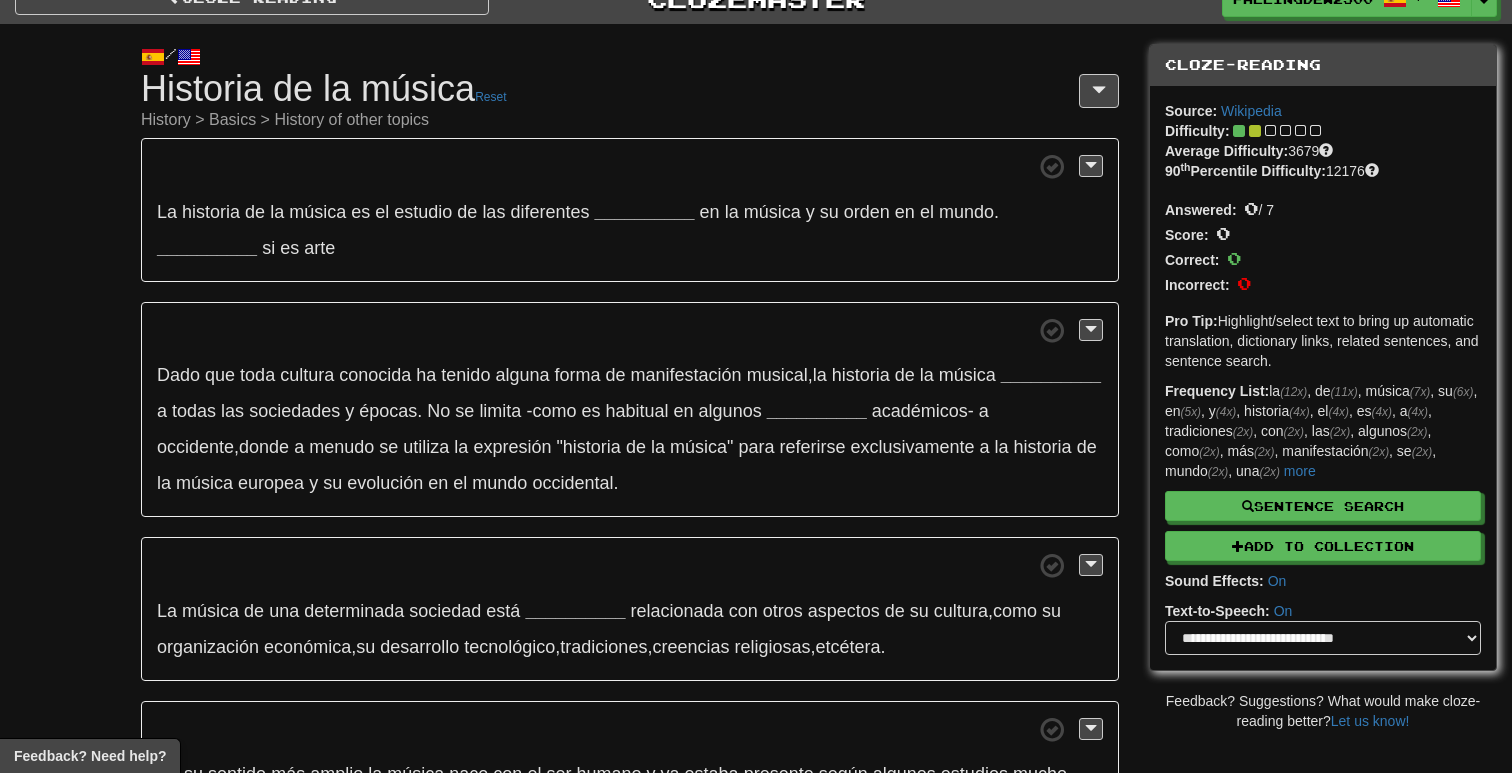 scroll, scrollTop: 0, scrollLeft: 0, axis: both 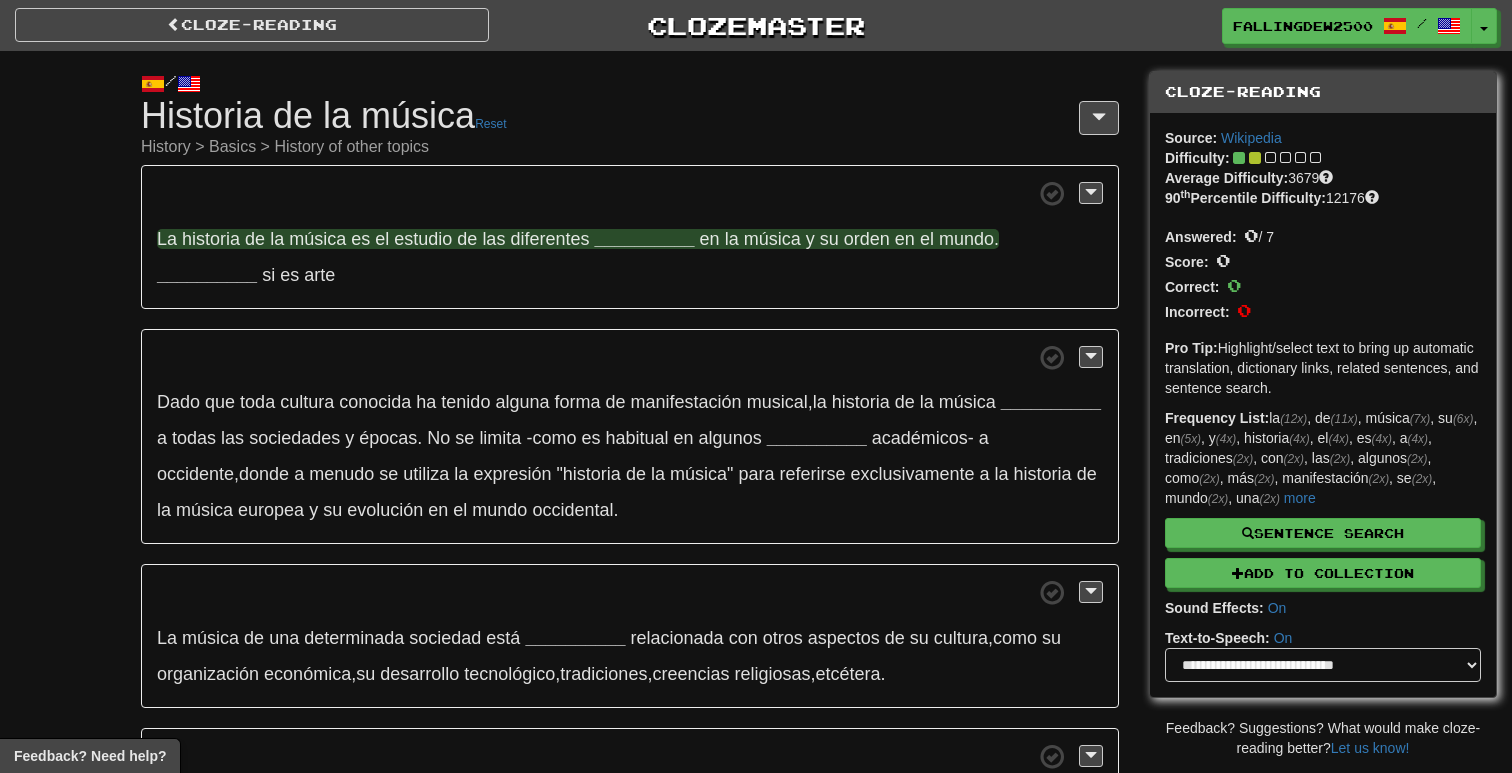 click on "__________" at bounding box center [644, 239] 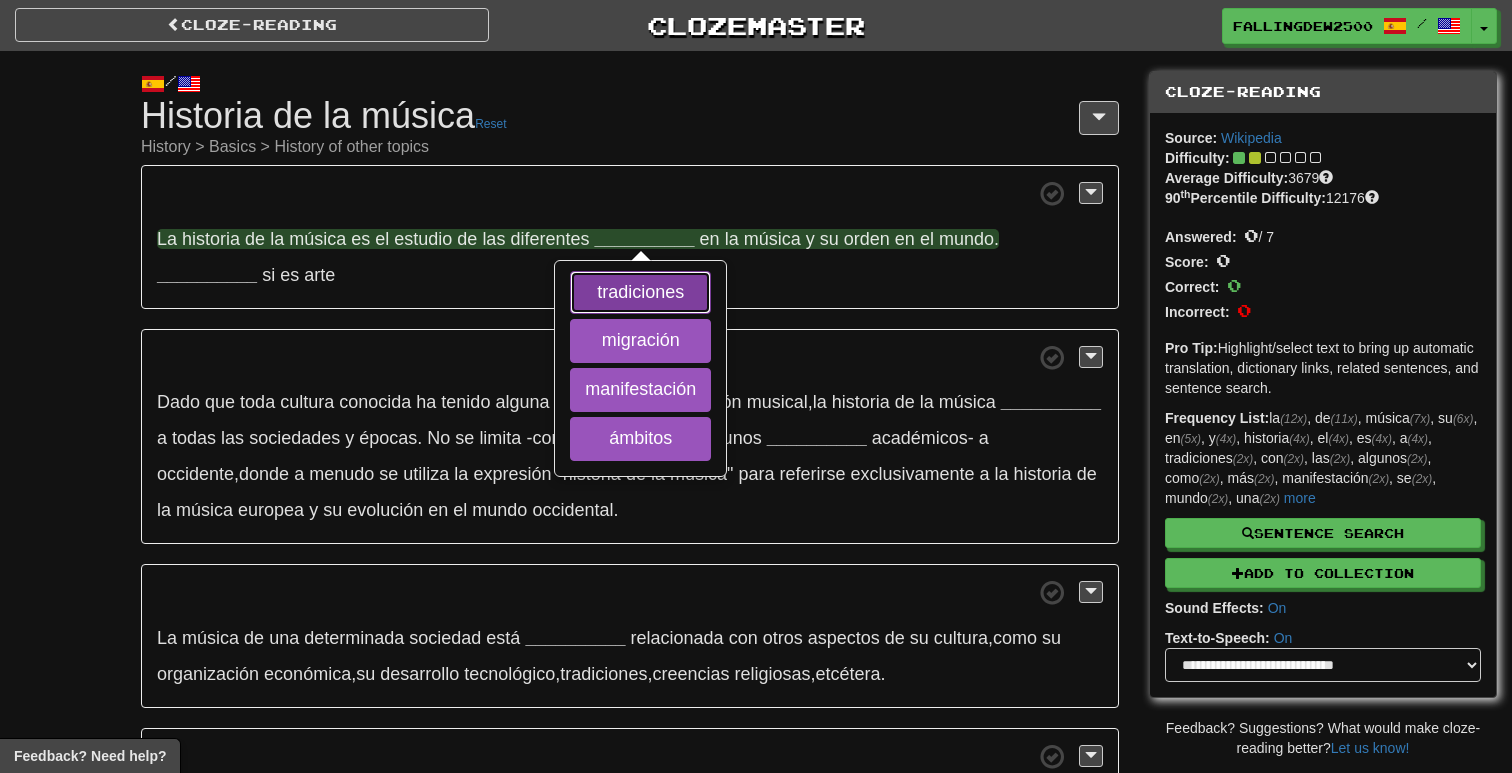 click on "tradiciones" at bounding box center (640, 293) 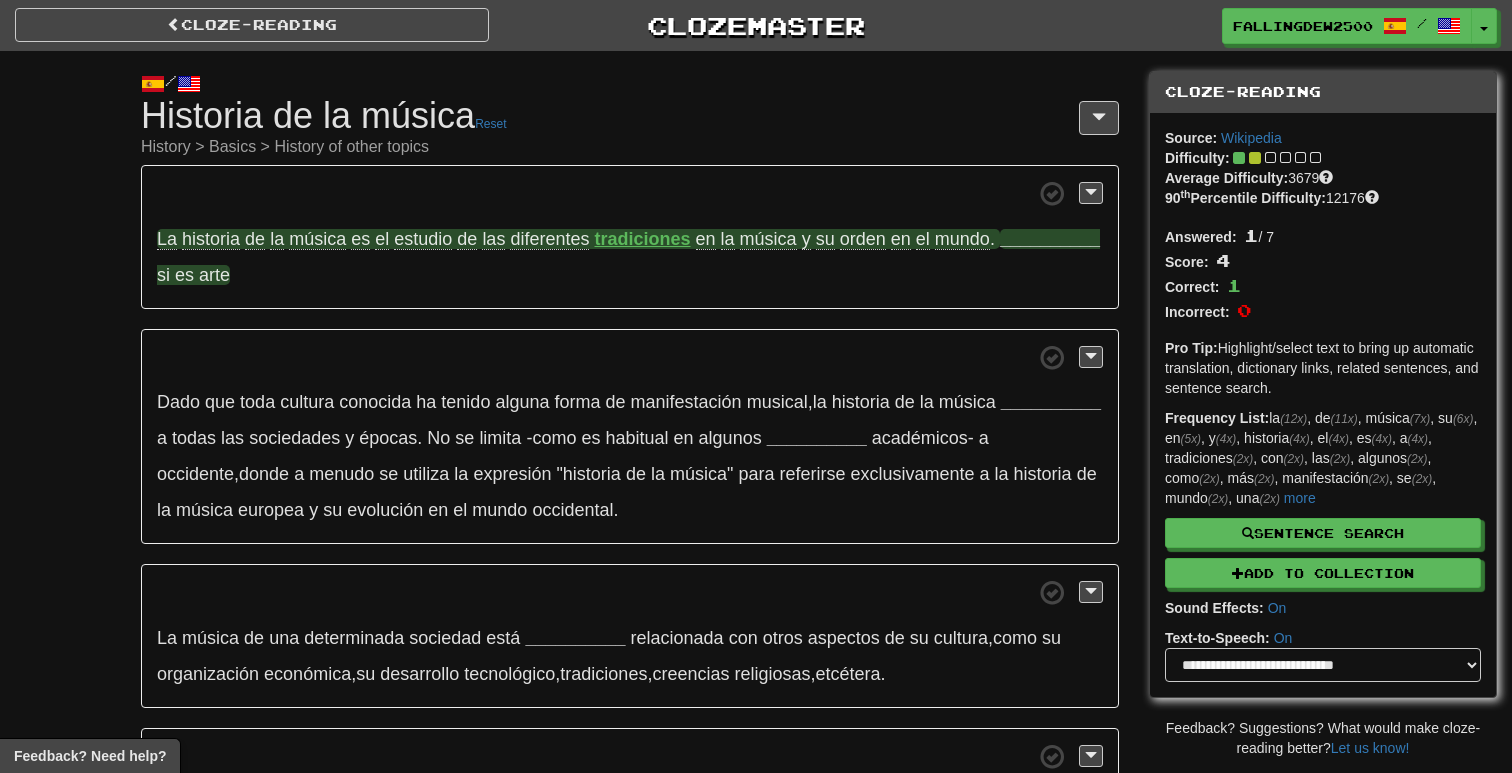 click on "__________" at bounding box center [1050, 239] 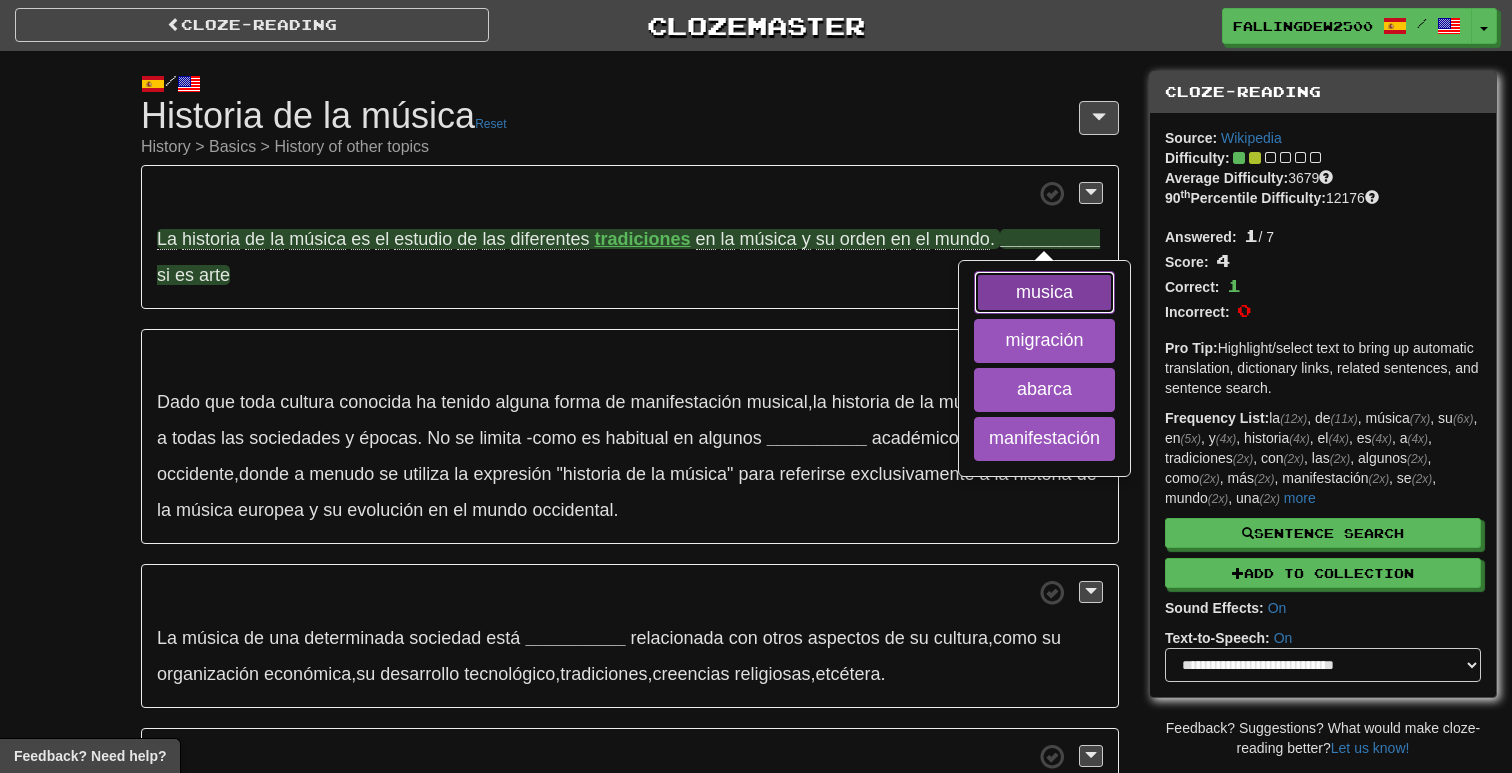 click on "musica" at bounding box center (1044, 293) 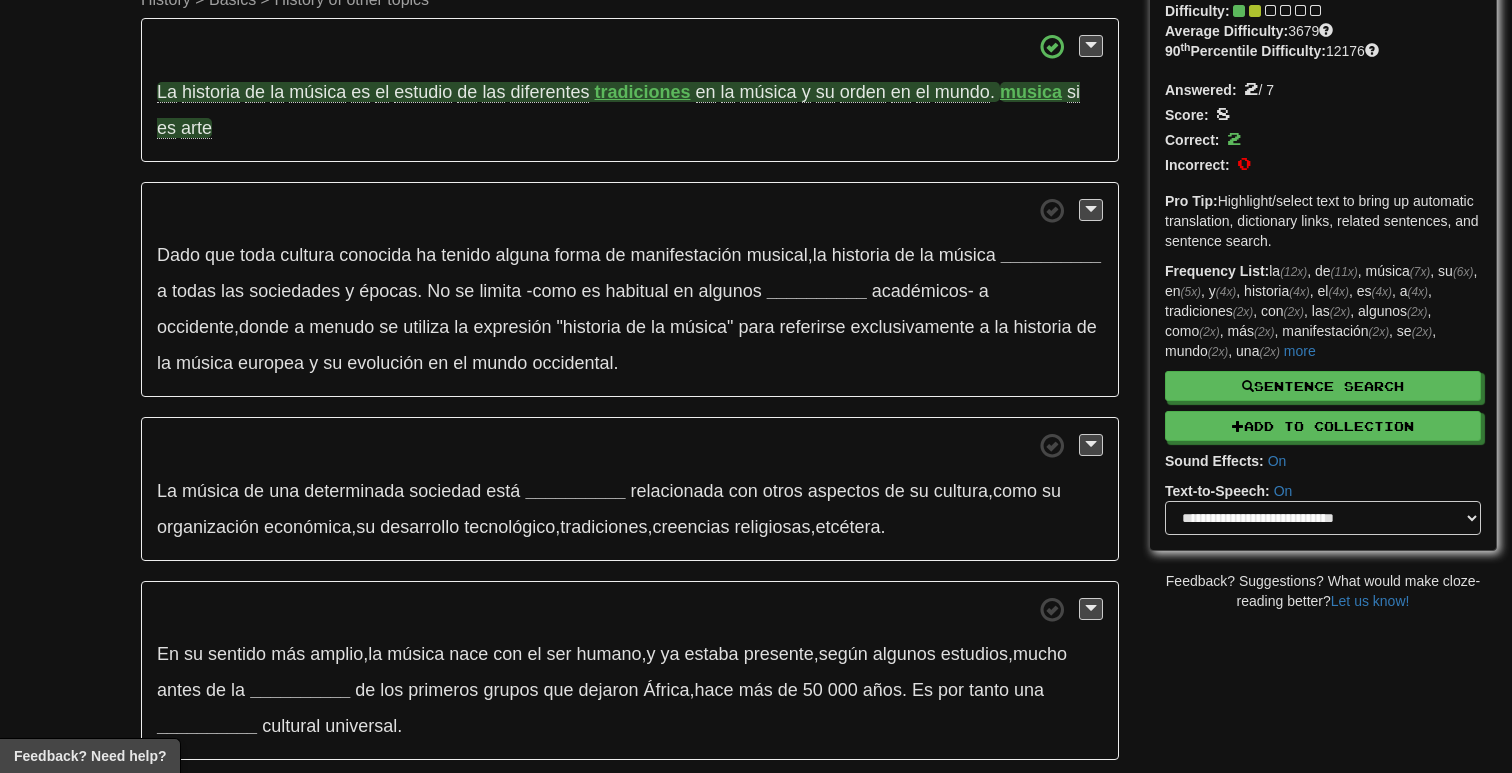 scroll, scrollTop: 154, scrollLeft: 0, axis: vertical 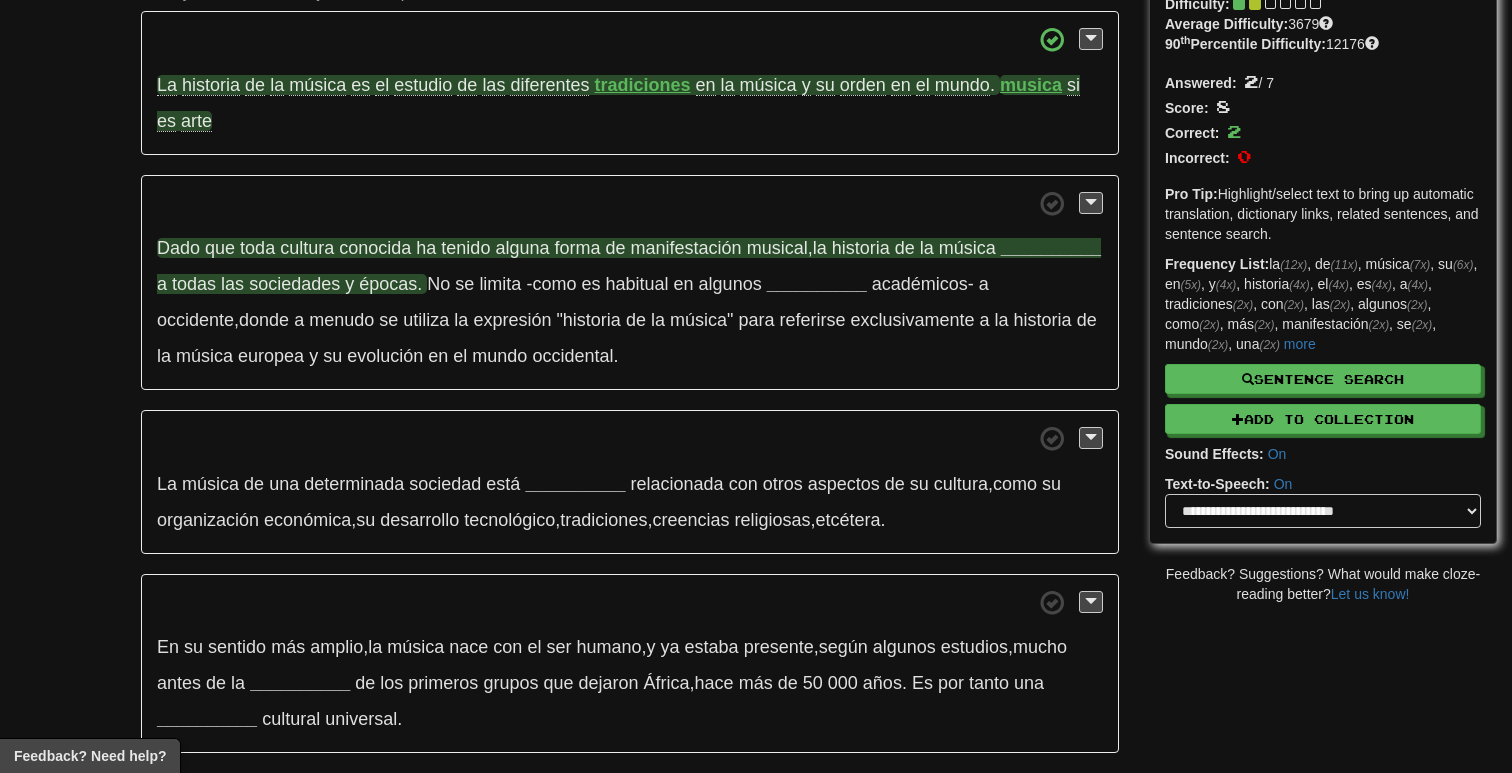 click on "__________" at bounding box center (1051, 248) 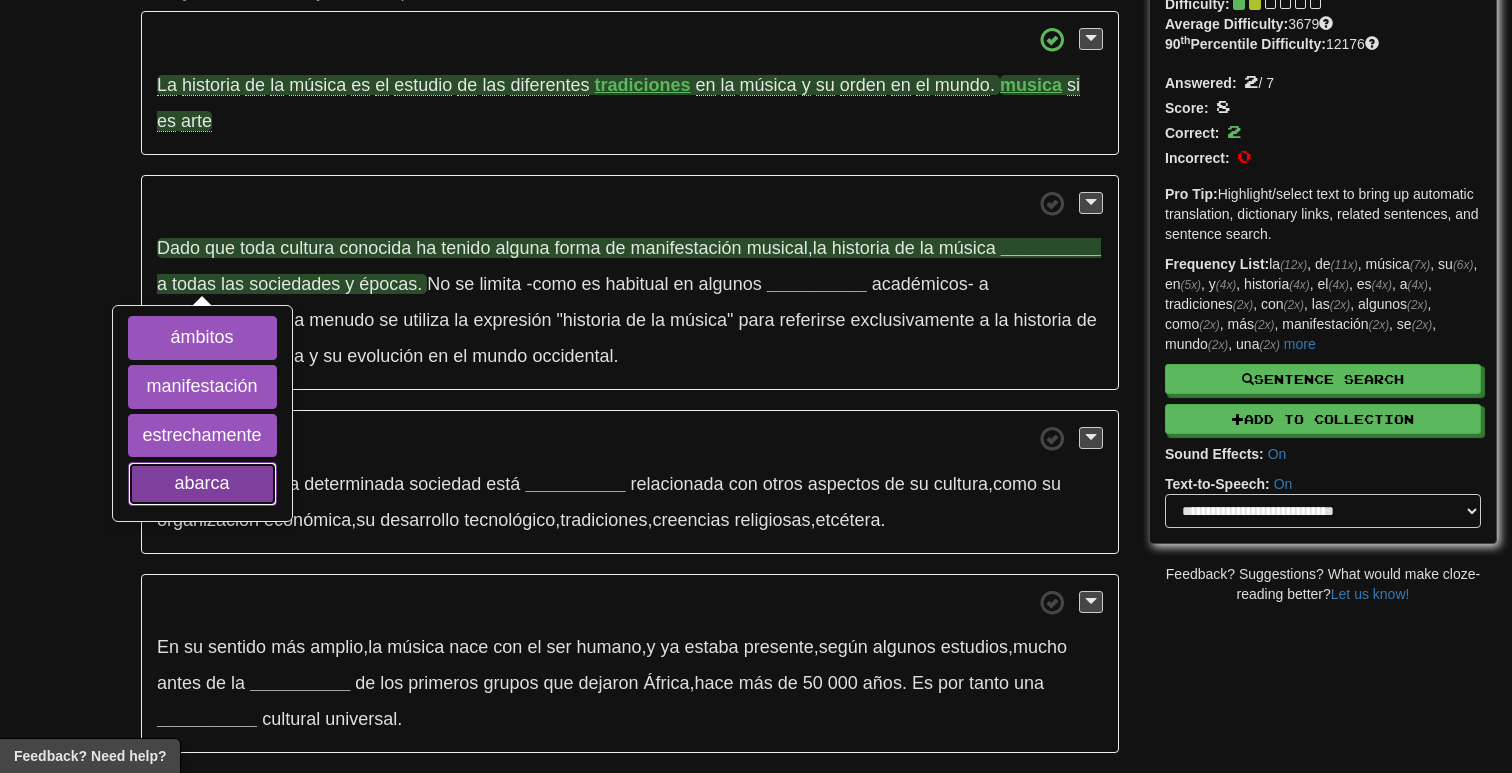 click on "abarca" at bounding box center [202, 484] 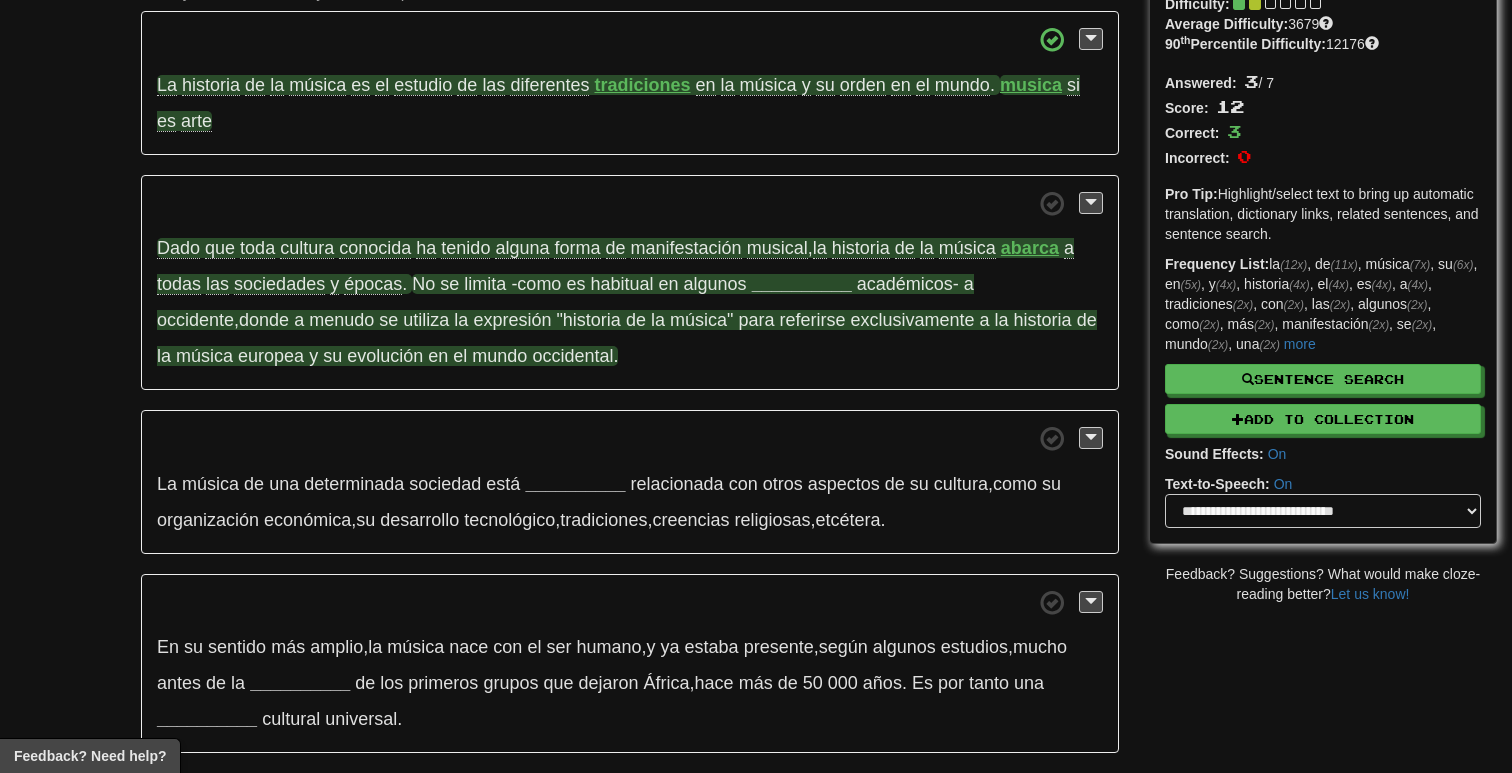 click on "__________" at bounding box center [802, 284] 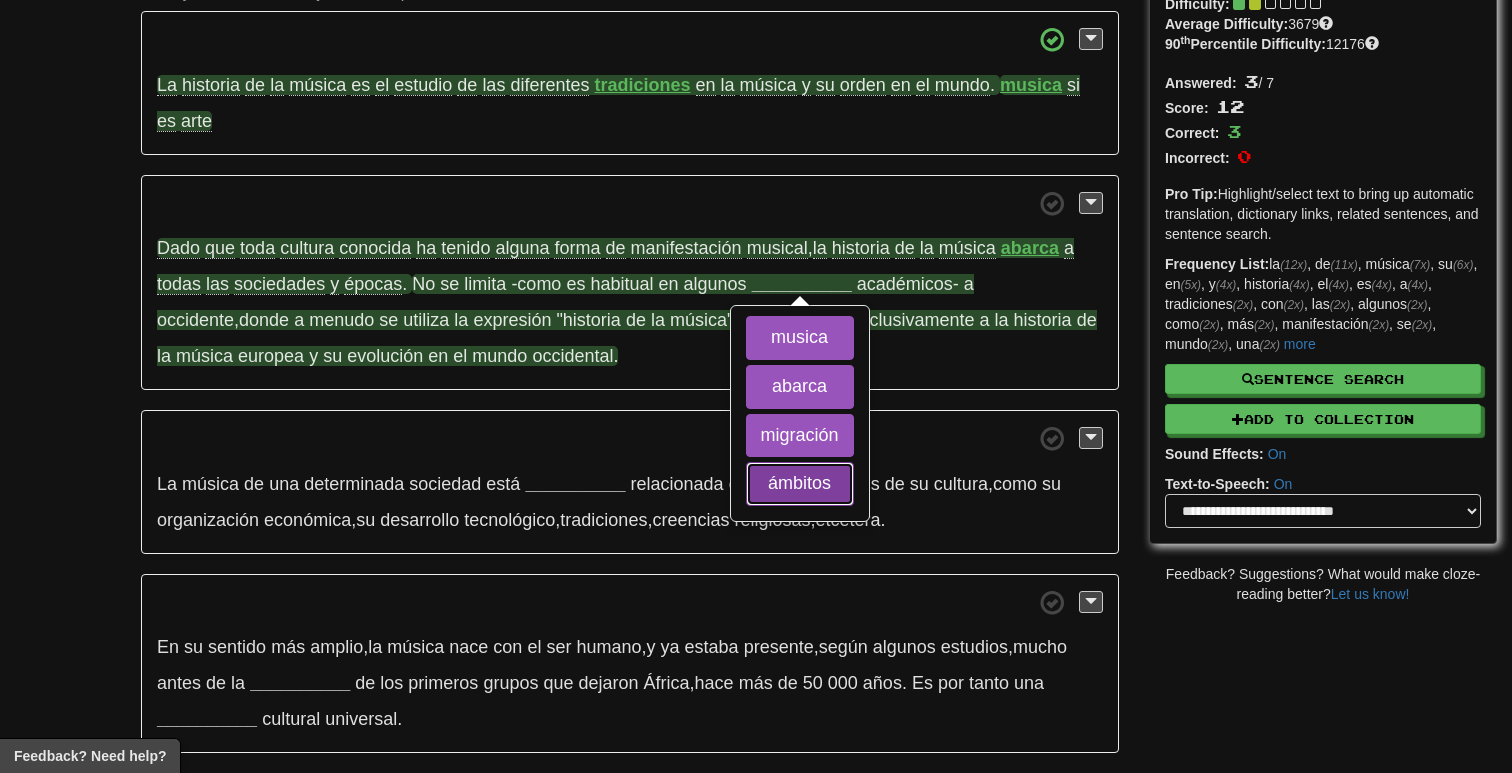 click on "ámbitos" at bounding box center [800, 484] 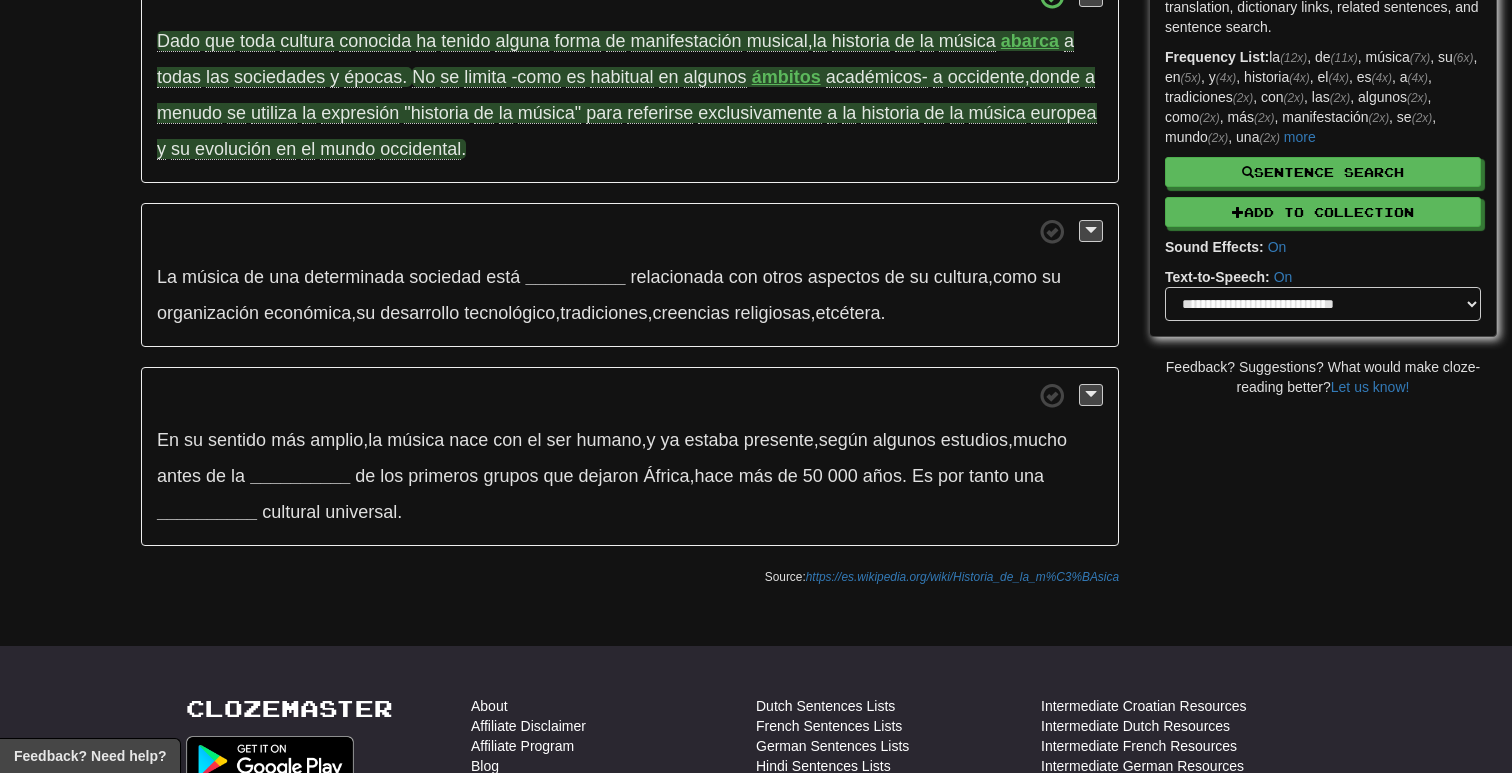 scroll, scrollTop: 370, scrollLeft: 0, axis: vertical 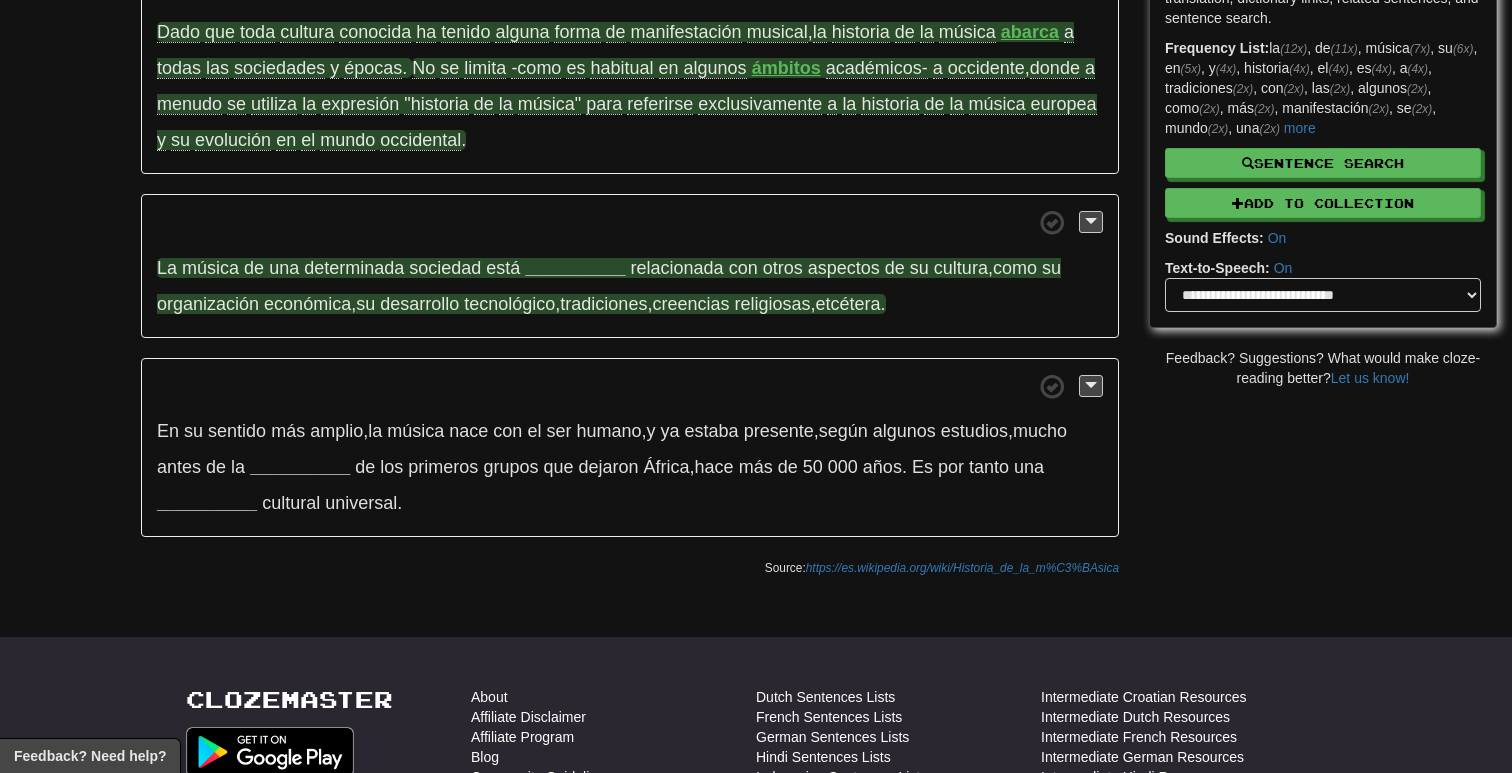 click on "__________" at bounding box center (575, 268) 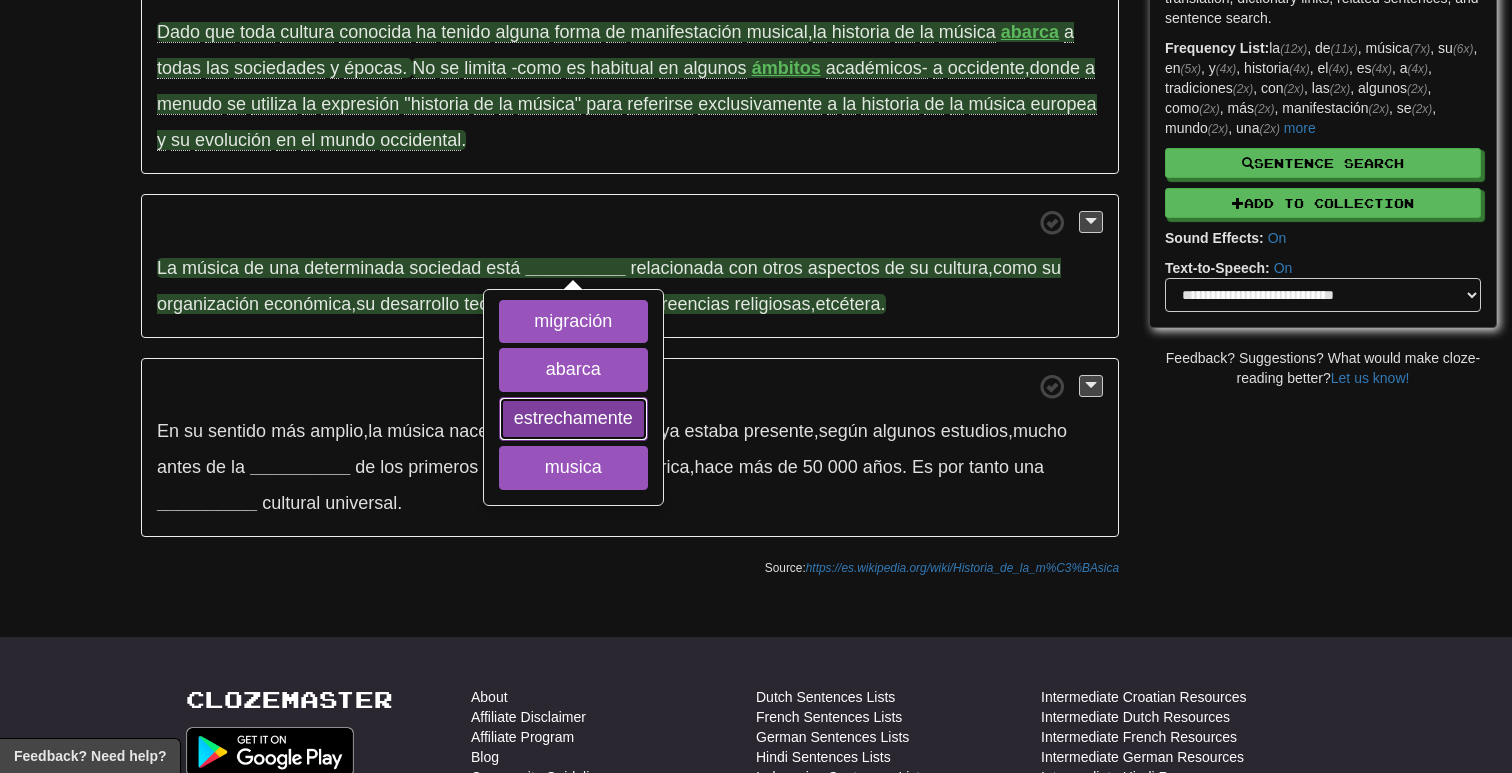 click on "estrechamente" at bounding box center [573, 419] 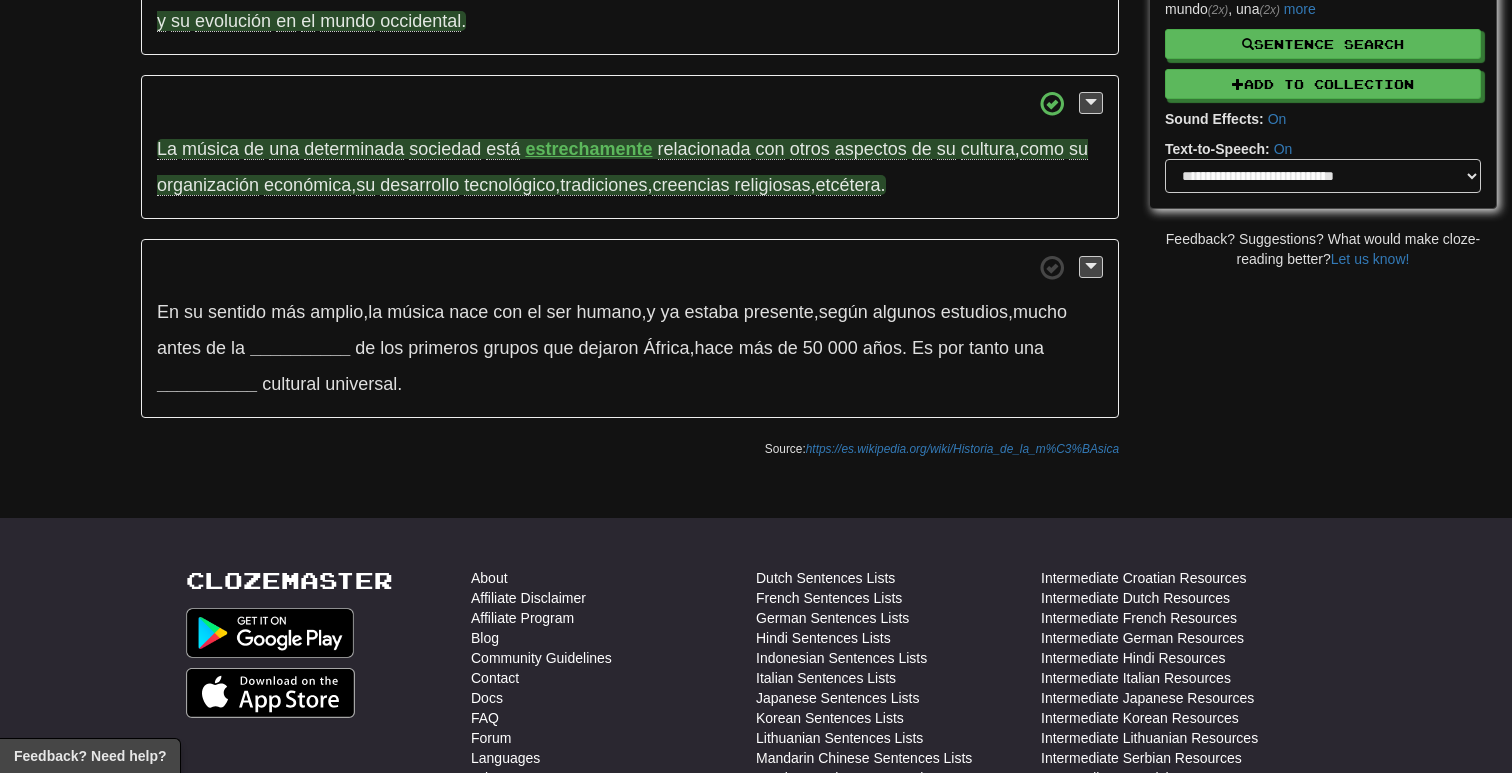 scroll, scrollTop: 493, scrollLeft: 0, axis: vertical 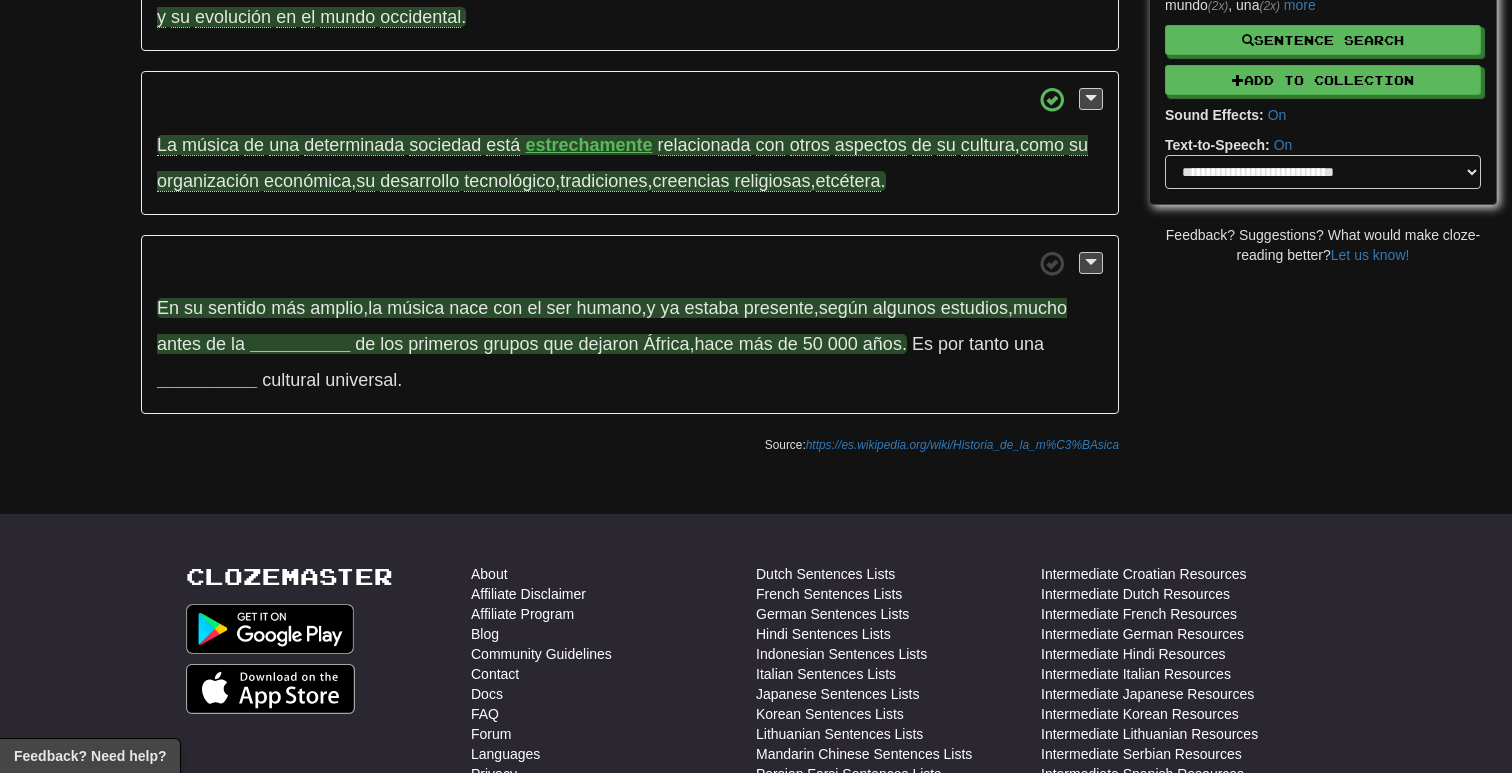 click on "__________" at bounding box center [300, 344] 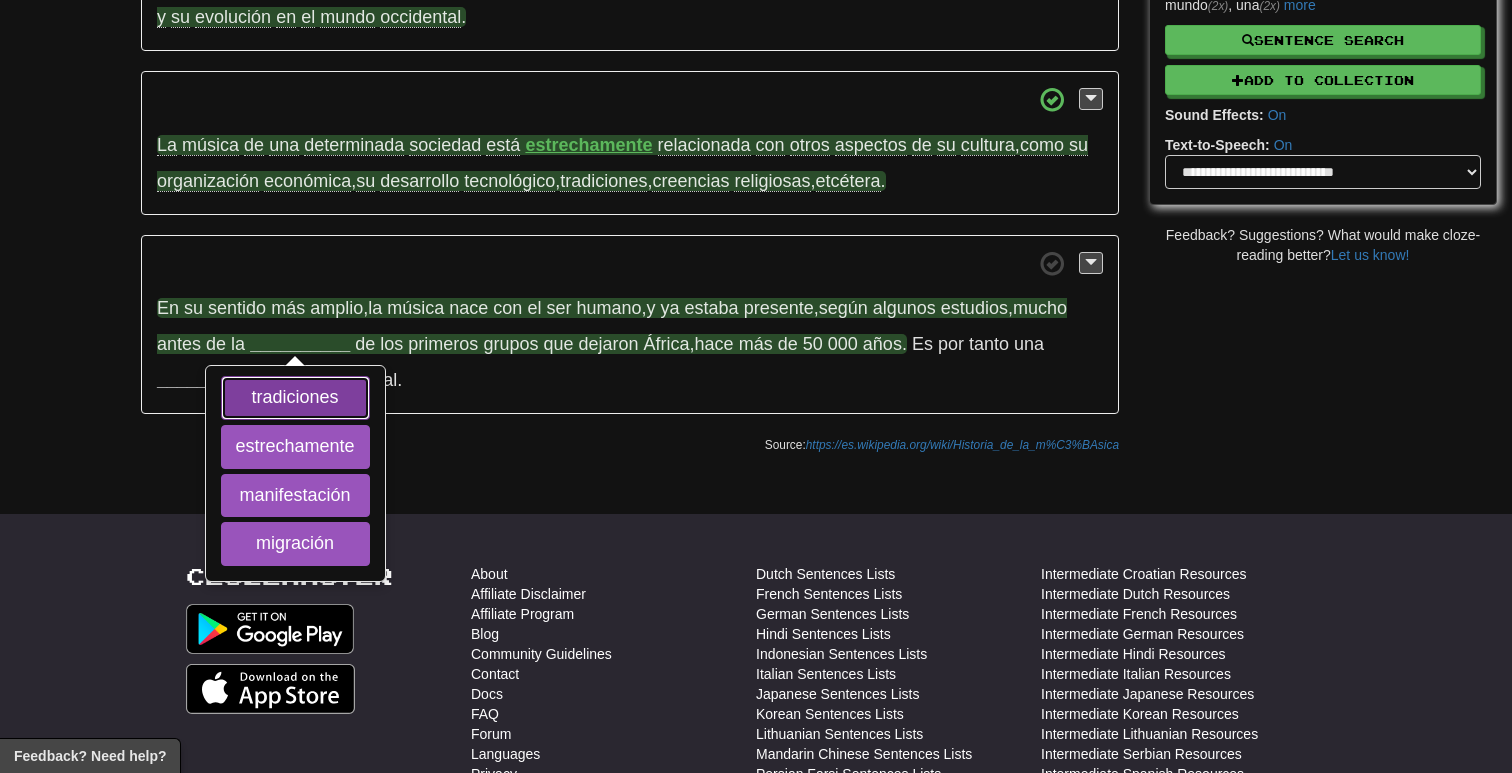click on "tradiciones" at bounding box center [295, 398] 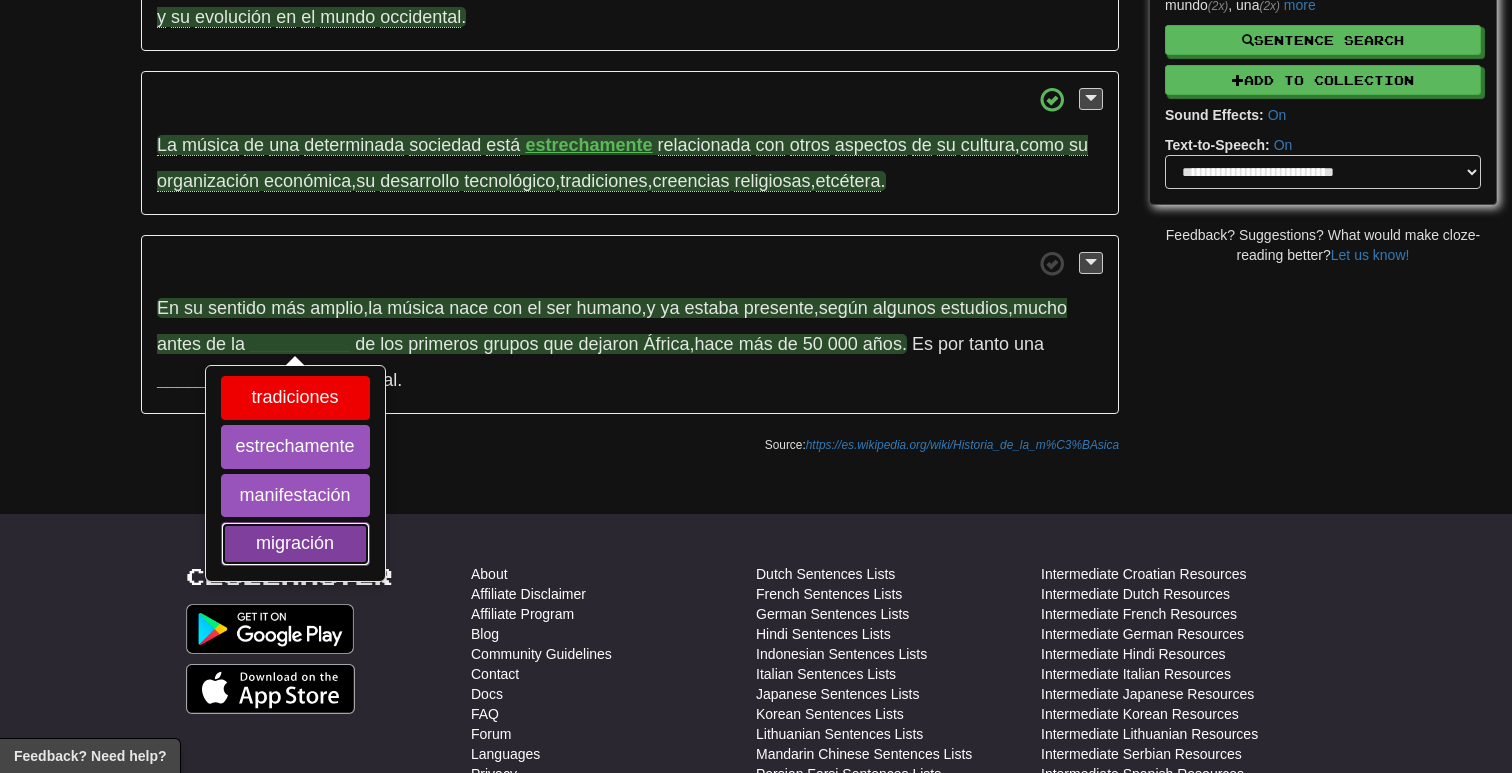 click on "migración" at bounding box center (295, 544) 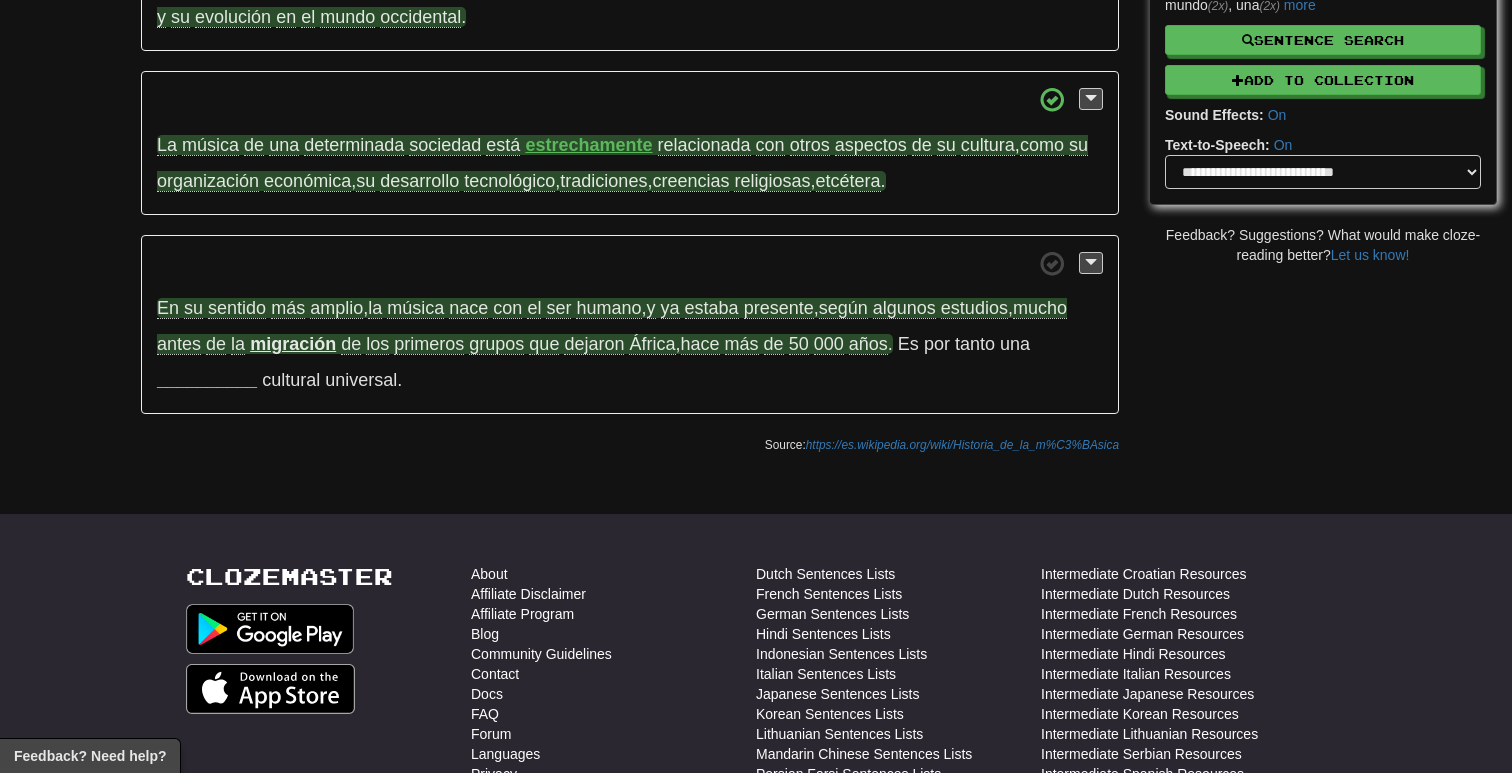 click on "En   su   sentido   más   amplio ,  la   música   nace   con   el   ser   humano ,  y   ya   estaba   presente ,  según   algunos   estudios ,  mucho   antes   de   la
migración
de   los   primeros   grupos   que   dejaron   África ,  hace   más   de   50   000   años .
​   Es   por   tanto   una
__________
cultural   universal ." at bounding box center (630, 325) 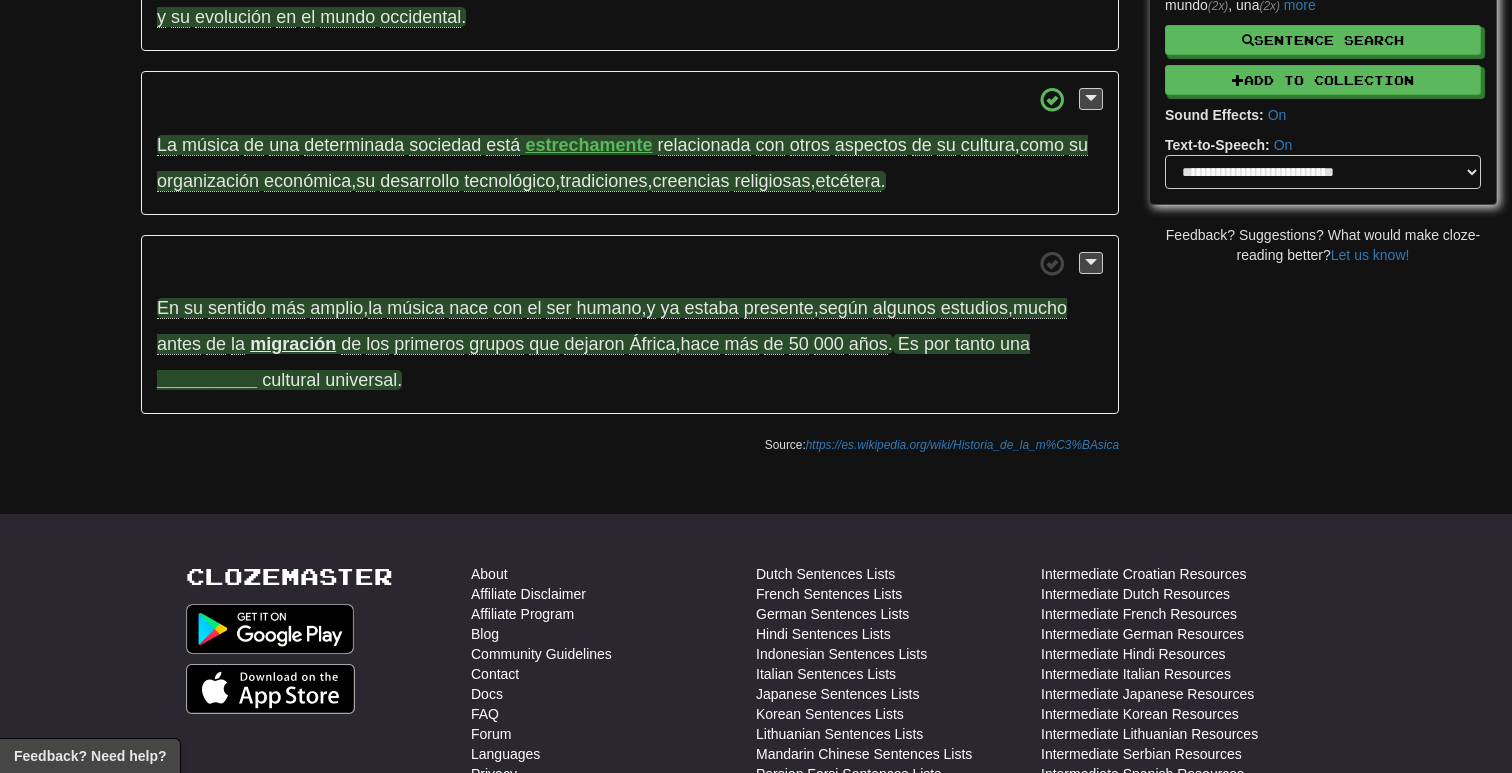 click on "__________" at bounding box center (207, 380) 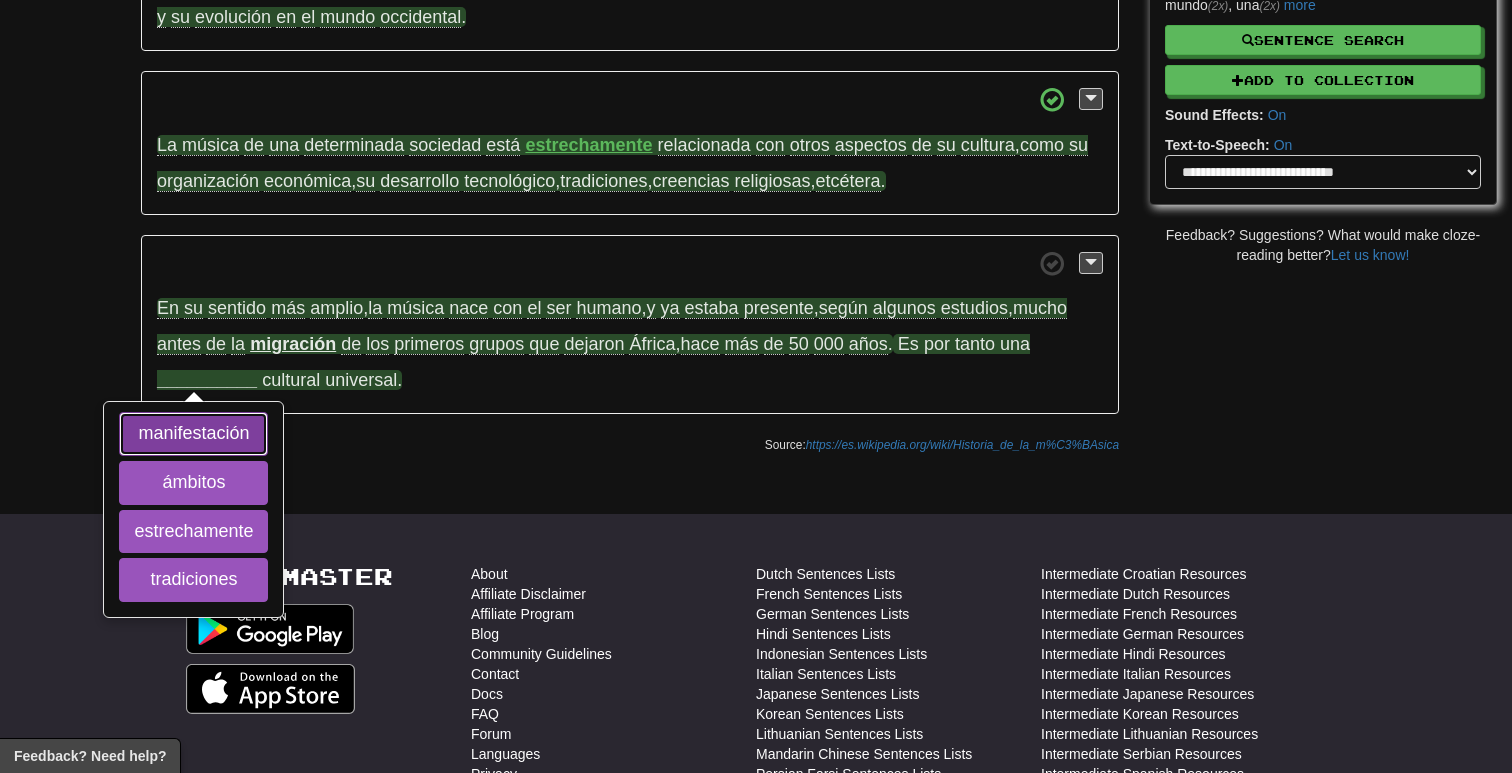 click on "manifestación" at bounding box center (193, 434) 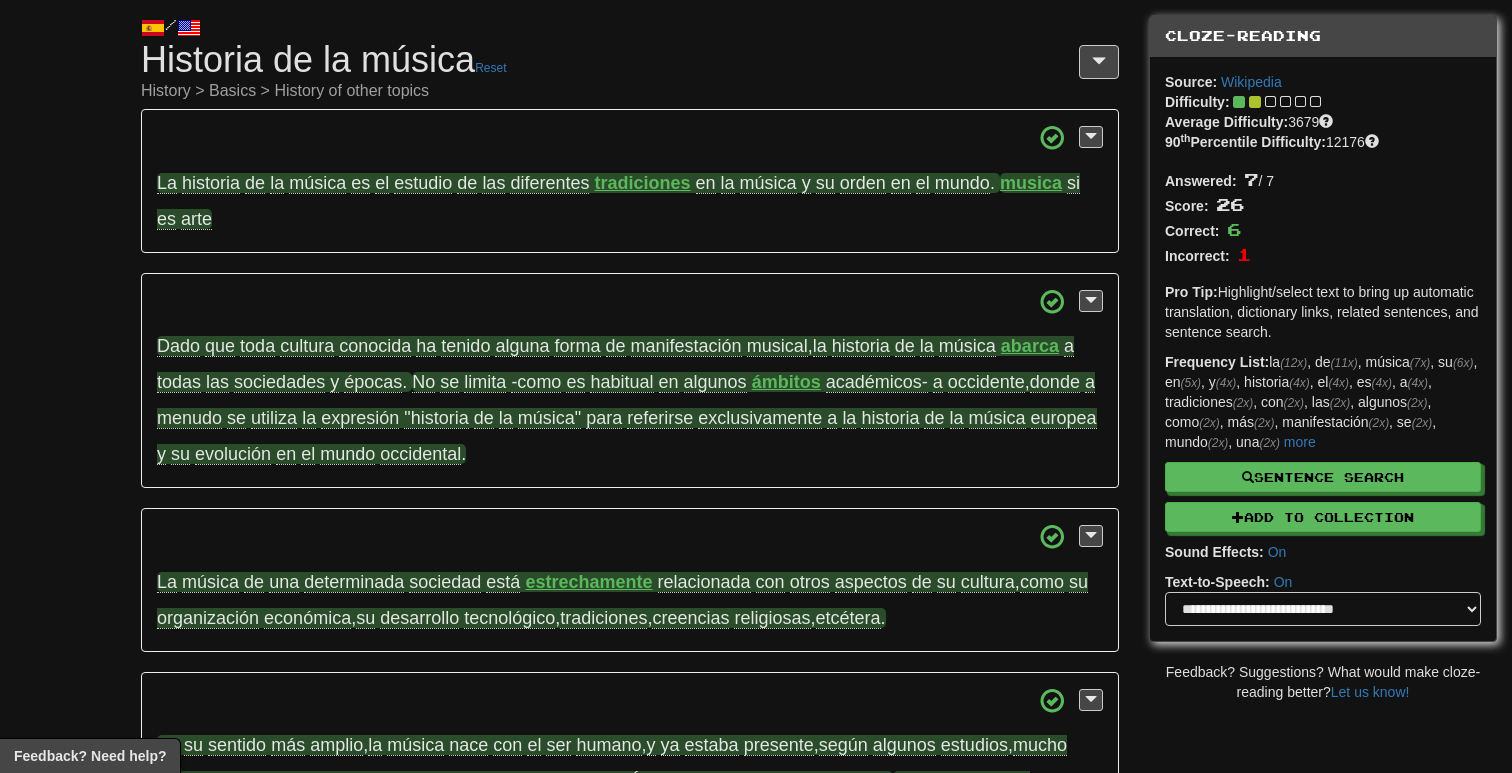 scroll, scrollTop: 0, scrollLeft: 0, axis: both 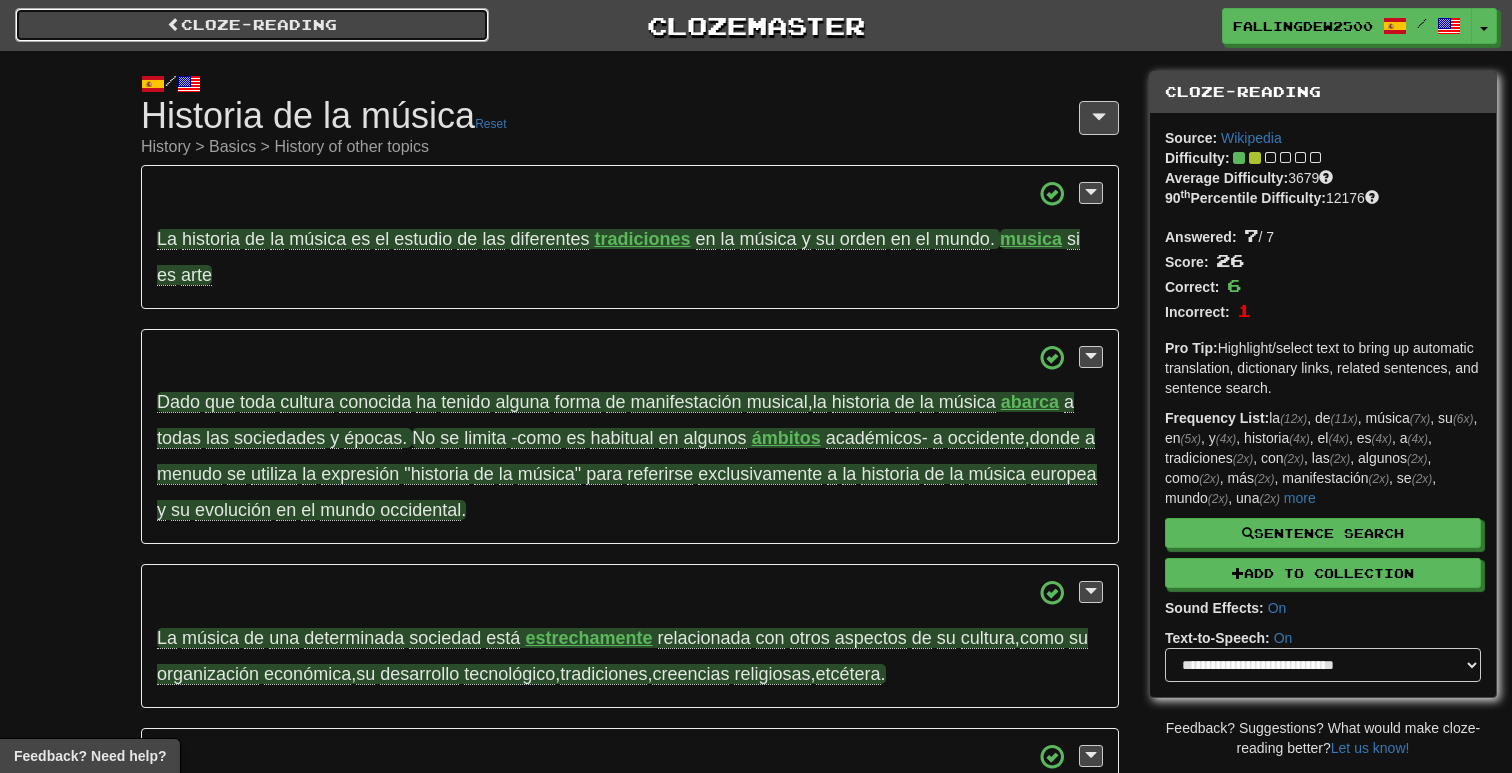 click at bounding box center [174, 24] 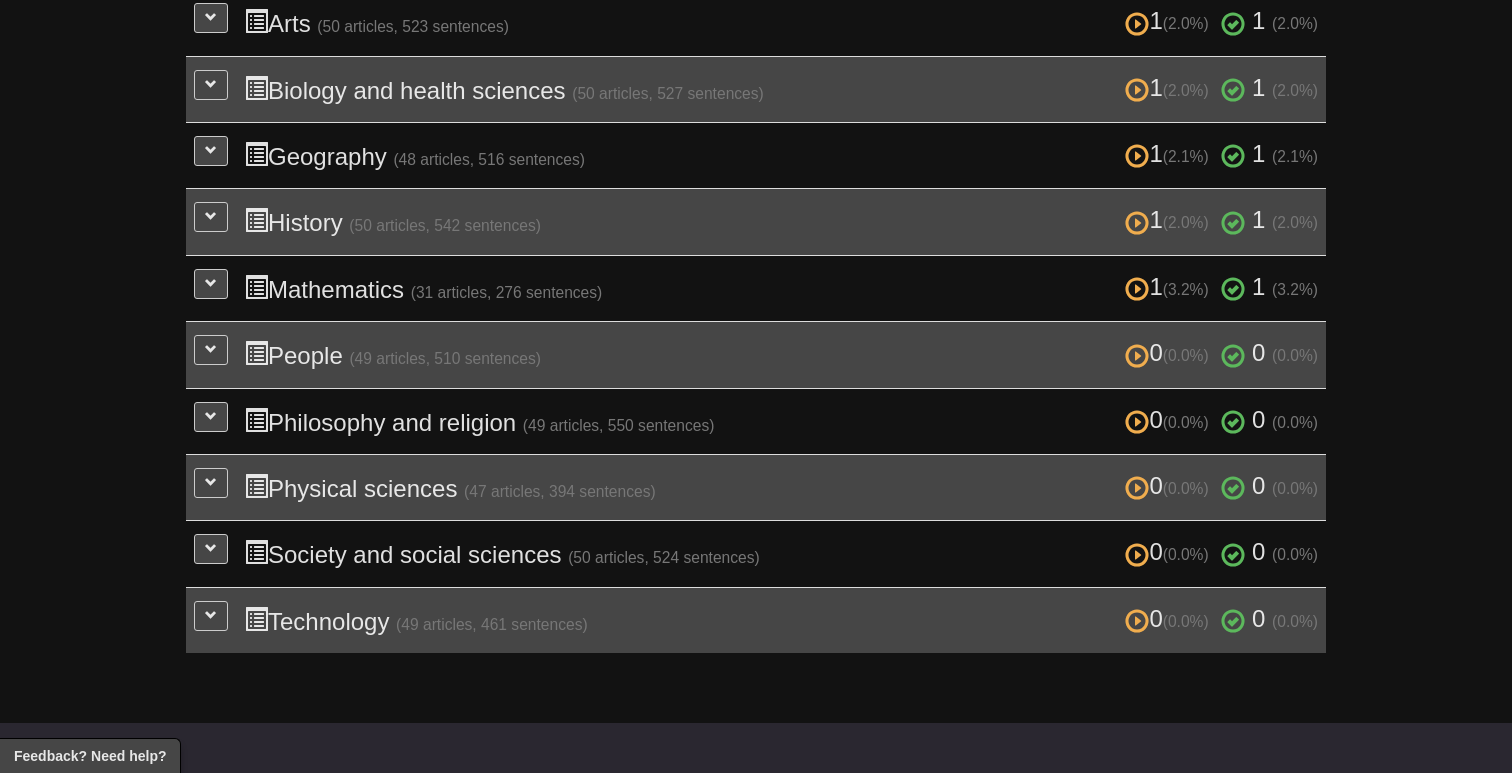 scroll, scrollTop: 622, scrollLeft: 0, axis: vertical 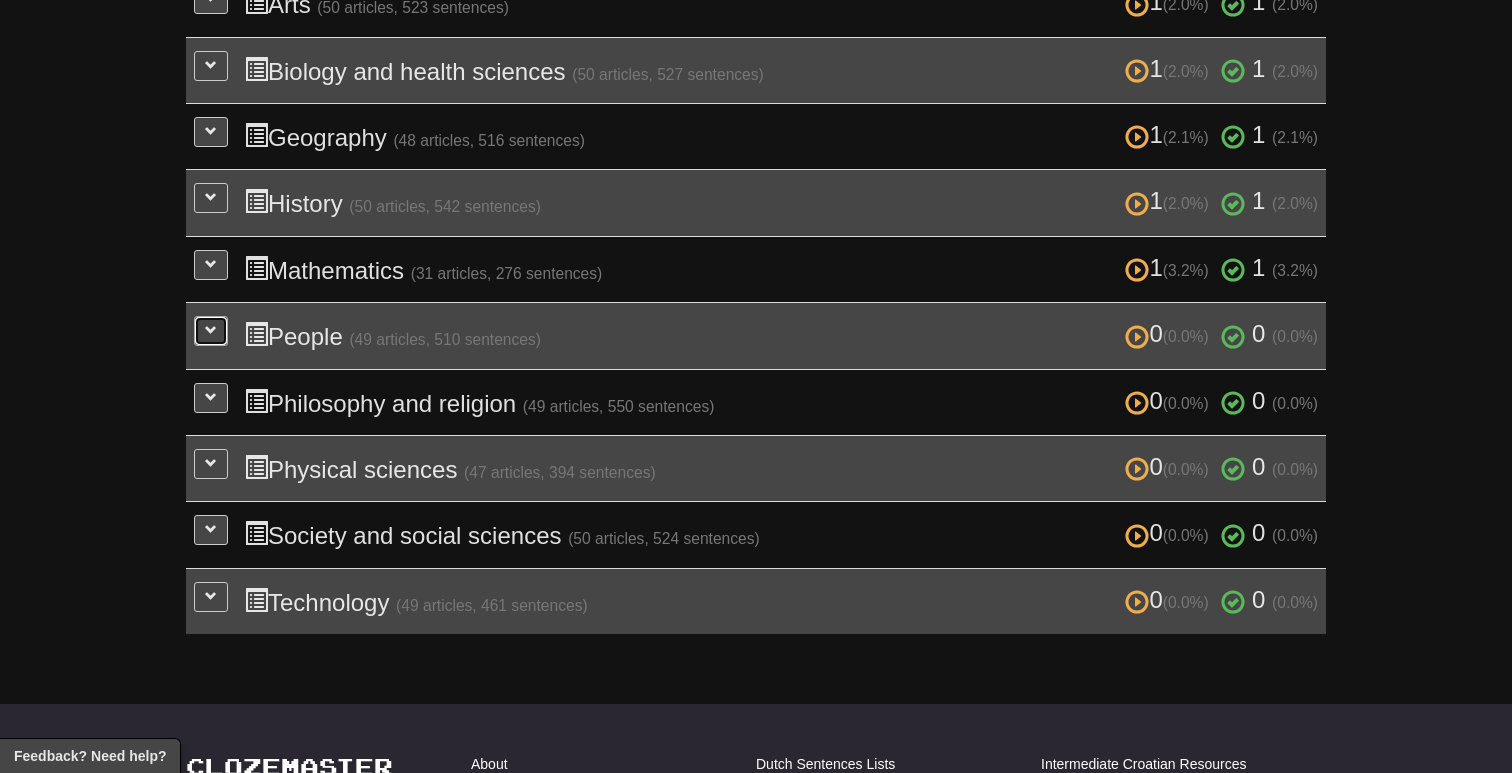 click at bounding box center (211, 330) 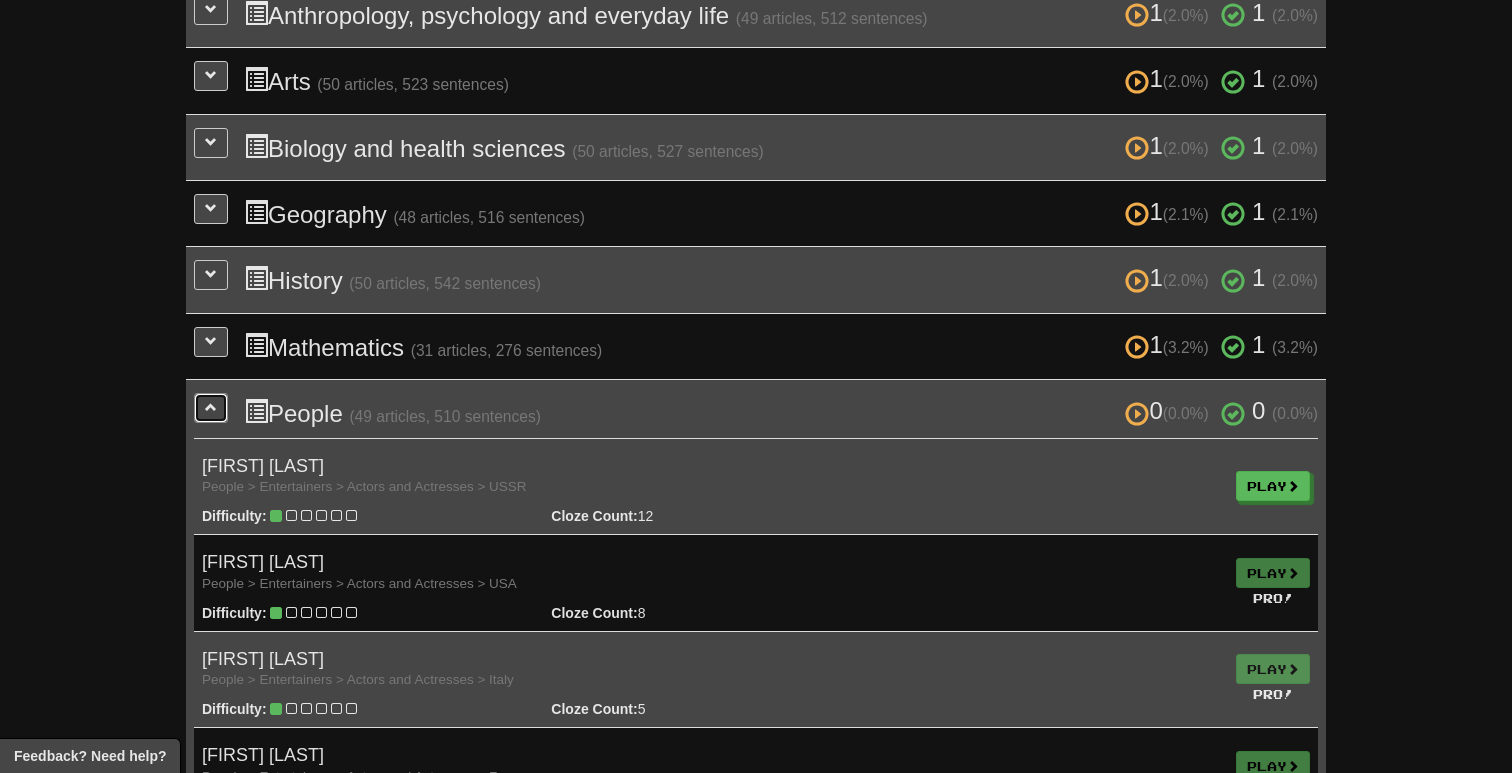 scroll, scrollTop: 552, scrollLeft: 0, axis: vertical 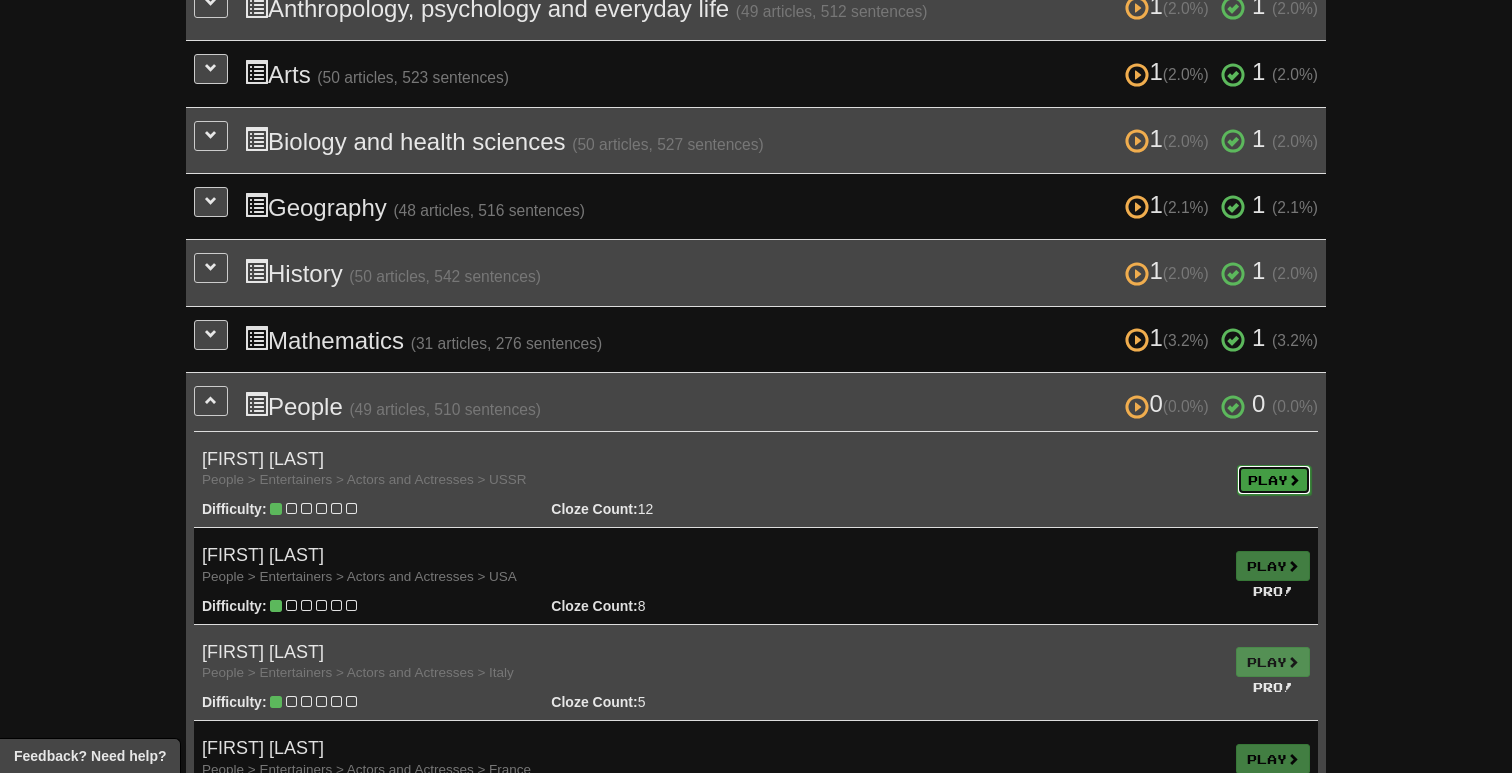 click on "Play" at bounding box center [1274, 480] 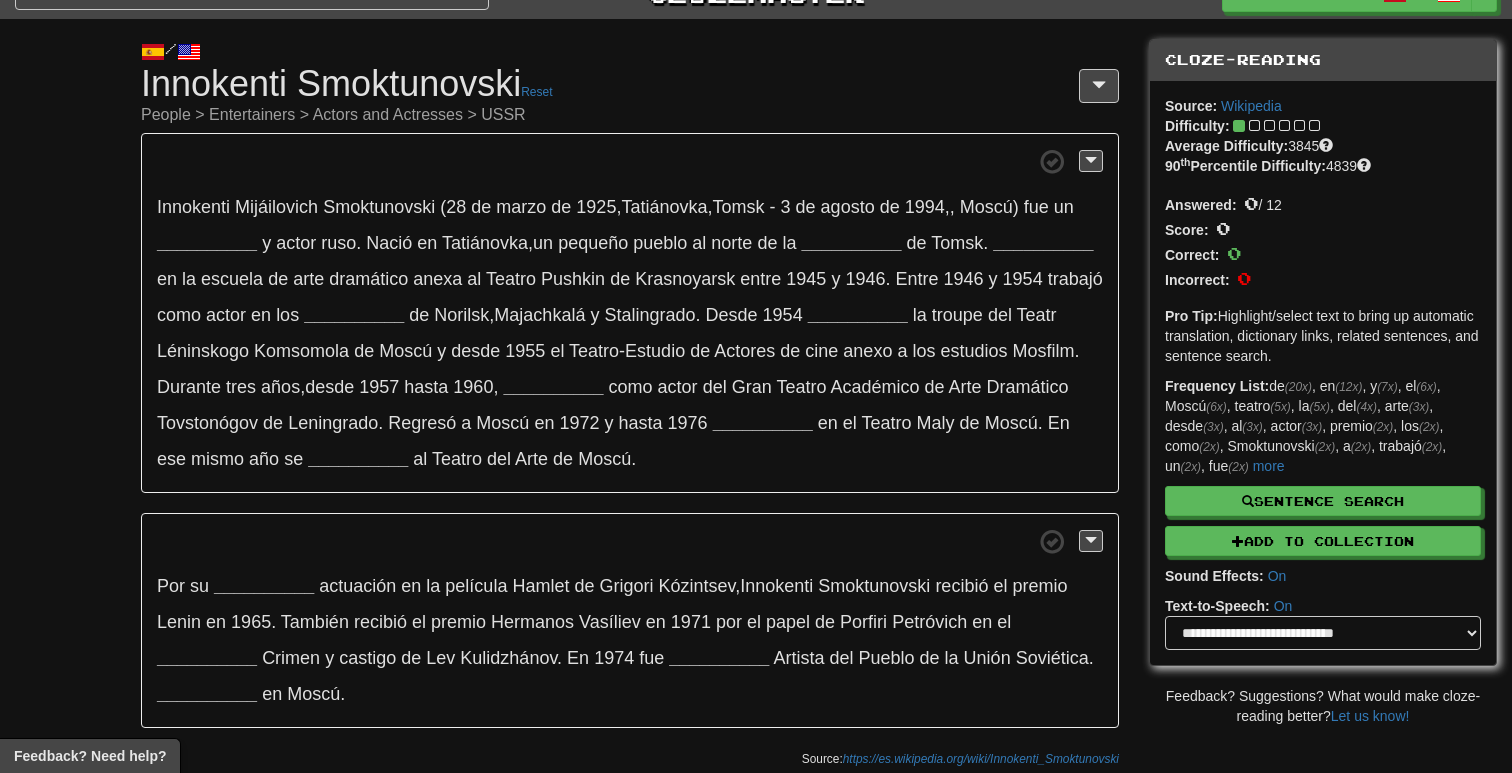 scroll, scrollTop: 26, scrollLeft: 0, axis: vertical 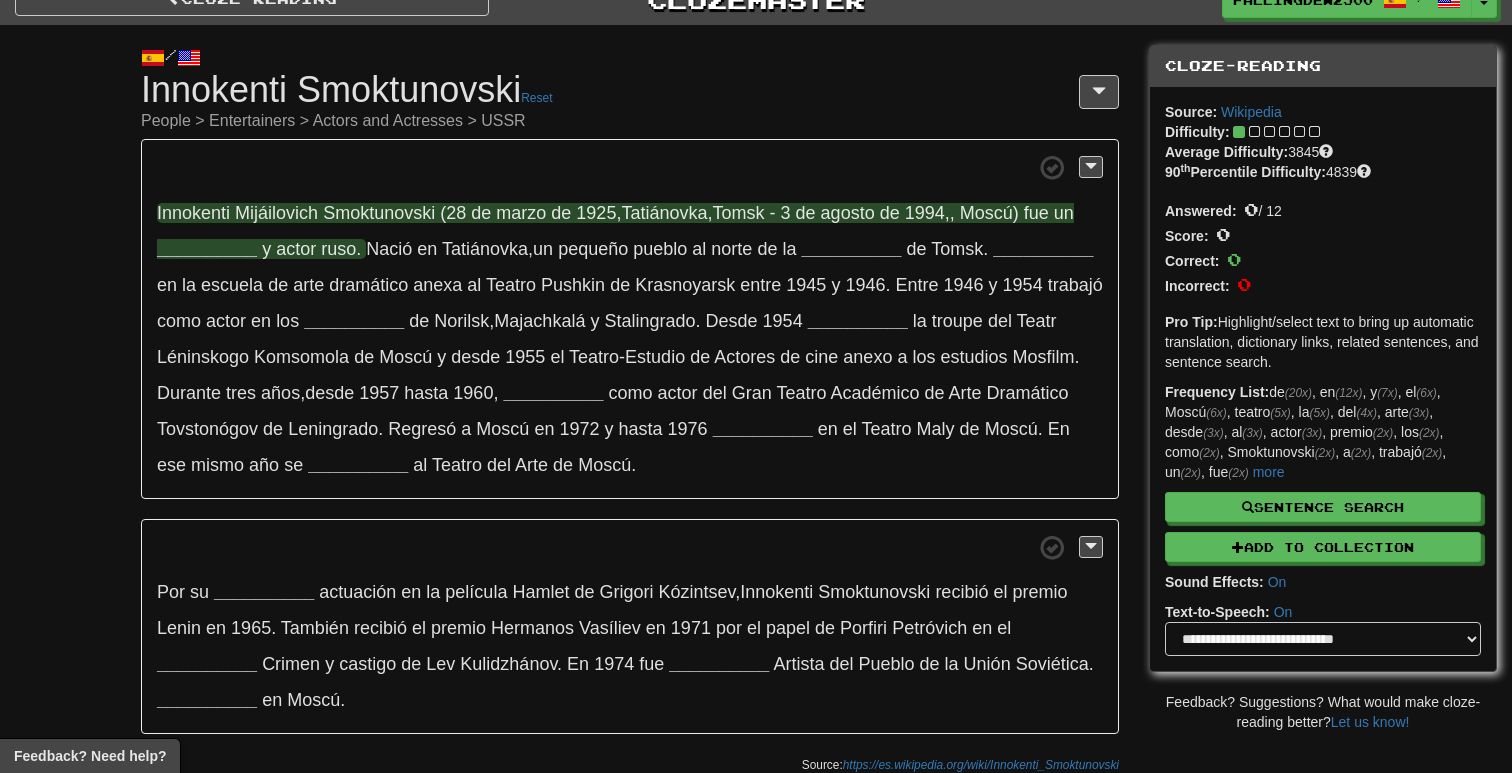 click on "__________" at bounding box center [207, 249] 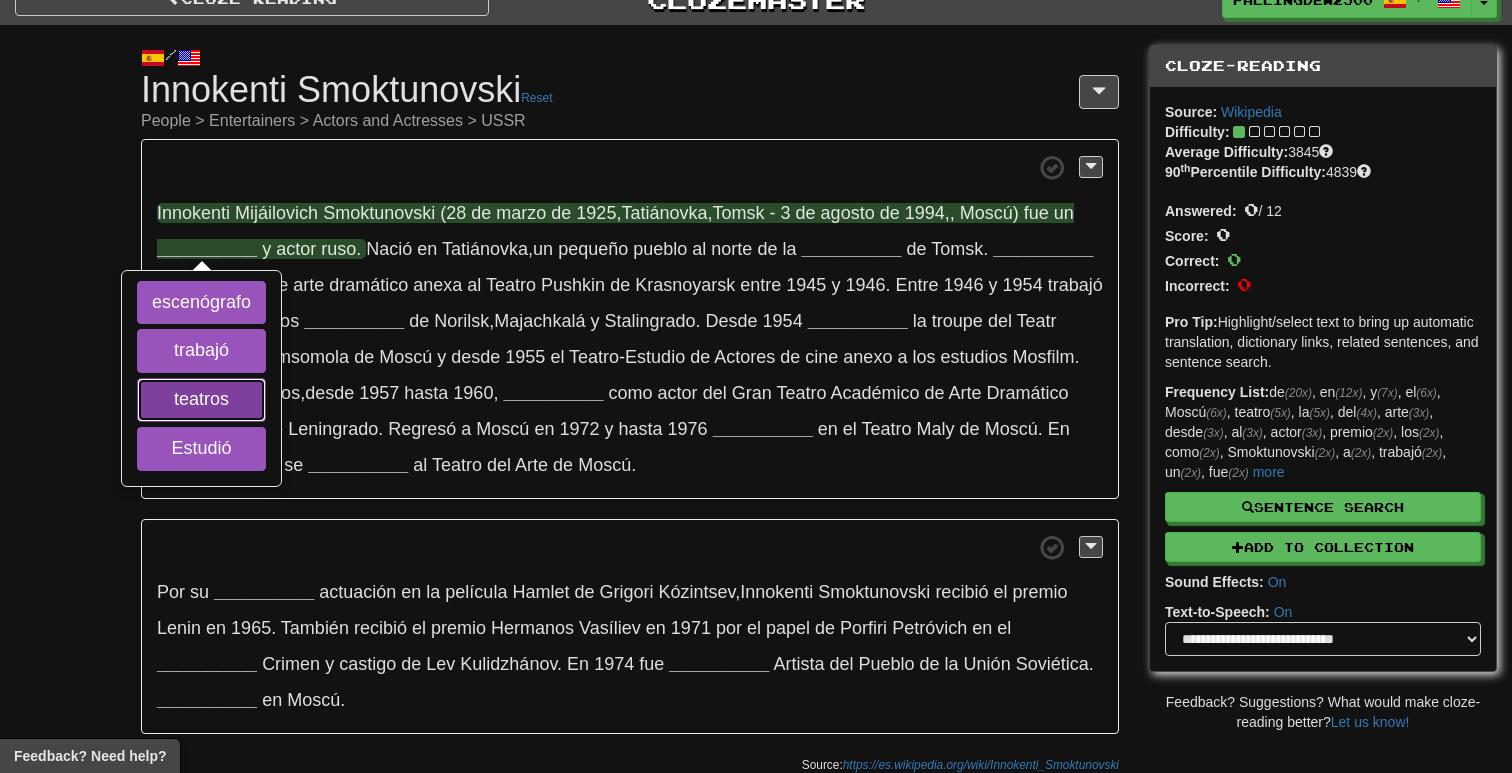 click on "teatros" at bounding box center [201, 400] 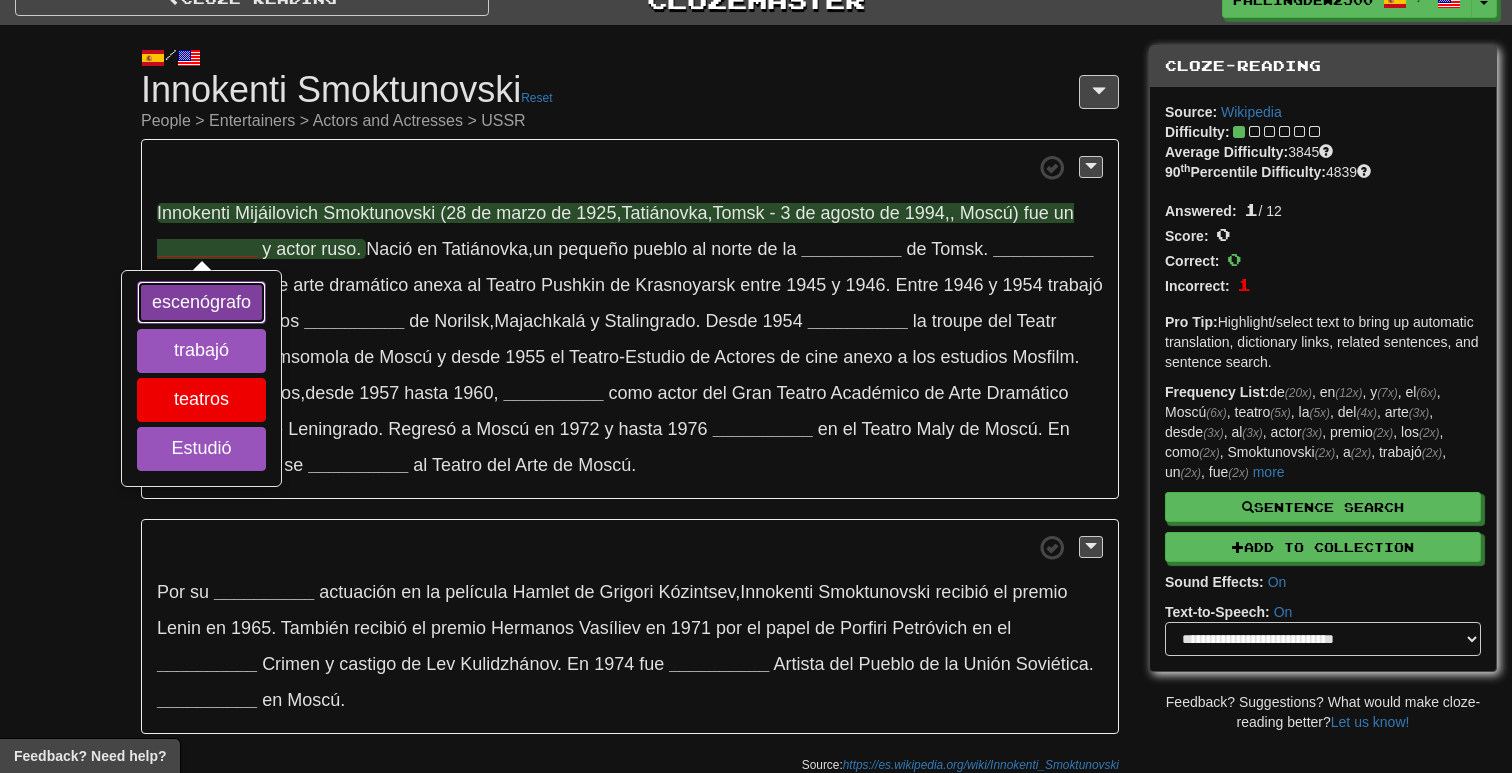 click on "escenógrafo" at bounding box center [201, 303] 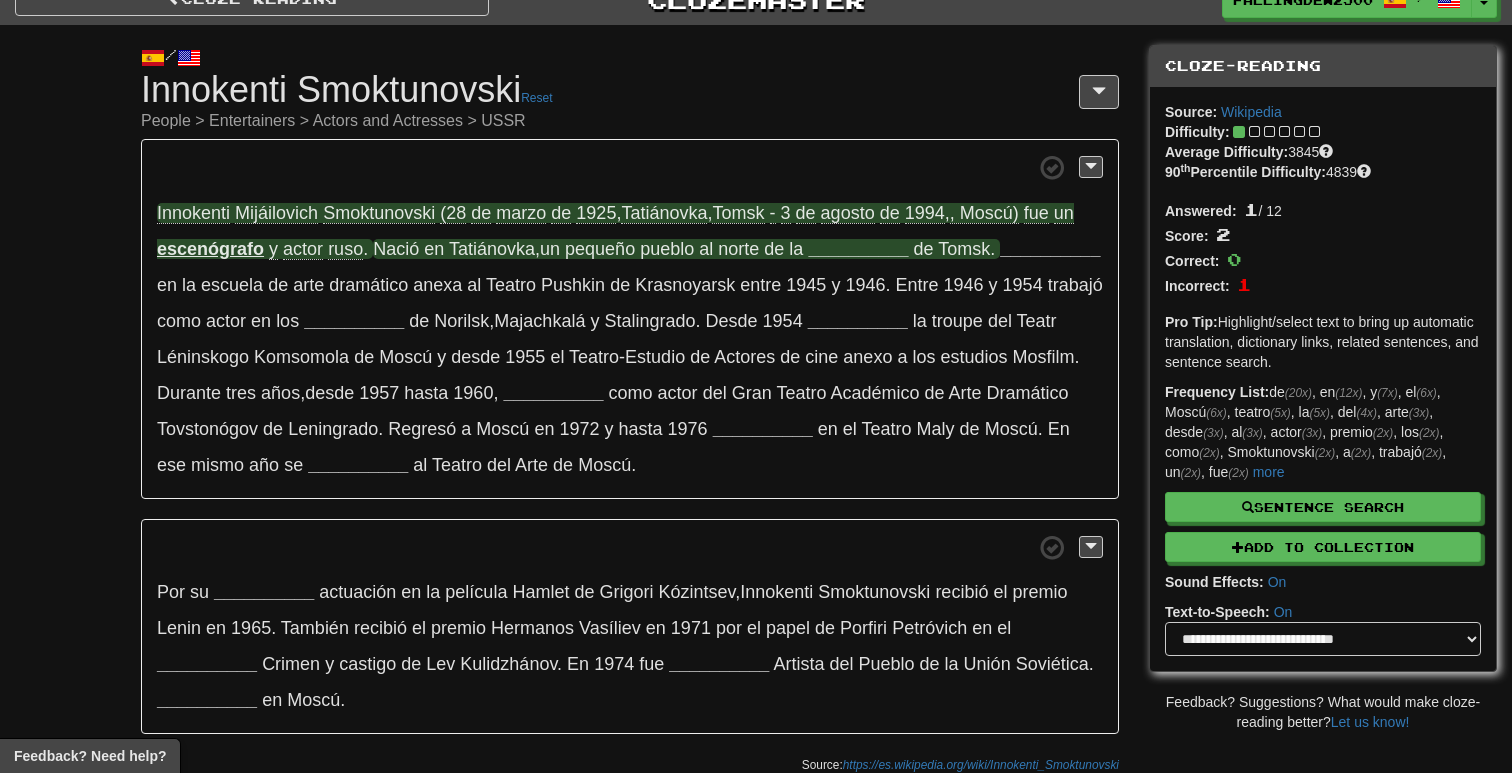 click on "__________" at bounding box center (858, 249) 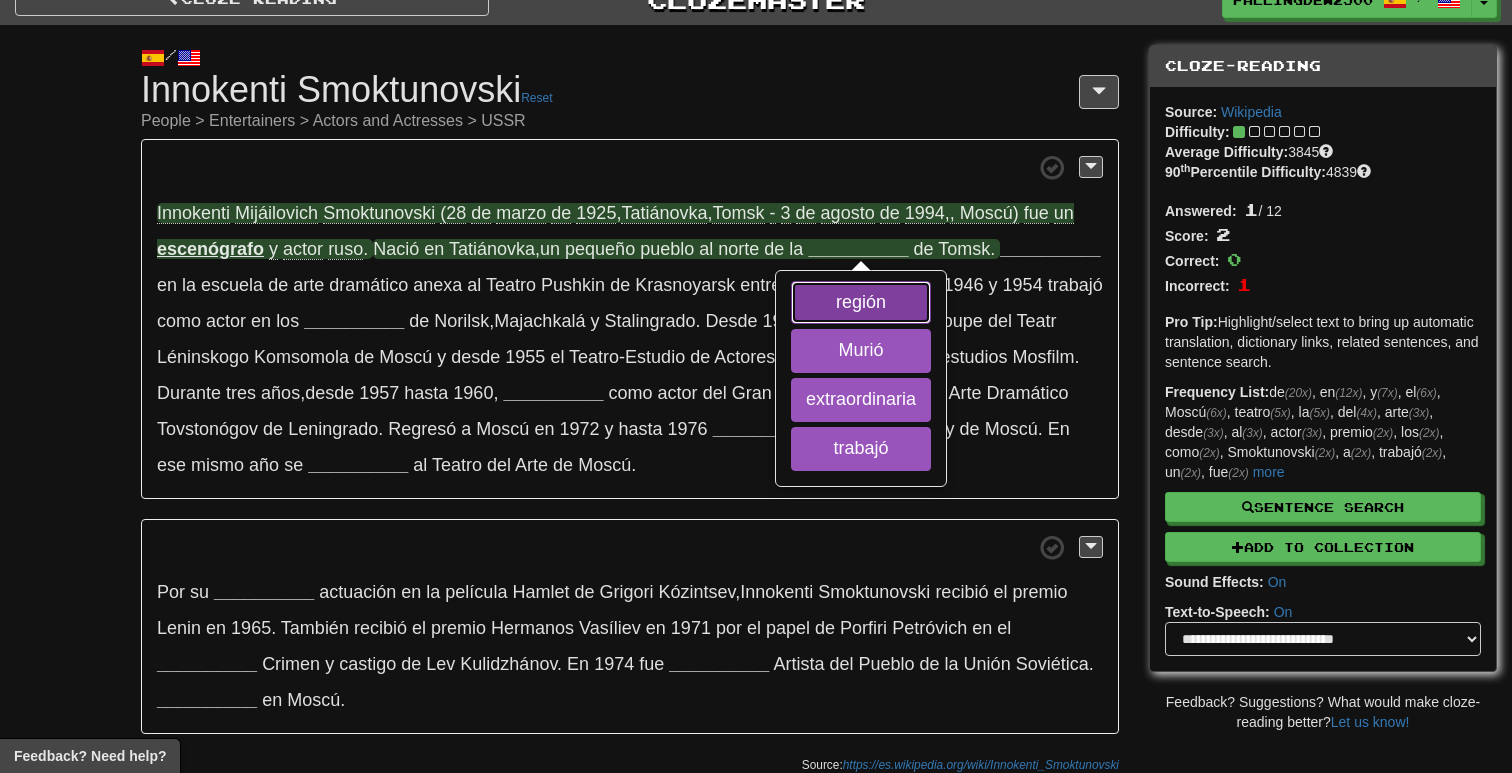 click on "región" at bounding box center [861, 303] 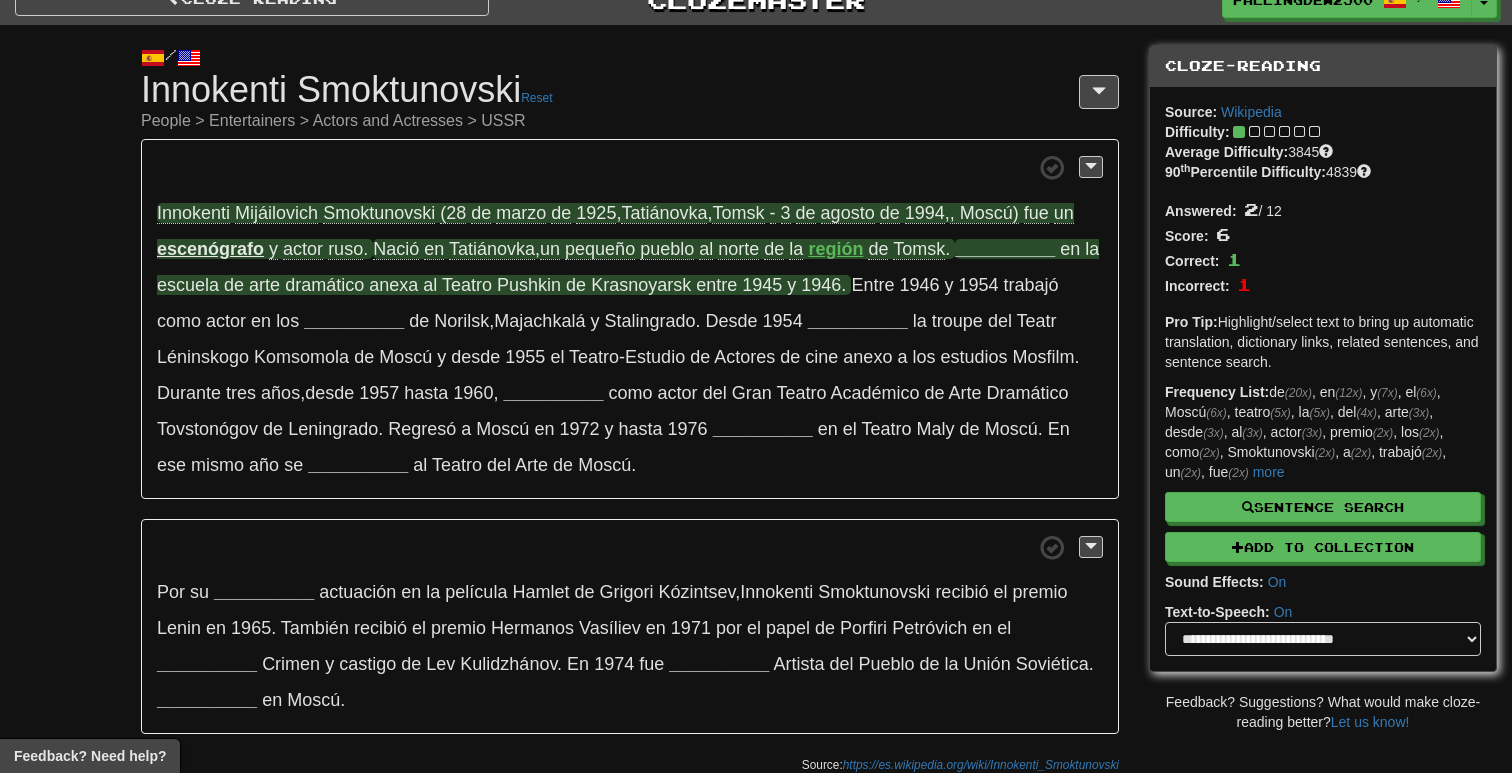 click on "__________" at bounding box center [1005, 249] 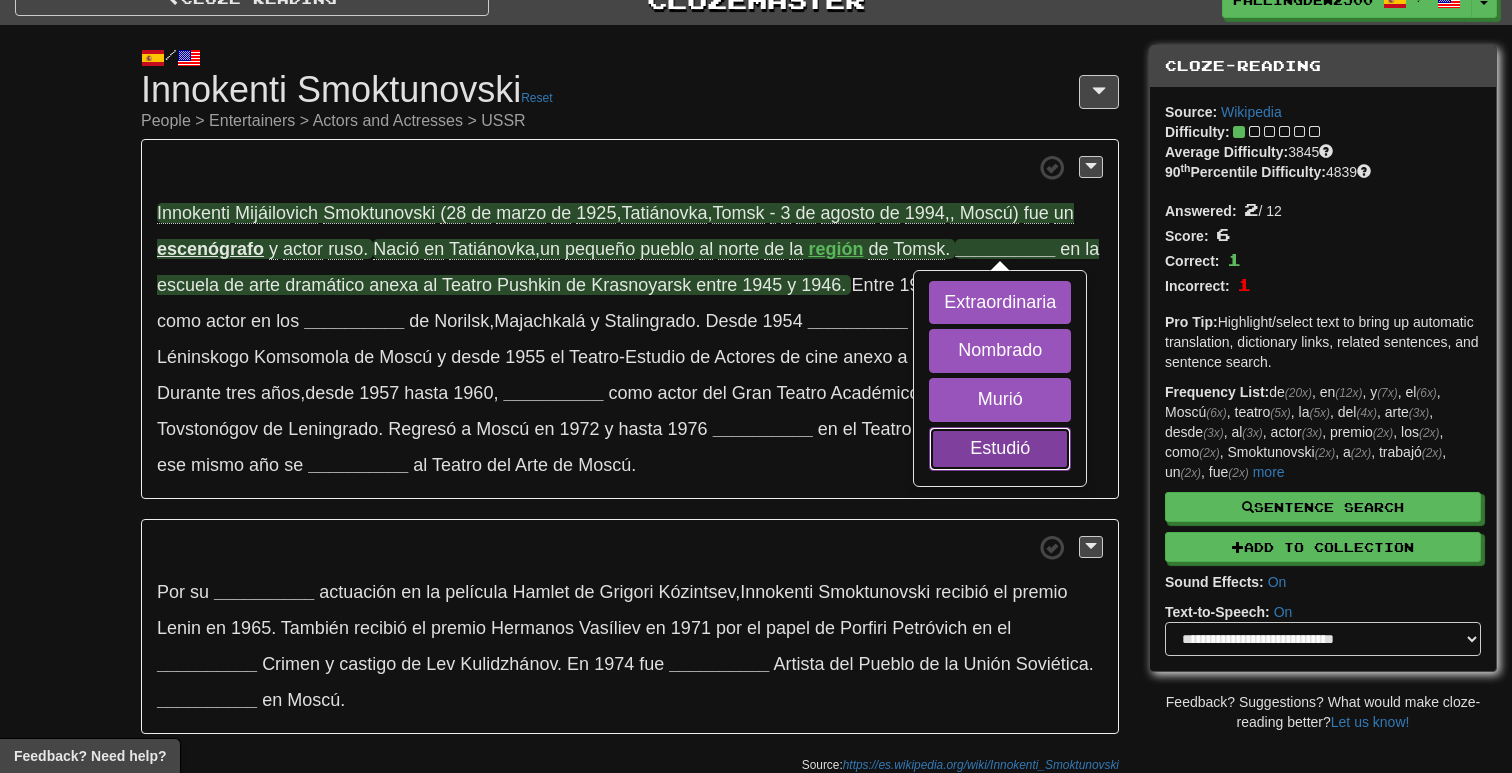 click on "Estudió" at bounding box center (1000, 449) 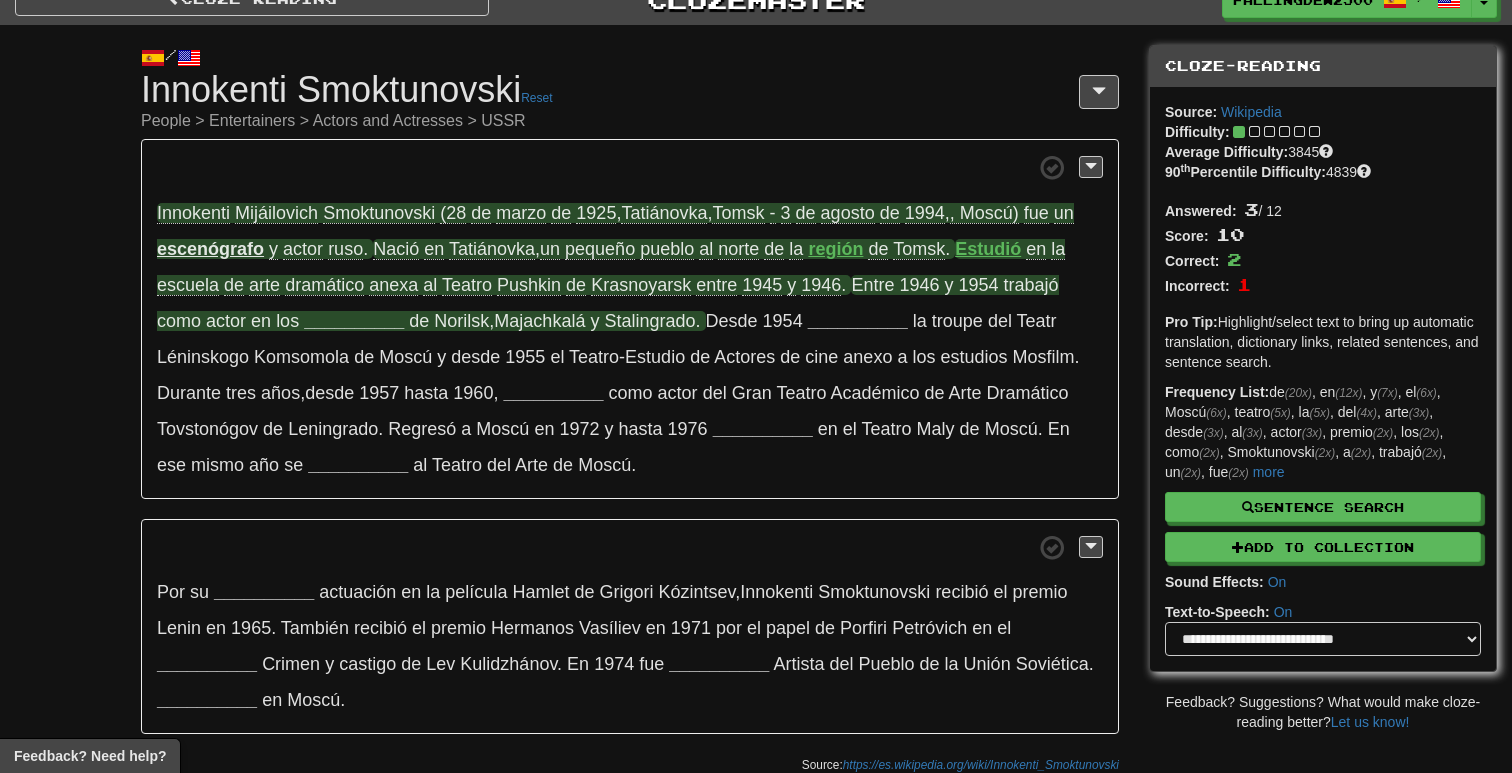 click on "__________" at bounding box center [354, 321] 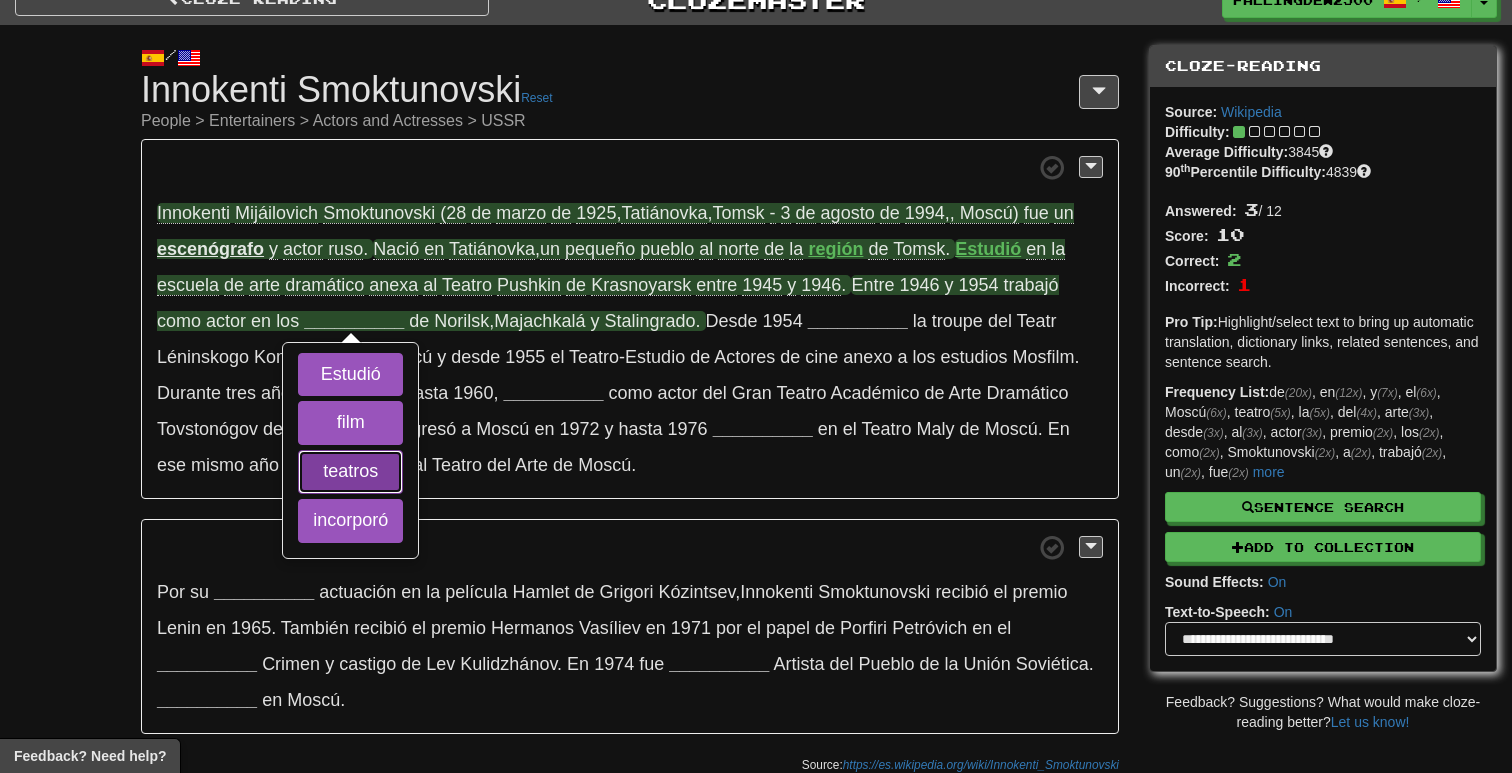 click on "teatros" at bounding box center [350, 472] 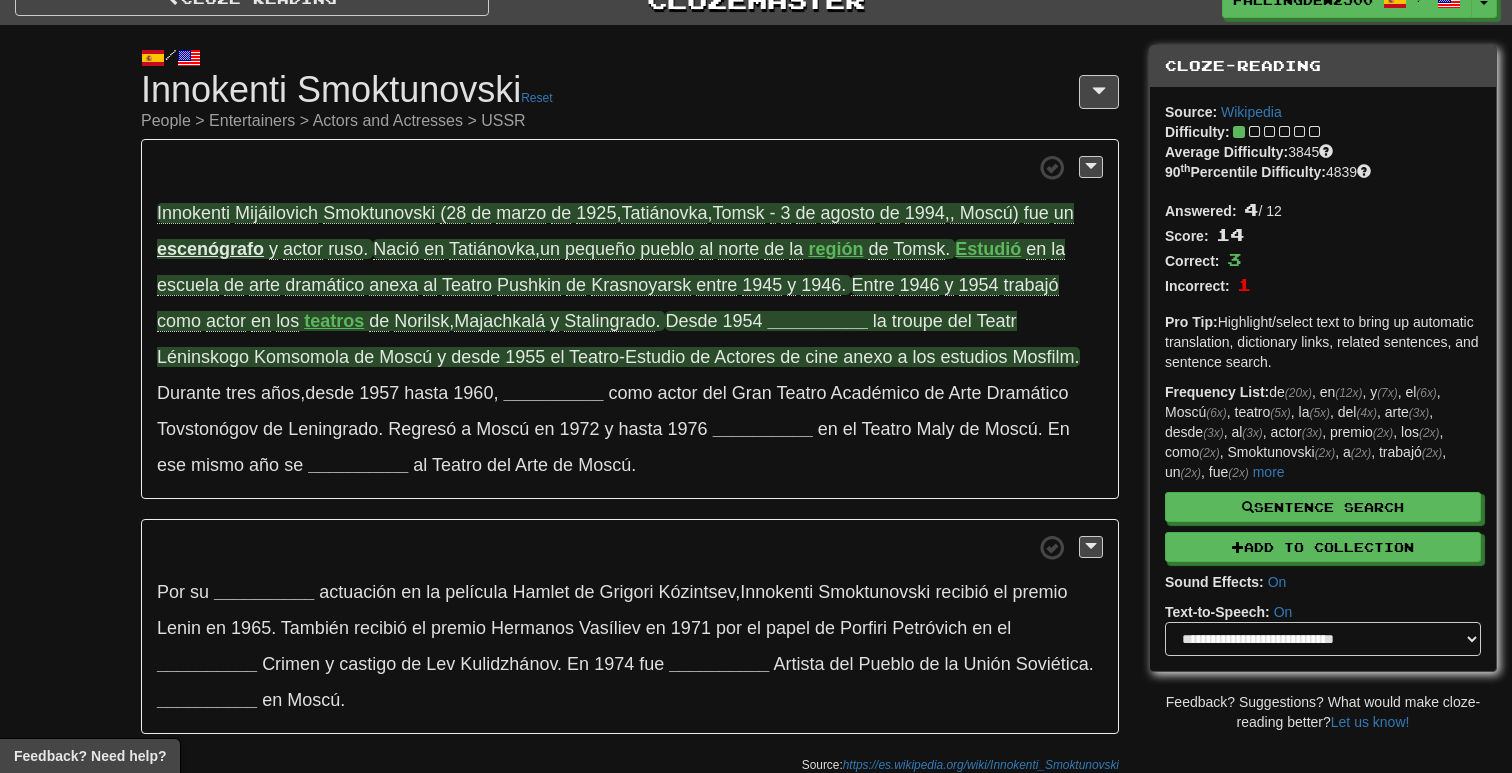 click on "__________" at bounding box center [818, 321] 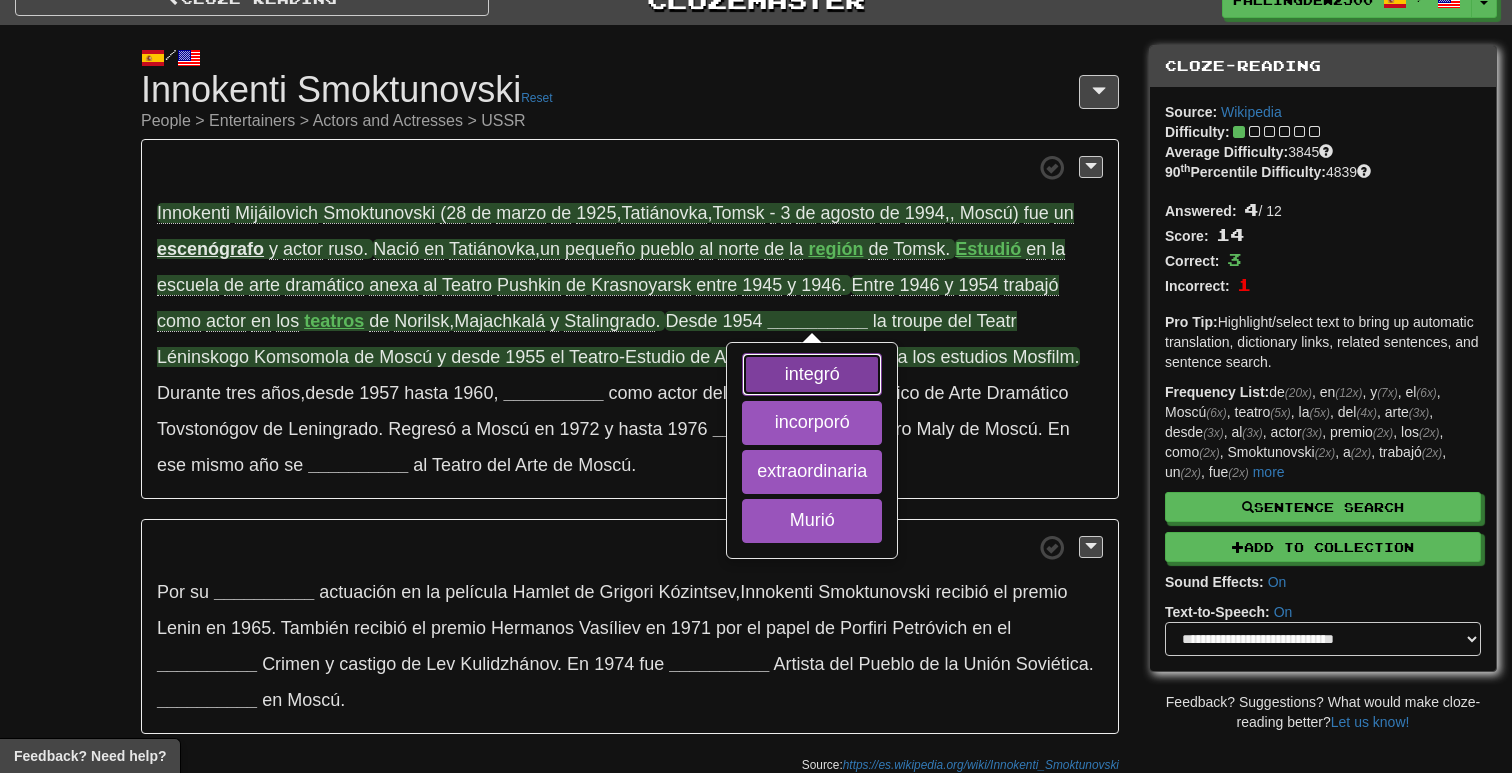 click on "integró" at bounding box center [812, 375] 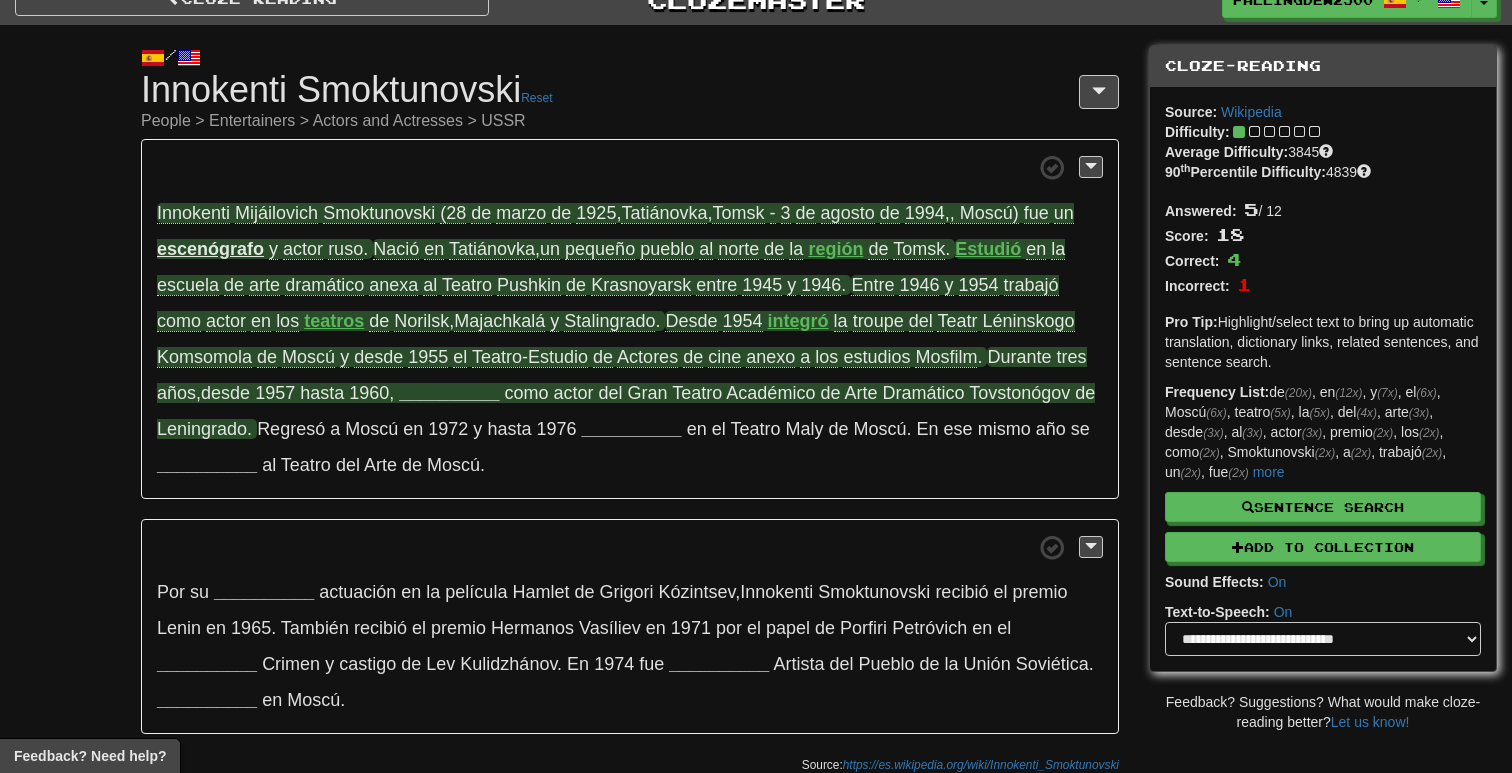 click on "__________" at bounding box center [449, 393] 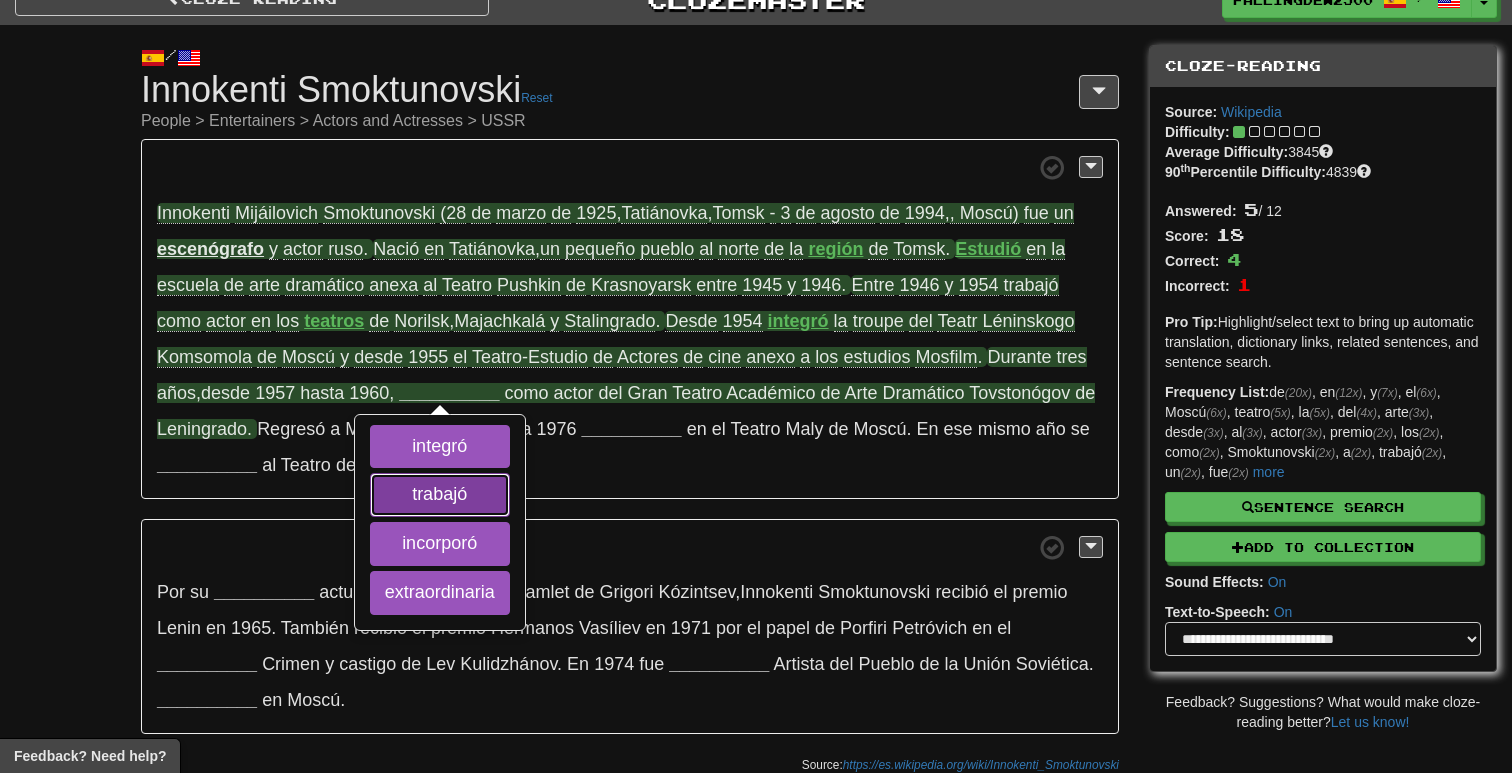 click on "trabajó" at bounding box center (440, 495) 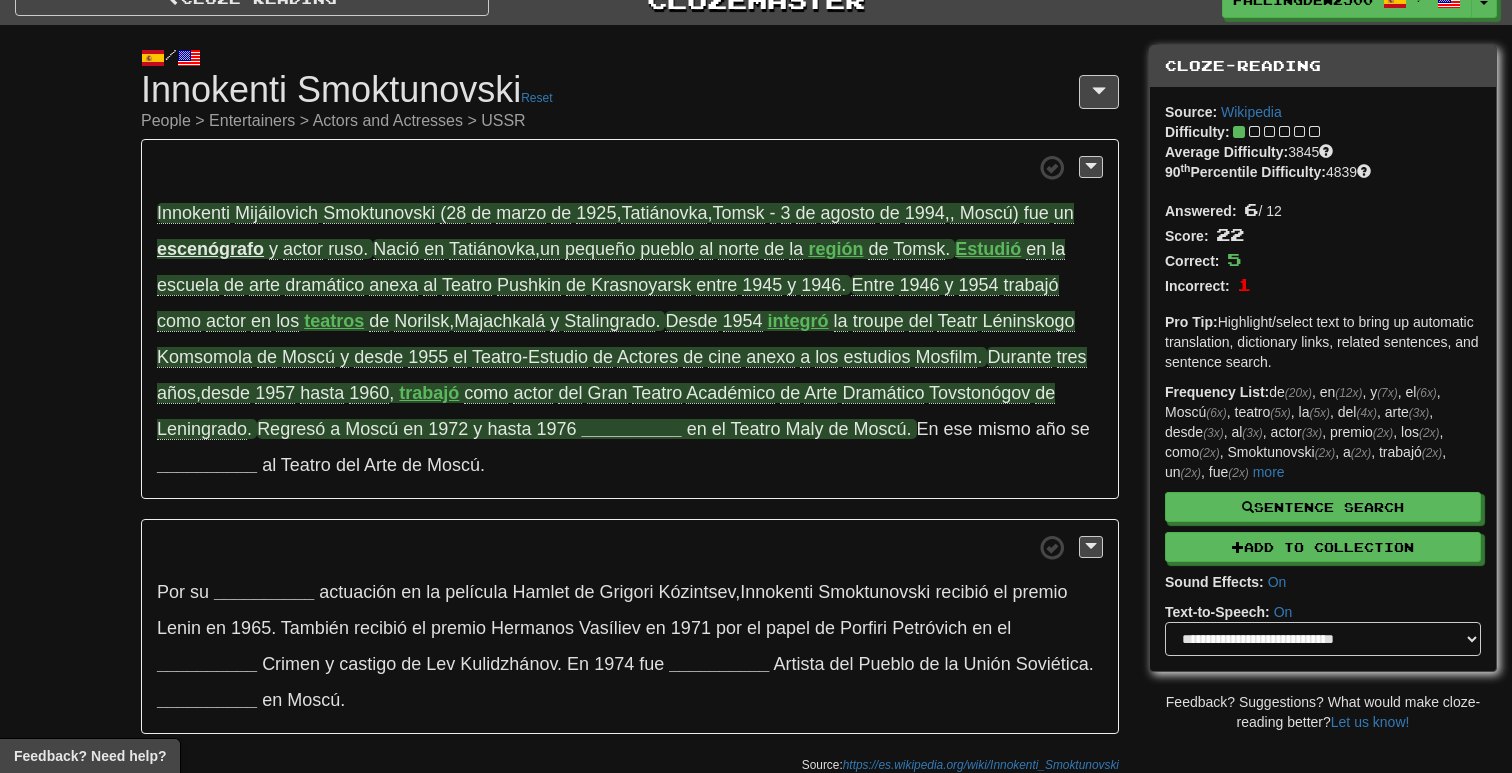 click on "__________" at bounding box center (632, 429) 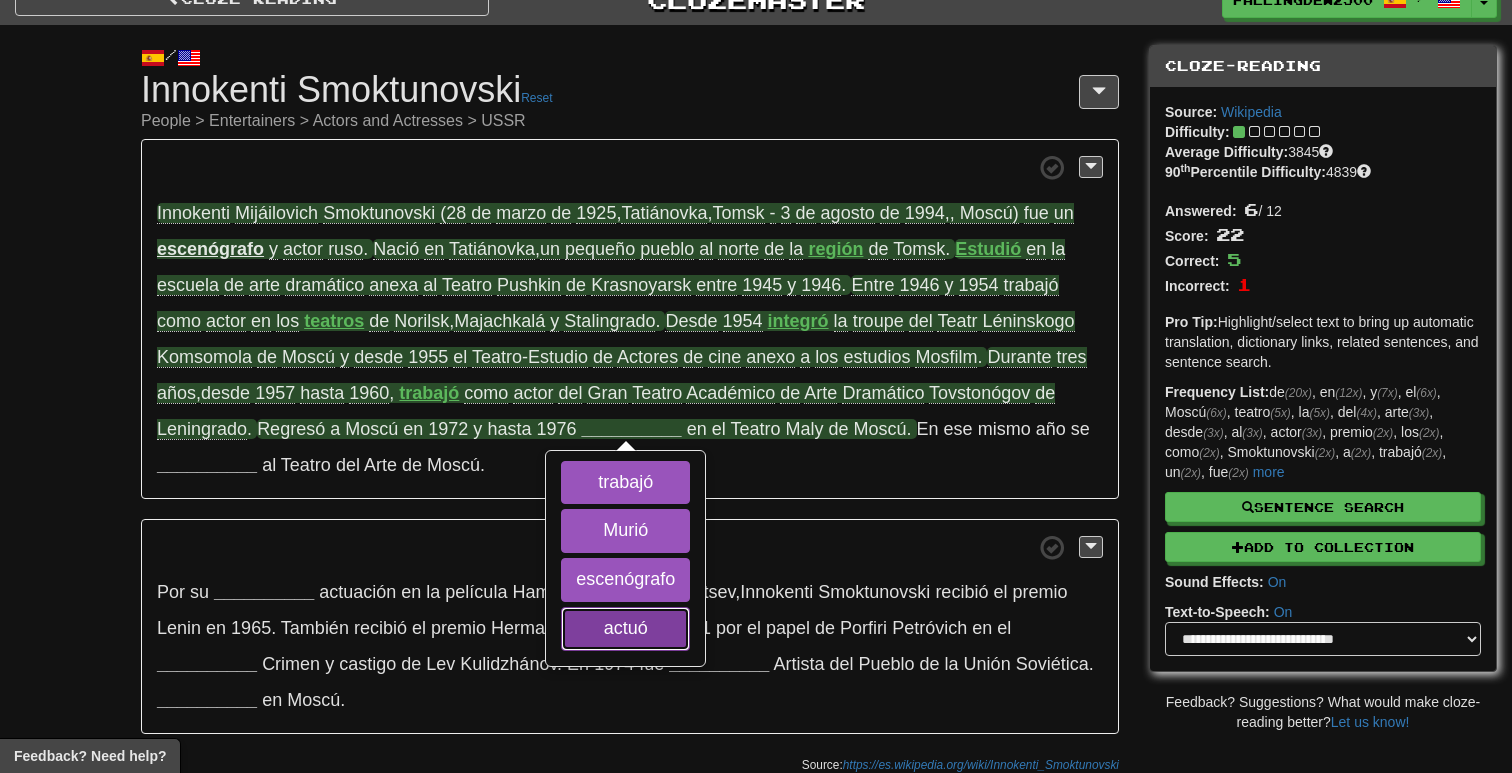 click on "actuó" at bounding box center (625, 629) 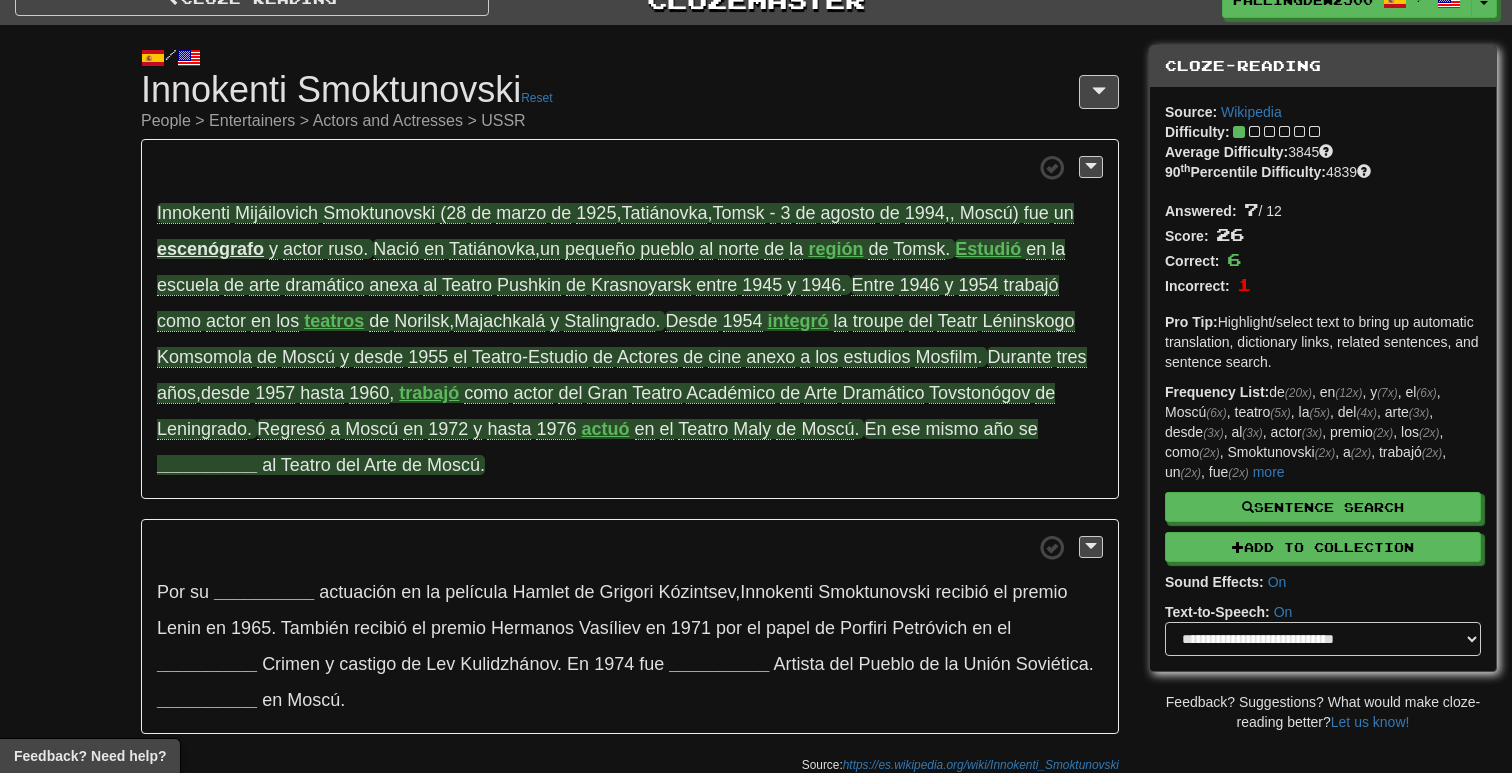 click on "__________" at bounding box center [207, 465] 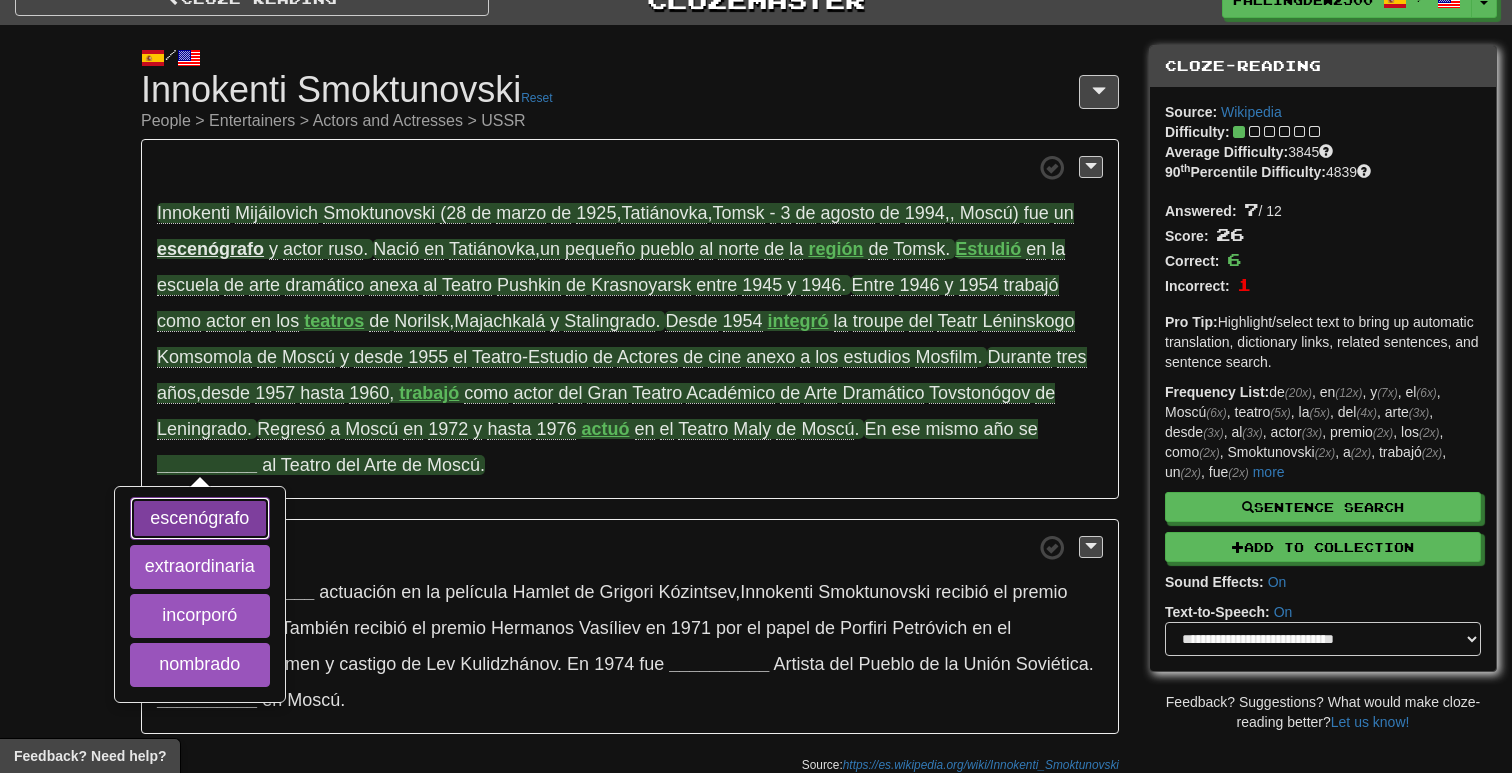 click on "escenógrafo" at bounding box center (200, 519) 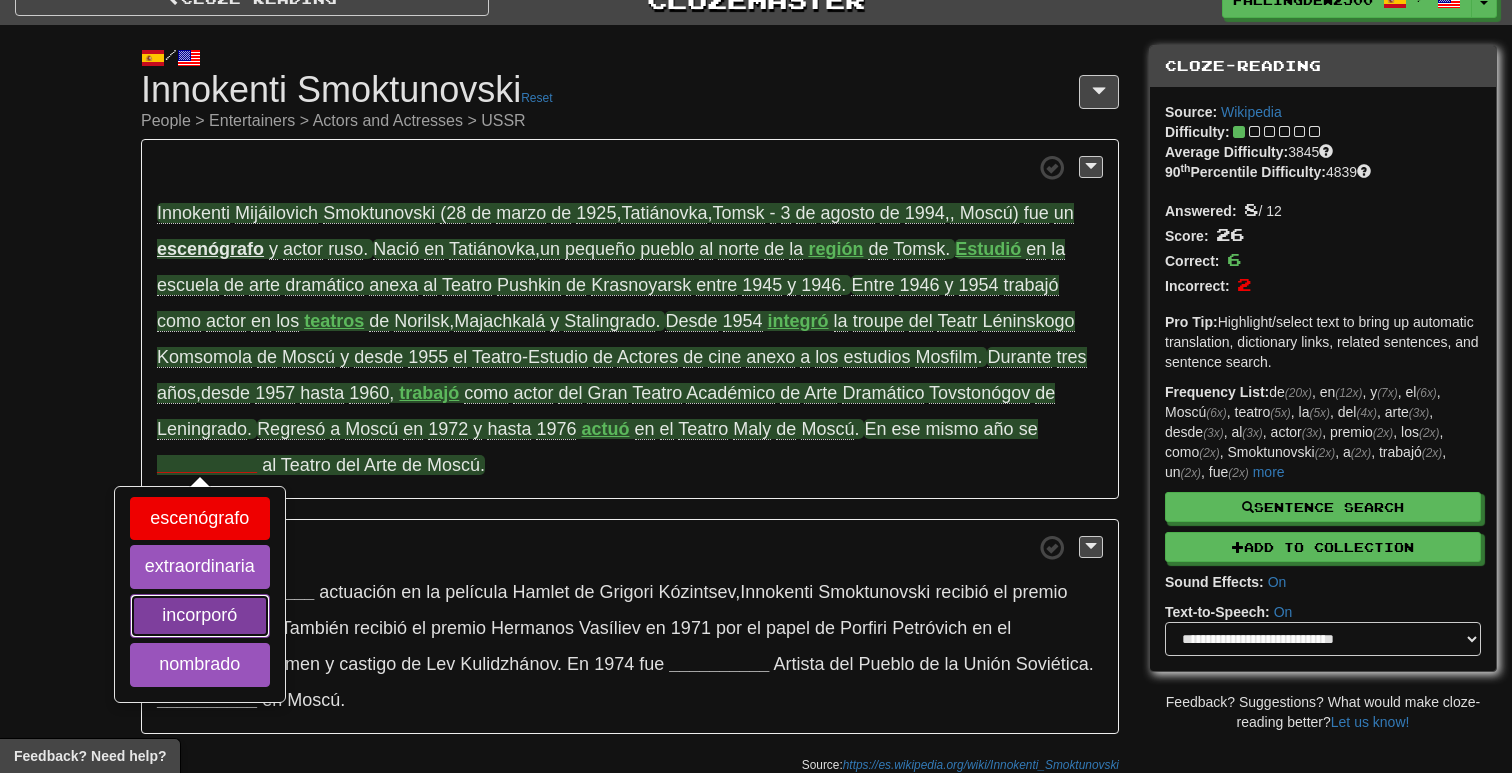click on "incorporó" at bounding box center [200, 616] 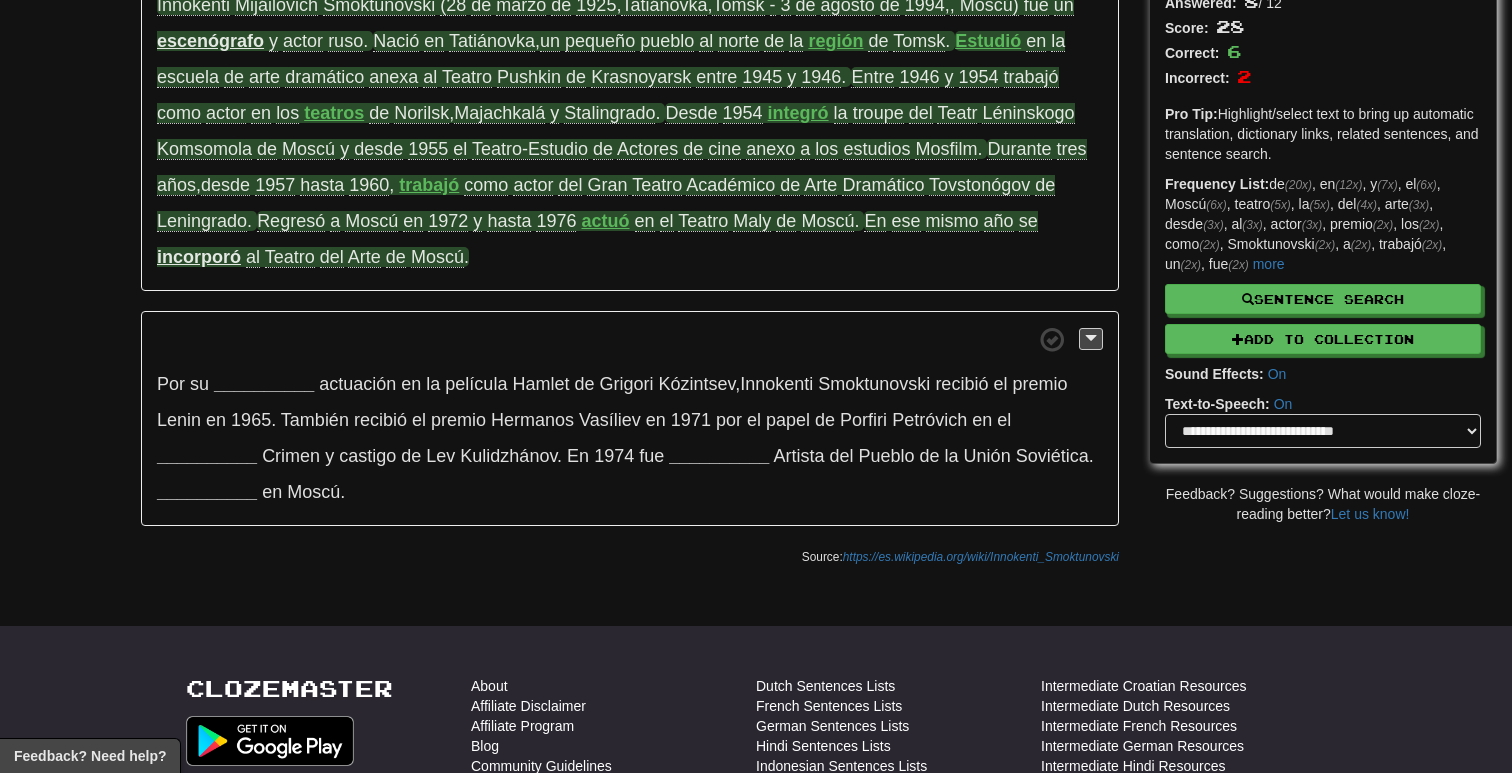 scroll, scrollTop: 247, scrollLeft: 0, axis: vertical 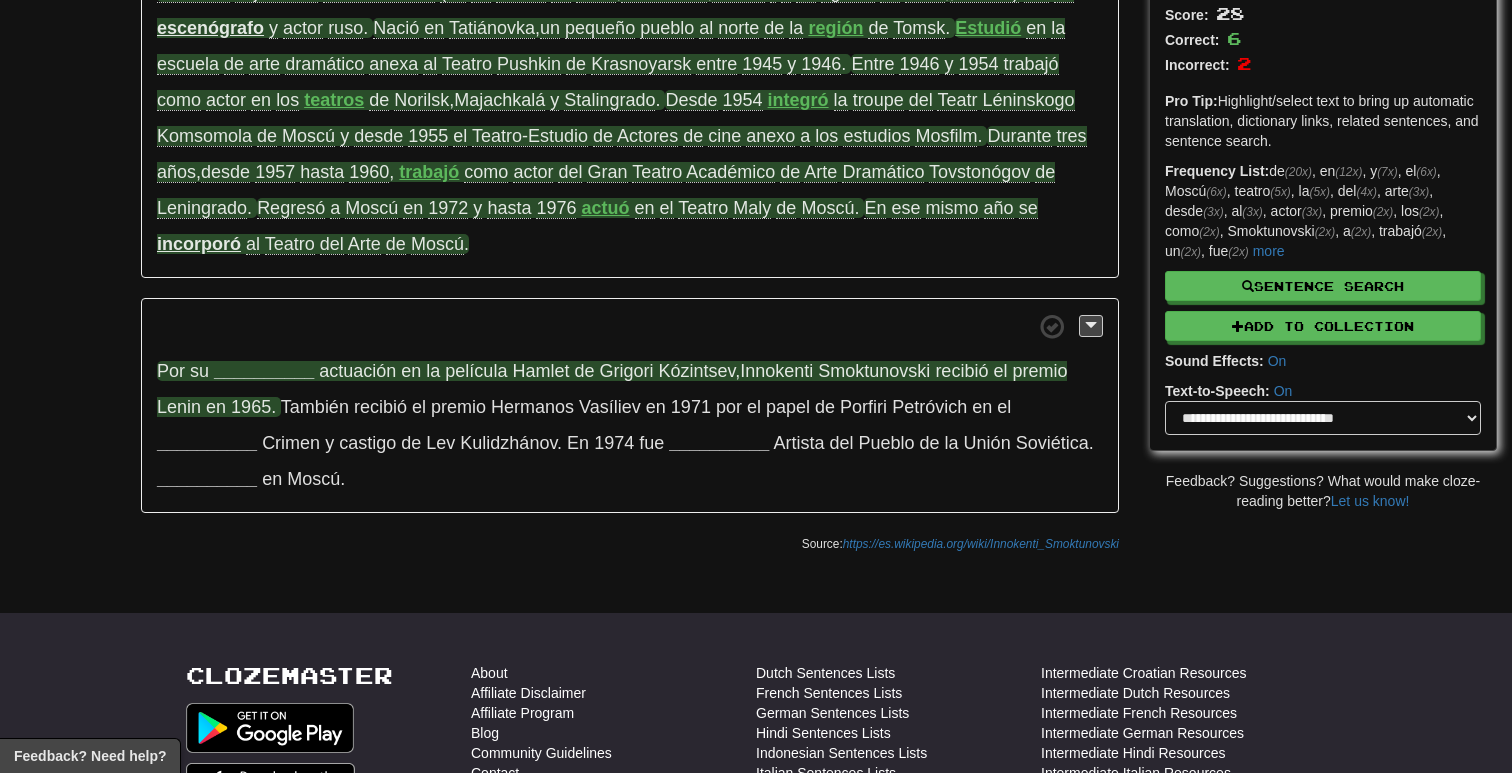 click on "__________" at bounding box center (264, 371) 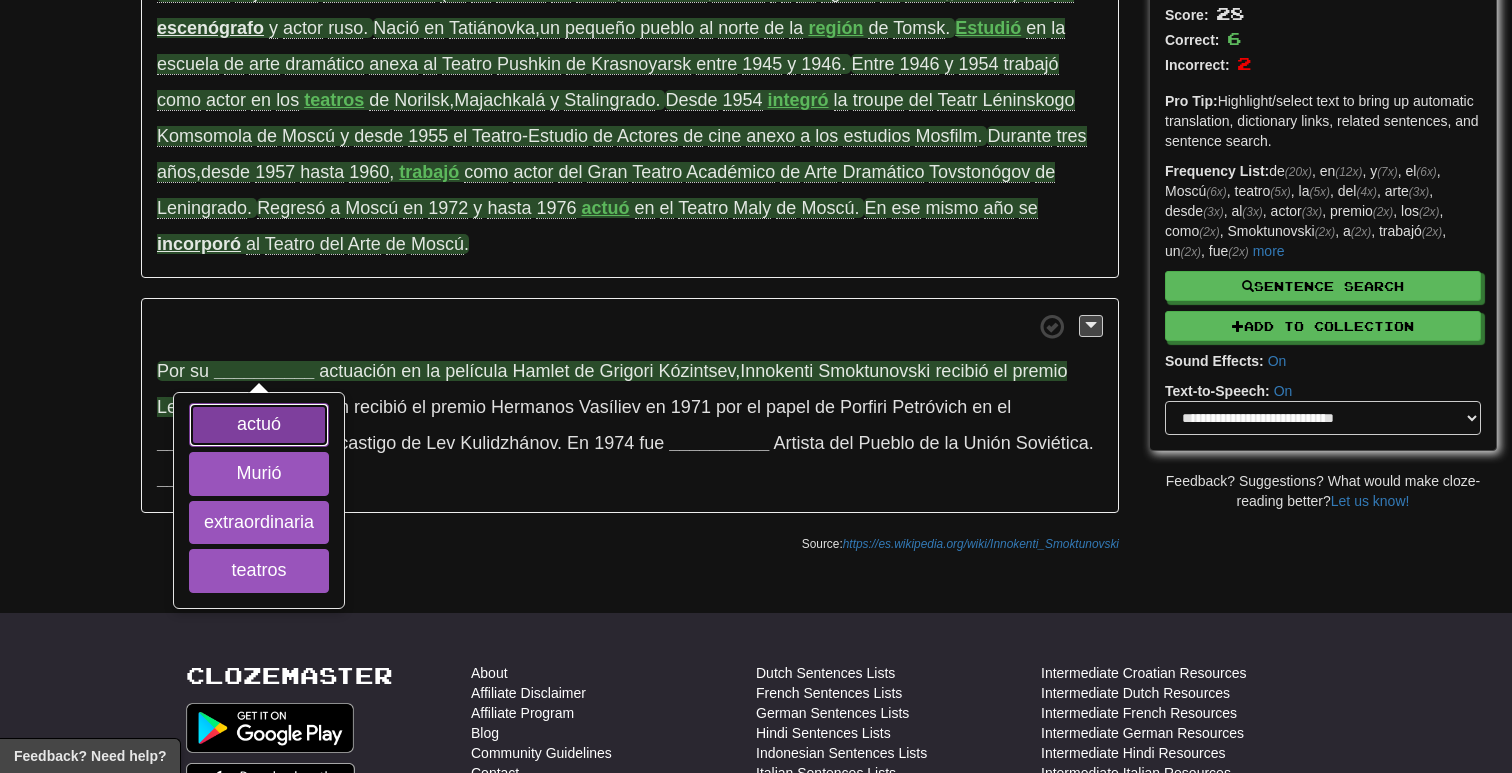 click on "actuó" at bounding box center (259, 425) 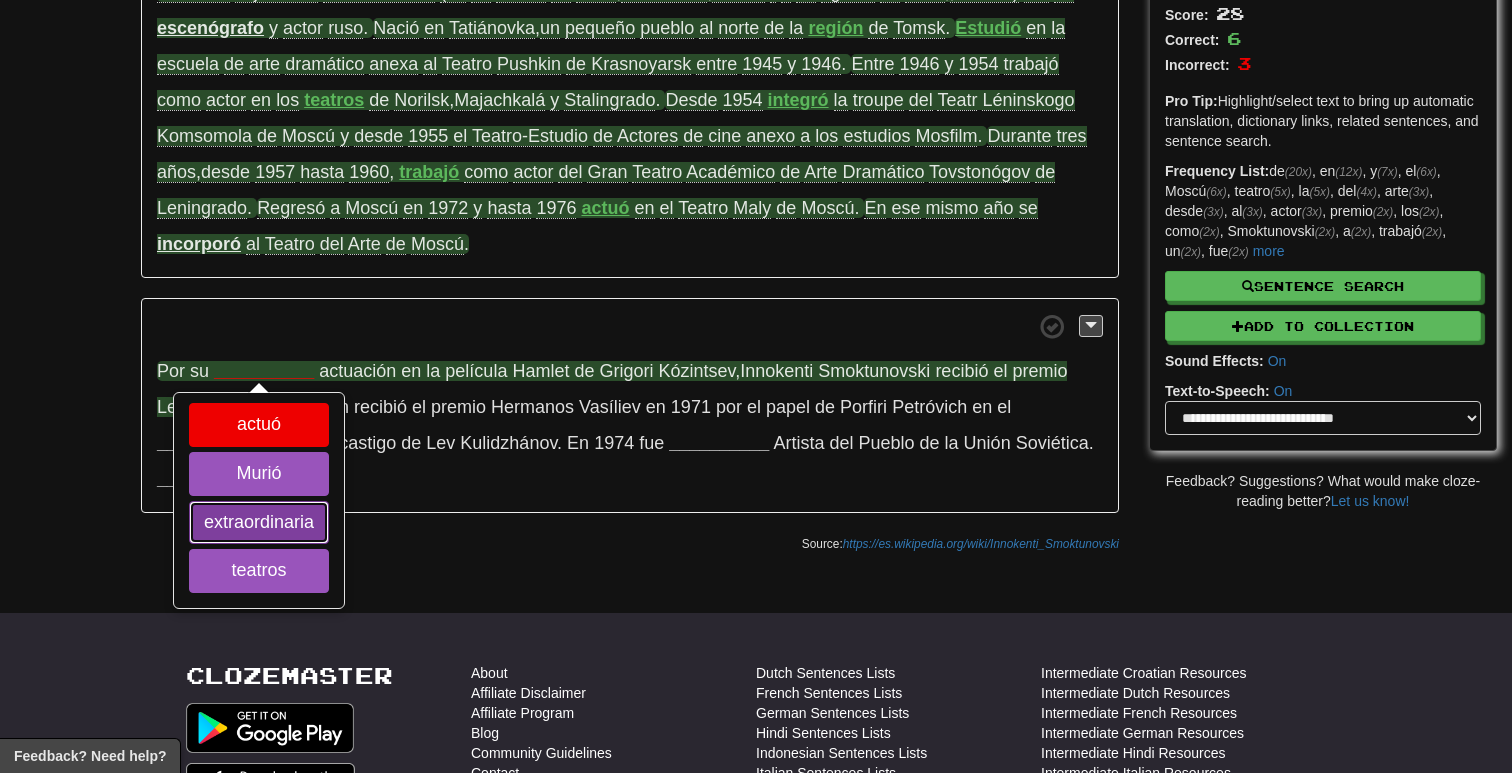 click on "extraordinaria" at bounding box center (259, 523) 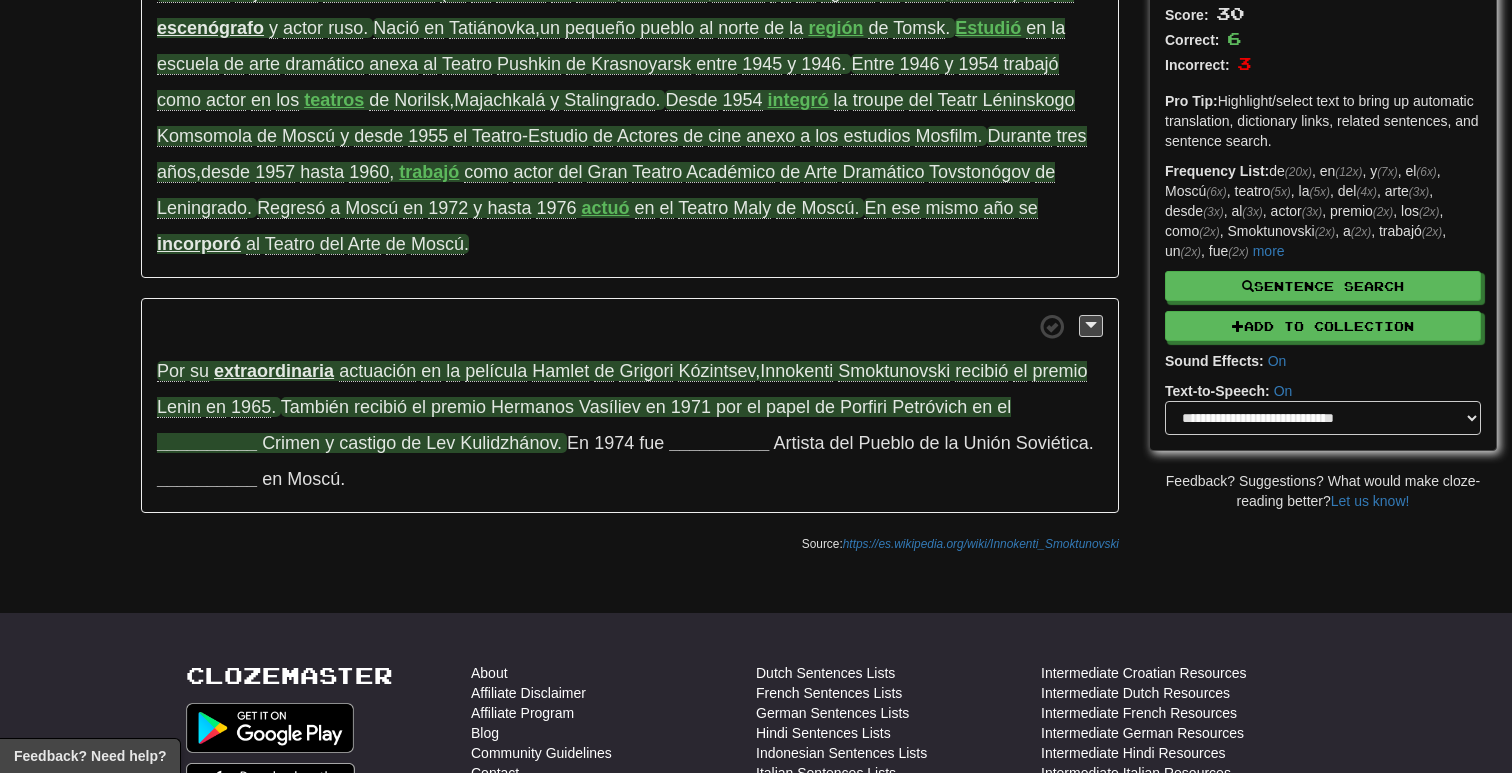 click on "__________" at bounding box center [207, 443] 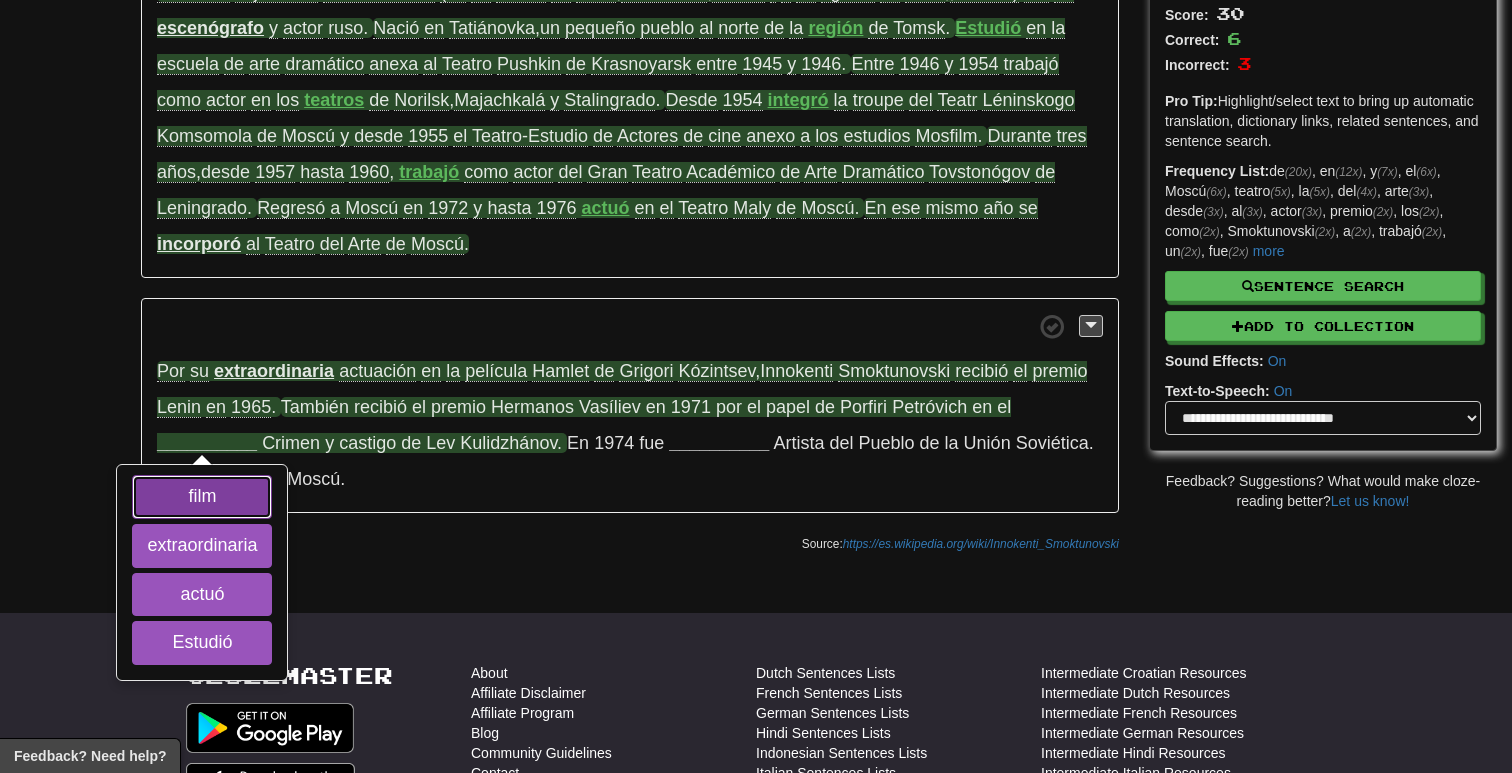 click on "film" at bounding box center (202, 497) 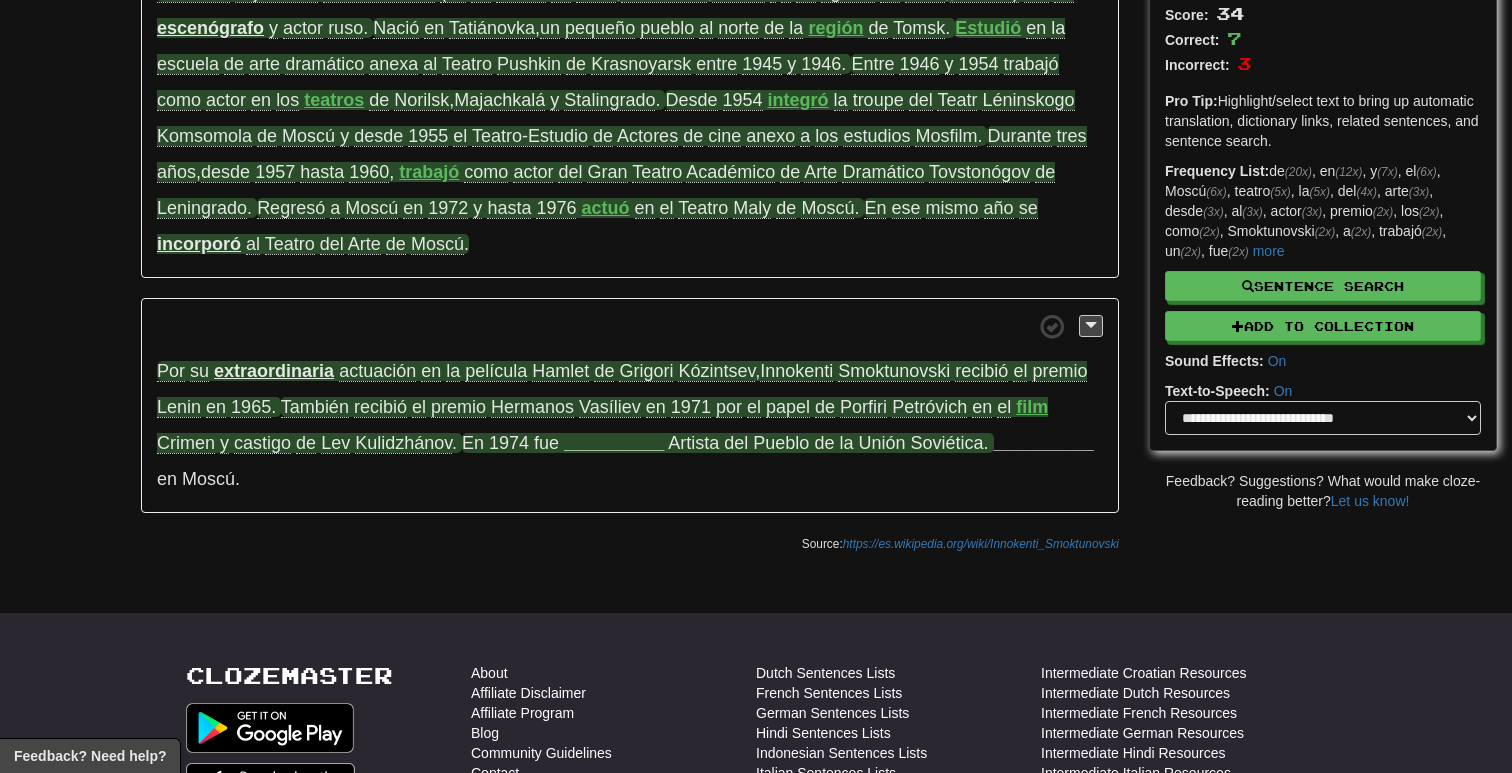 click on "__________" at bounding box center (614, 443) 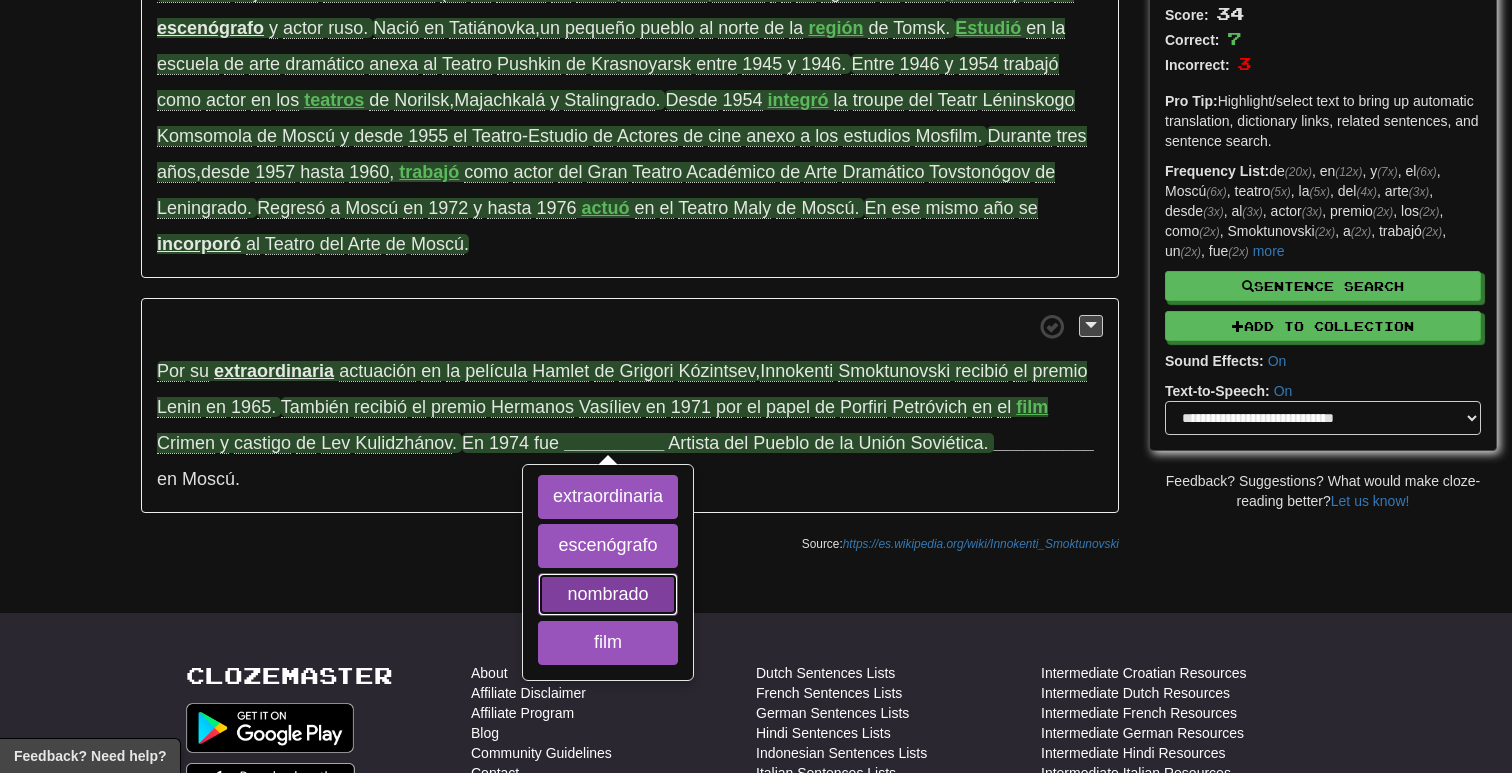 click on "nombrado" at bounding box center [608, 595] 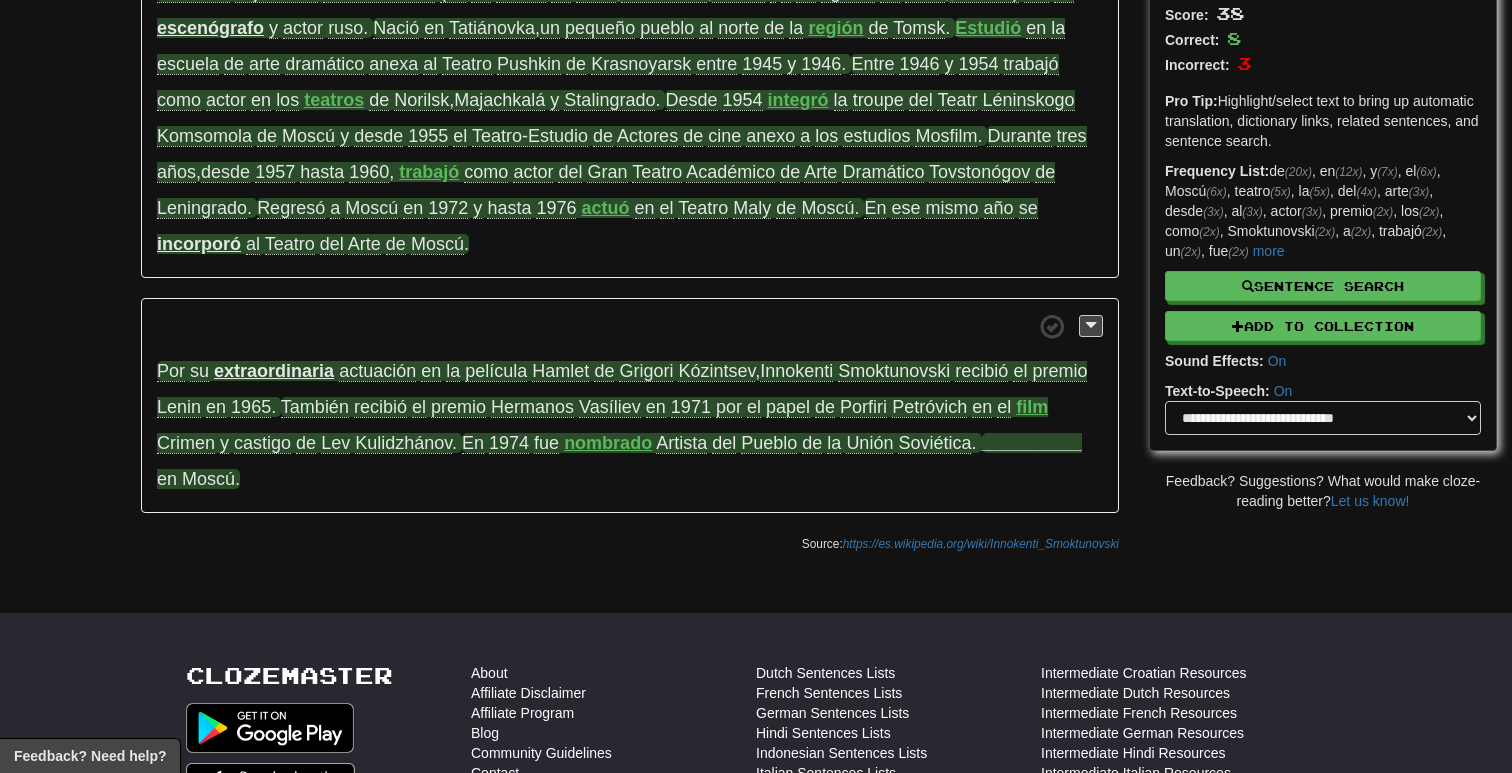 click on "__________" at bounding box center (1032, 443) 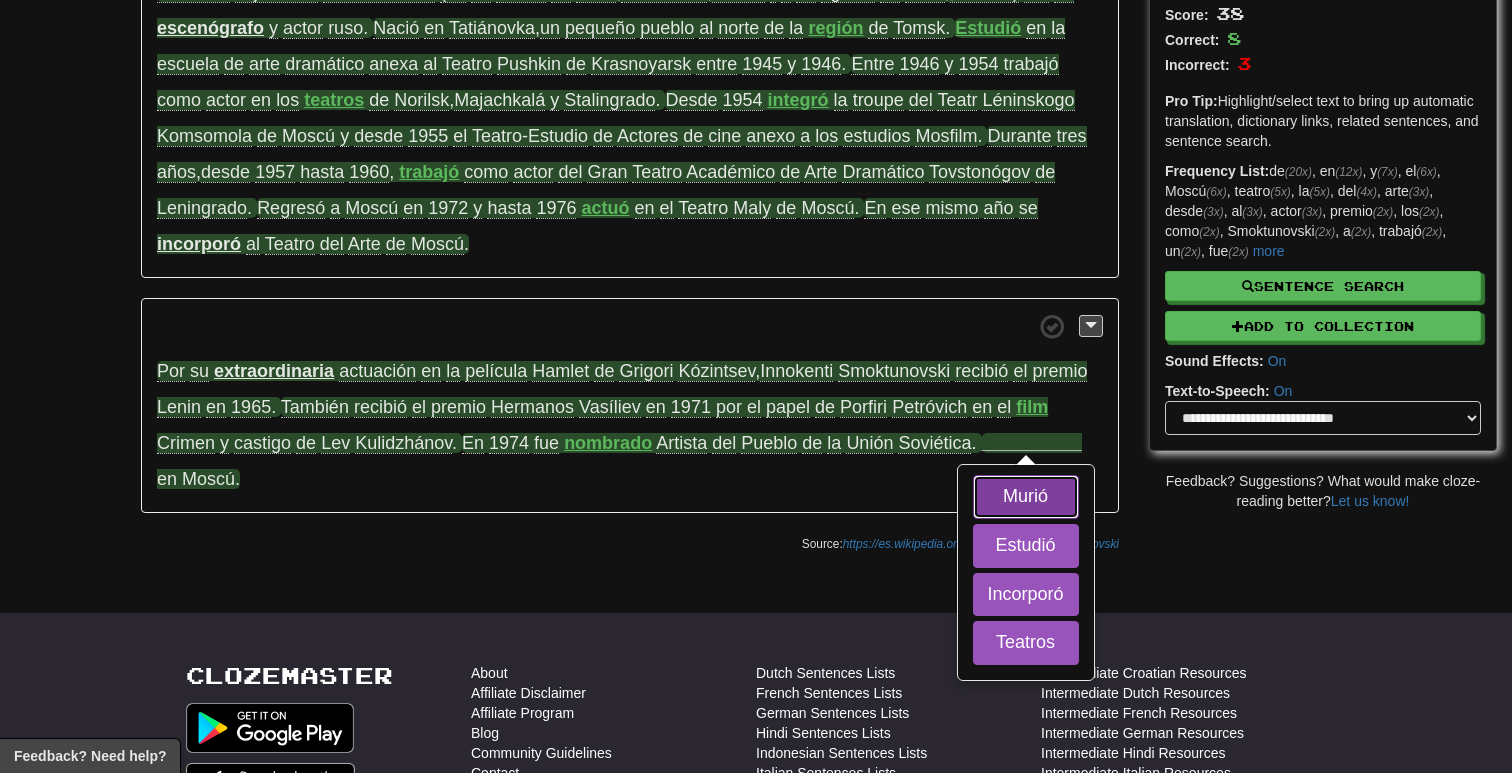 click on "Murió" at bounding box center [1026, 497] 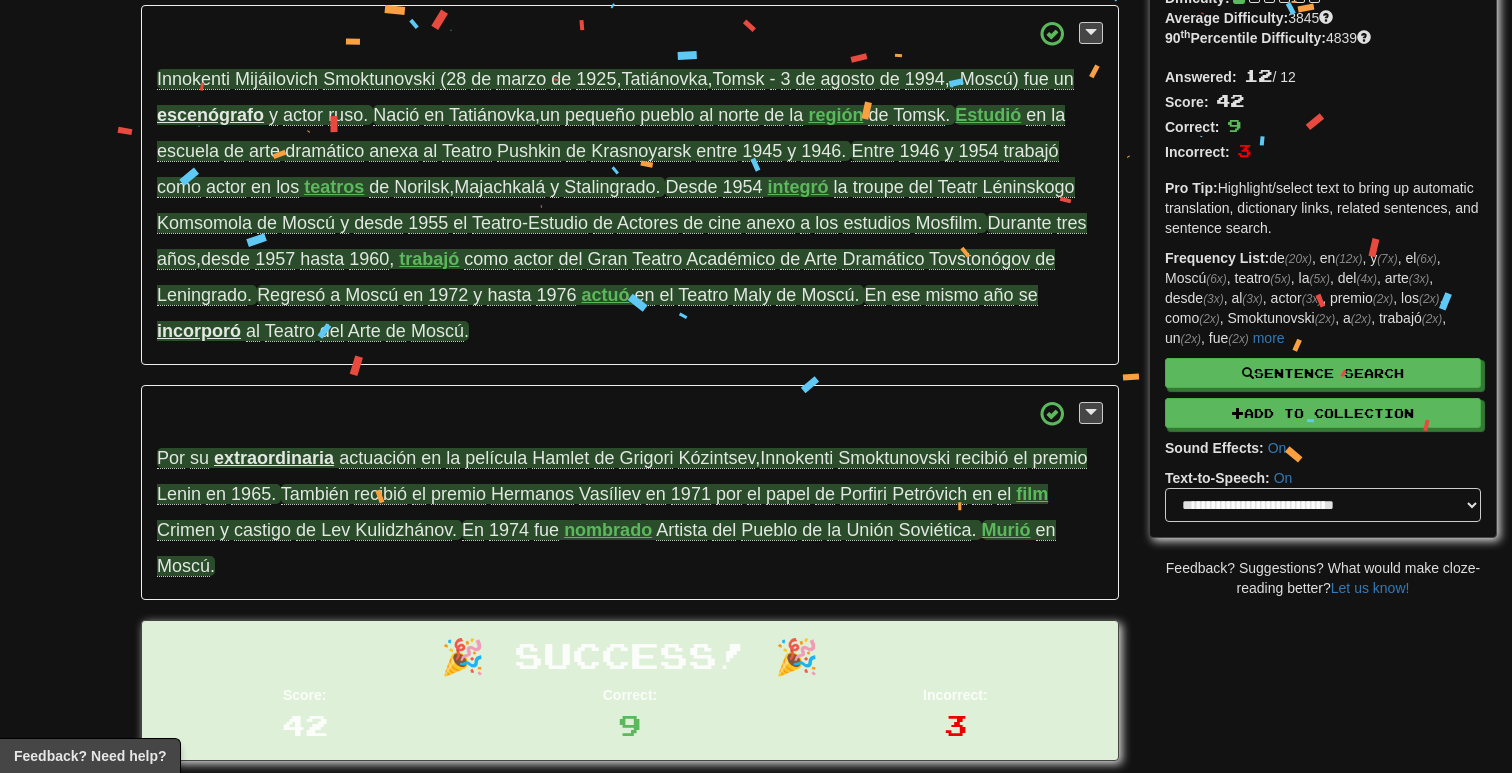 scroll, scrollTop: 0, scrollLeft: 0, axis: both 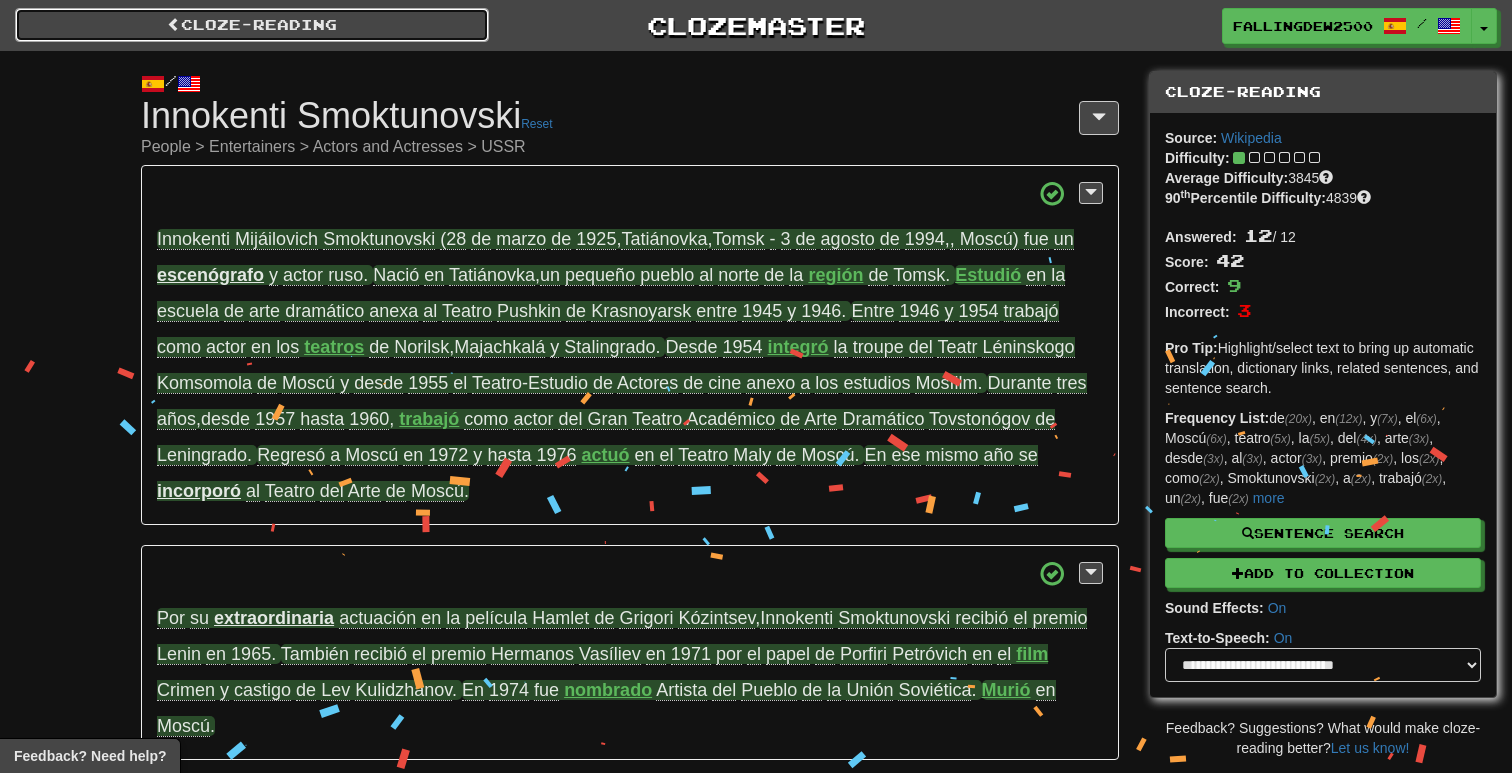 click on "Cloze-Reading" at bounding box center (252, 25) 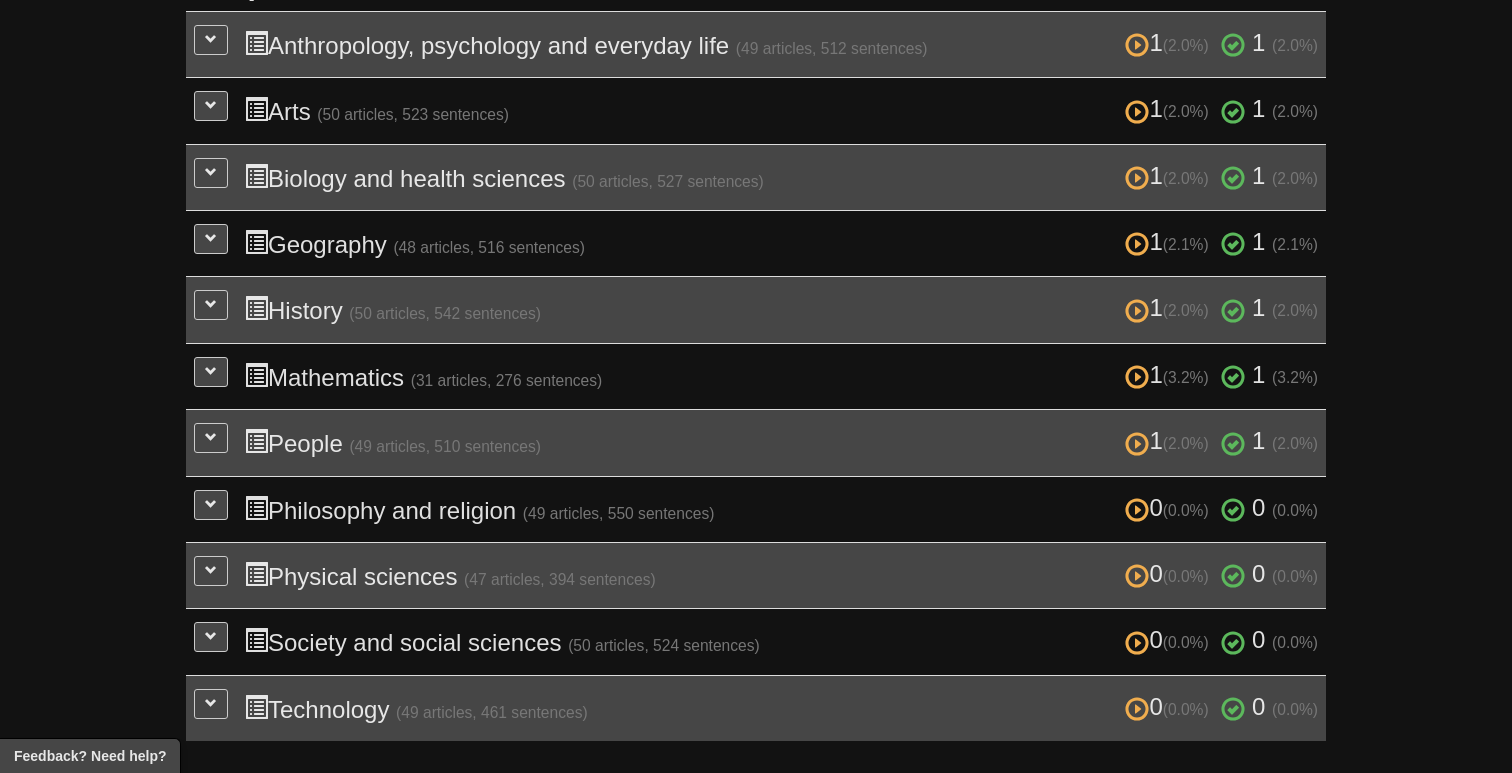 scroll, scrollTop: 527, scrollLeft: 0, axis: vertical 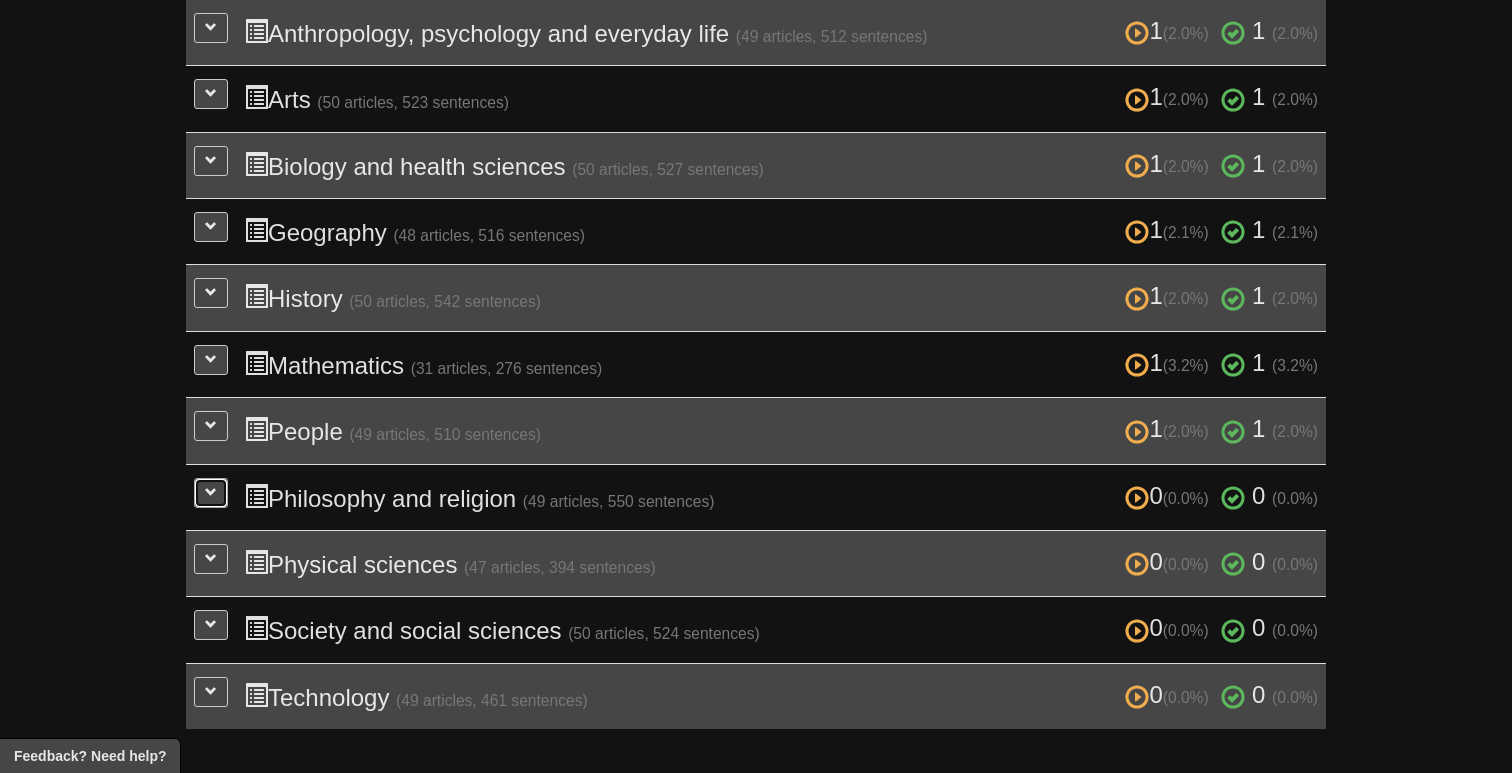 click at bounding box center [211, 492] 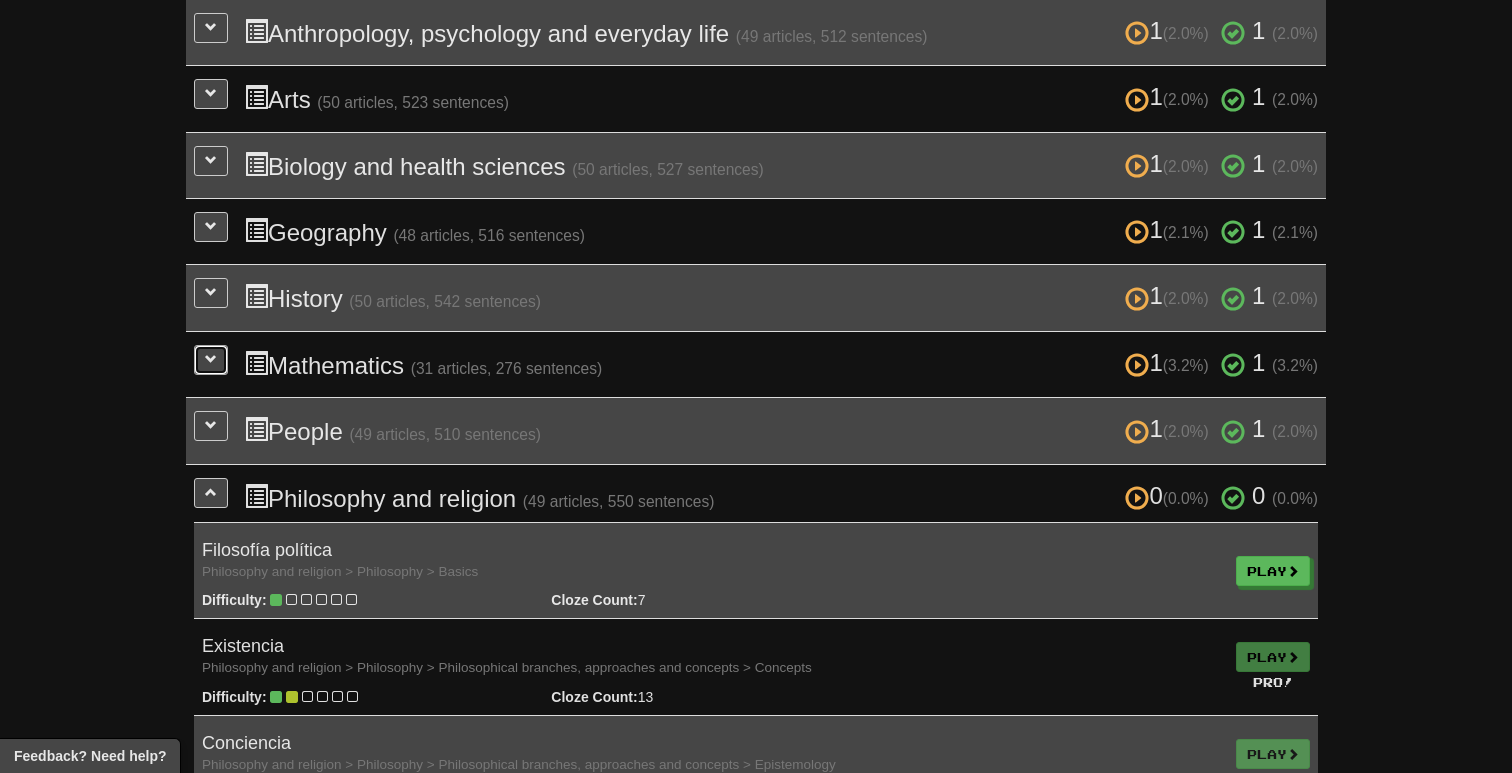 click at bounding box center (211, 359) 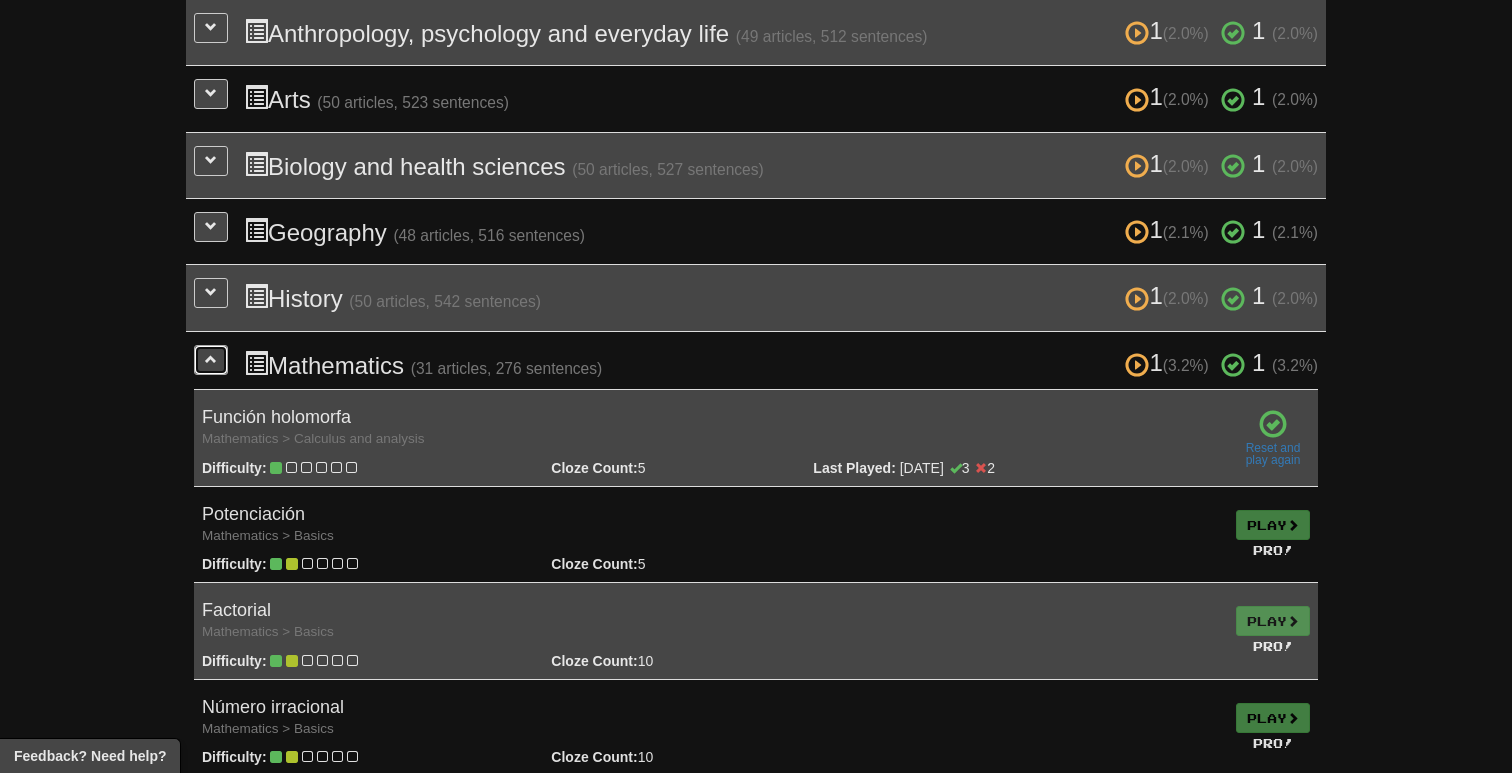 click at bounding box center (211, 359) 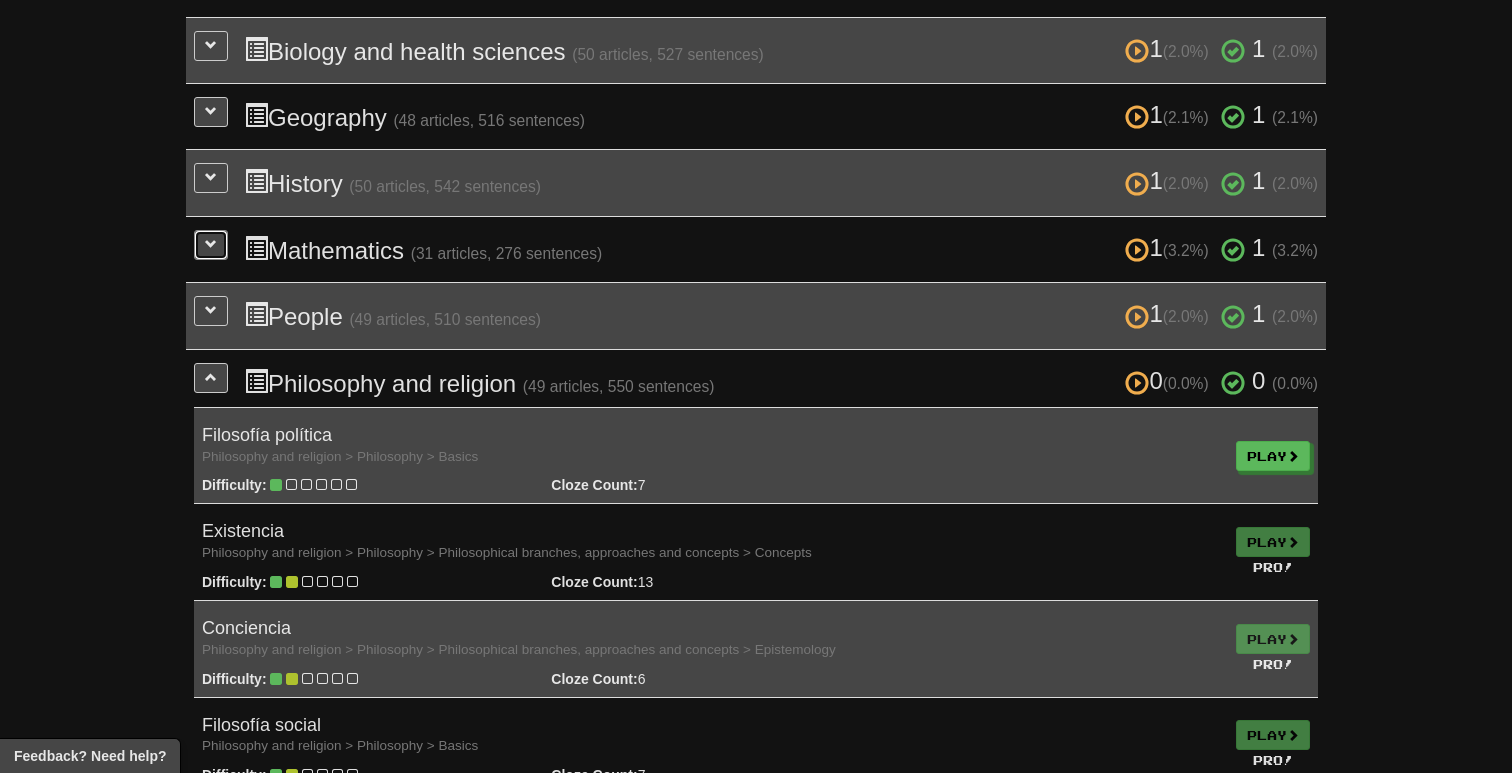 scroll, scrollTop: 653, scrollLeft: 0, axis: vertical 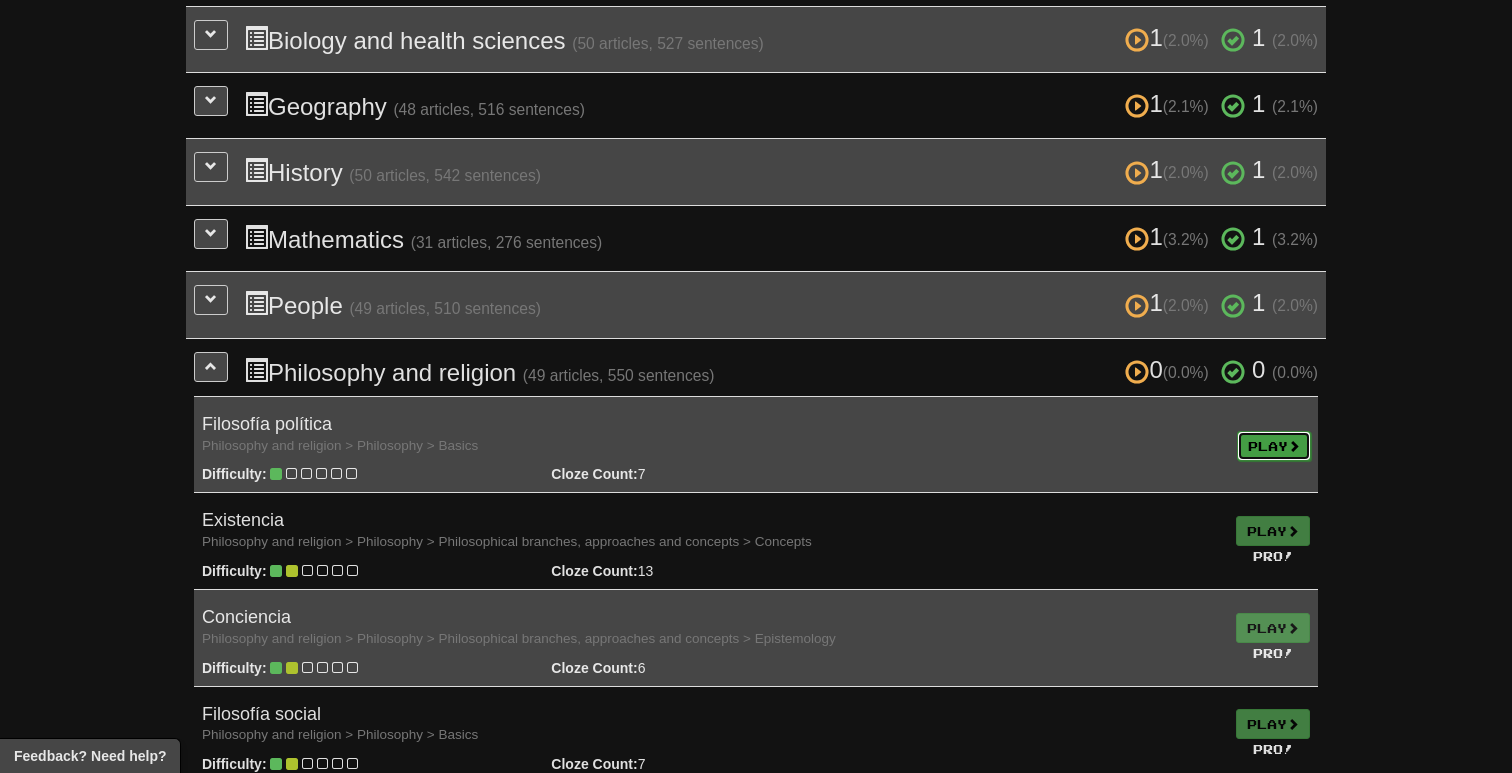 click on "Play" at bounding box center [1274, 446] 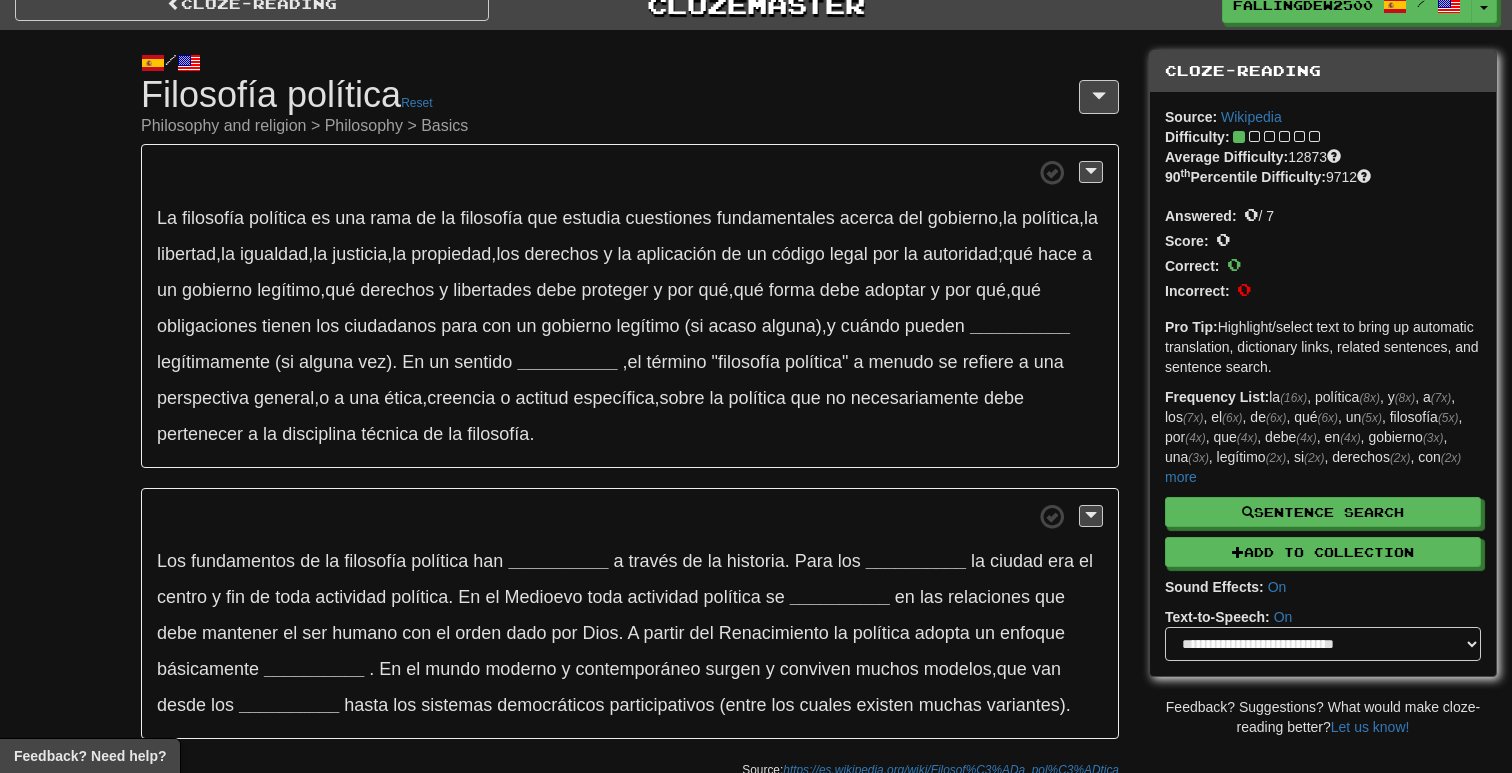 scroll, scrollTop: 54, scrollLeft: 0, axis: vertical 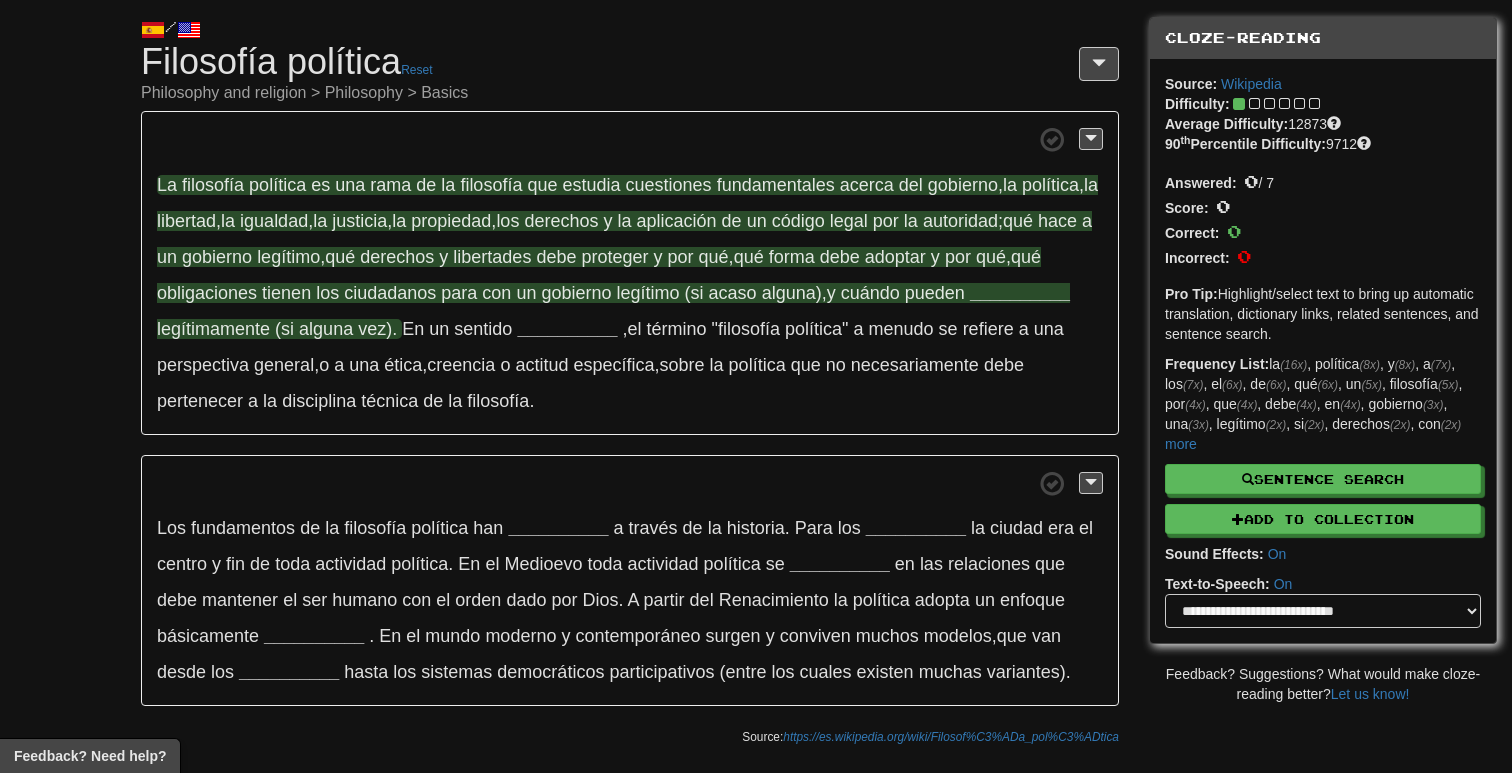 click on "filosofía" at bounding box center (213, 185) 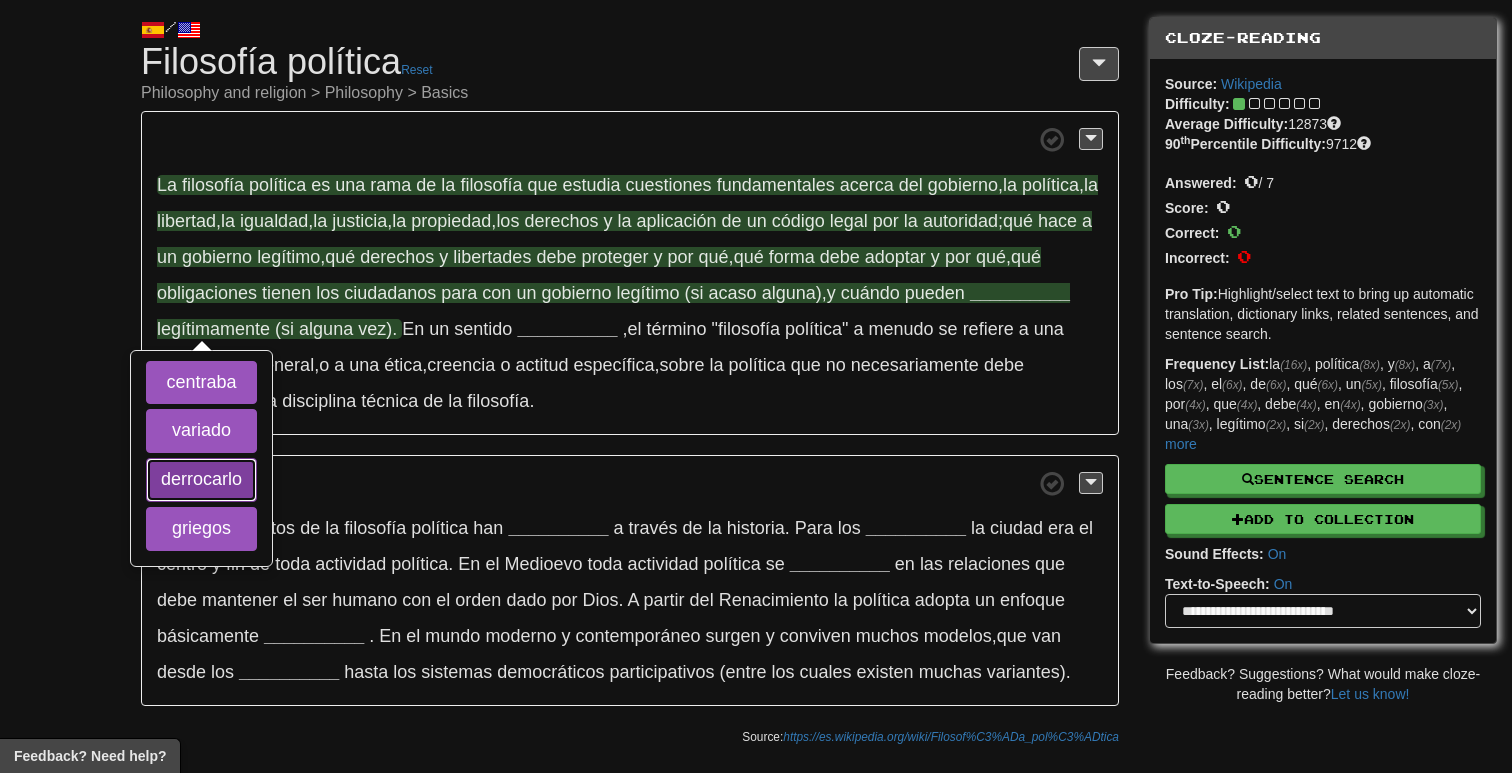 click on "derrocarlo" at bounding box center (201, 480) 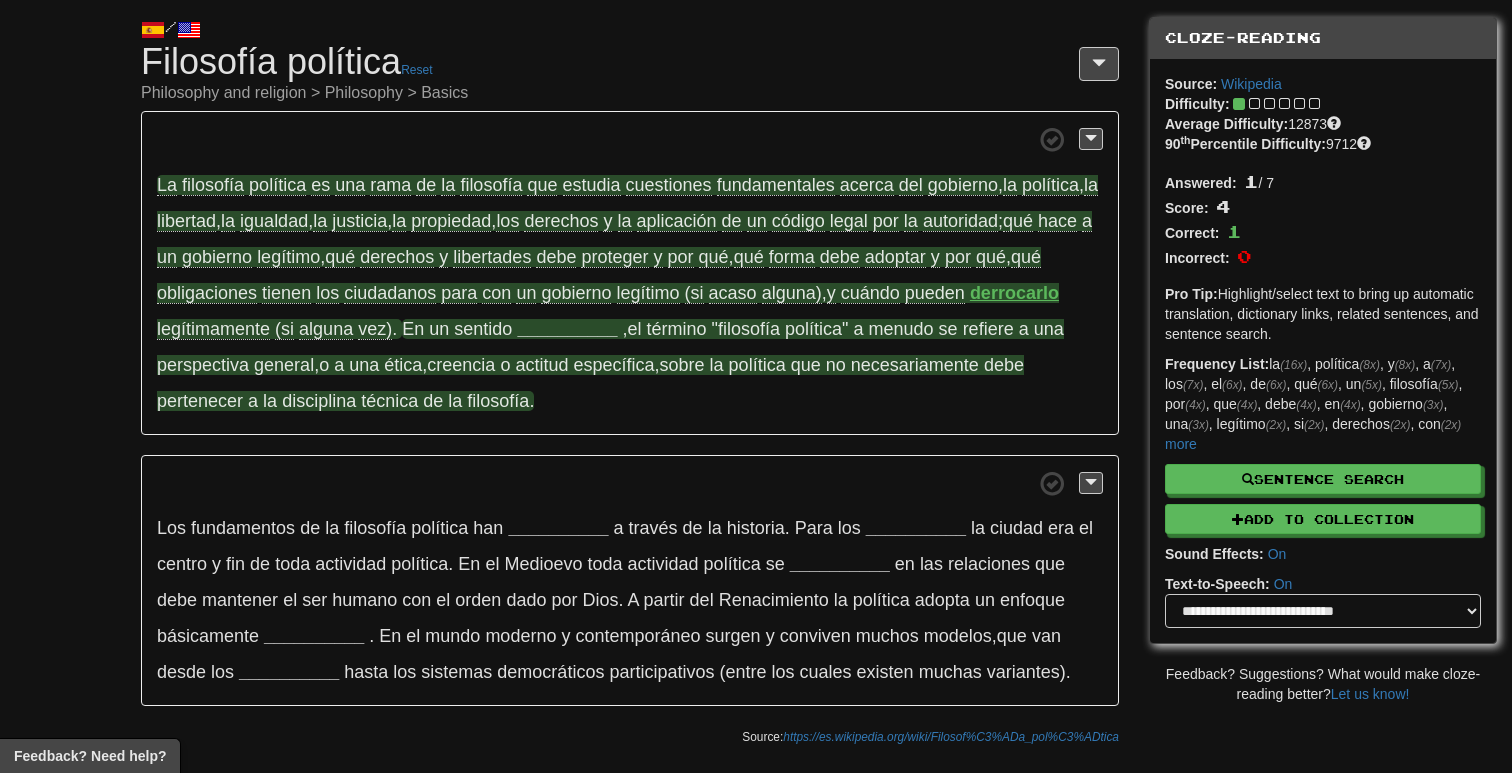 click on "__________" at bounding box center [567, 329] 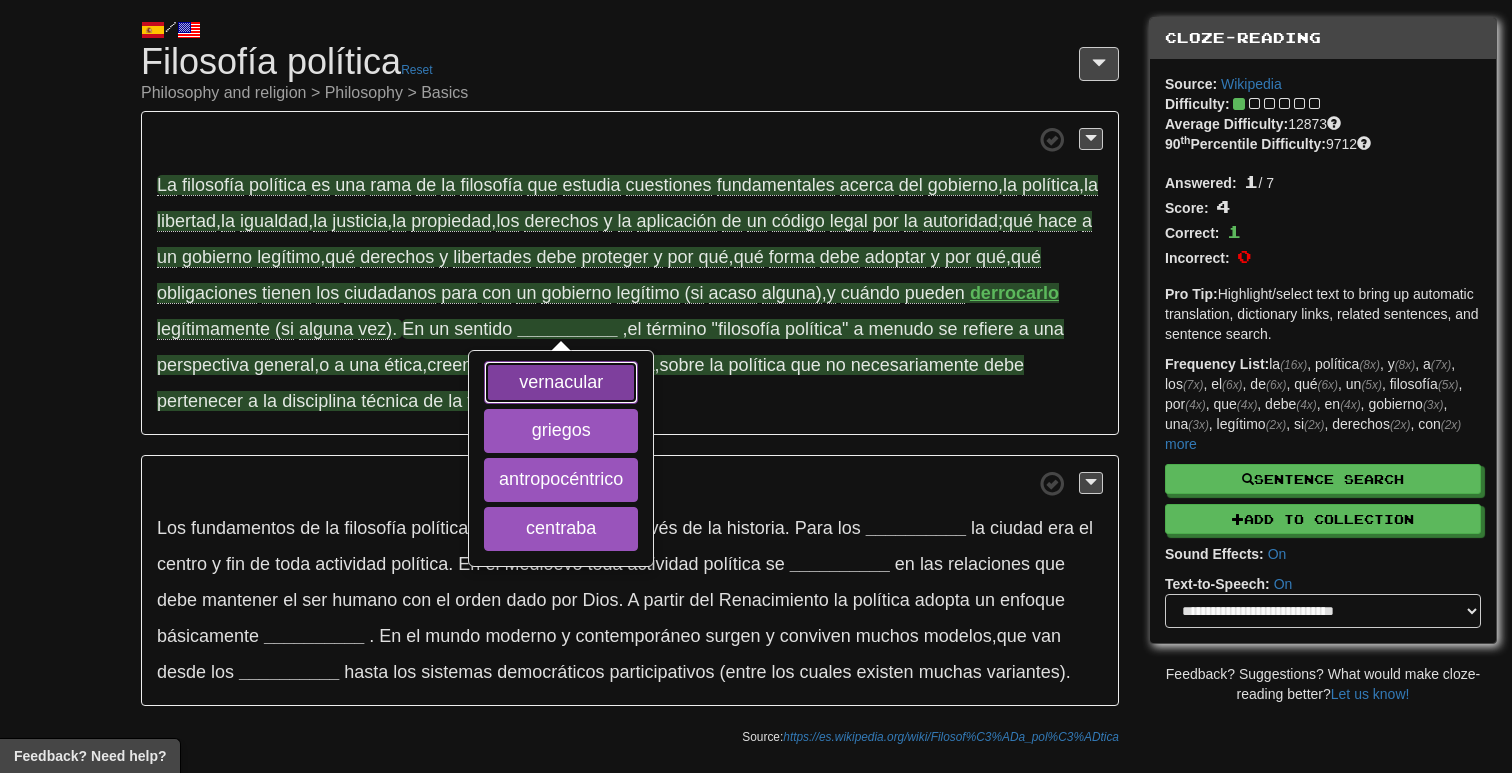 click on "vernacular" at bounding box center [561, 383] 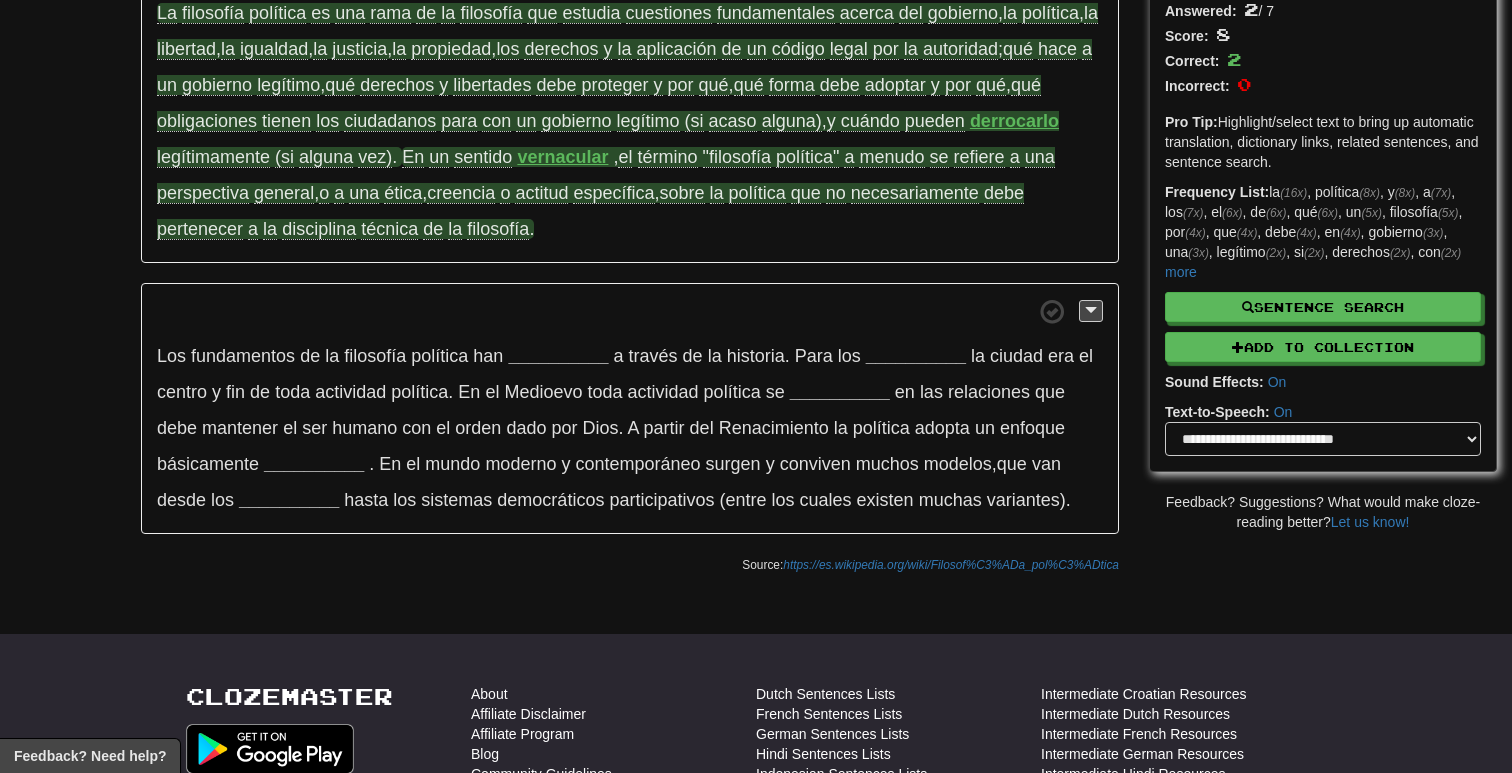 scroll, scrollTop: 253, scrollLeft: 0, axis: vertical 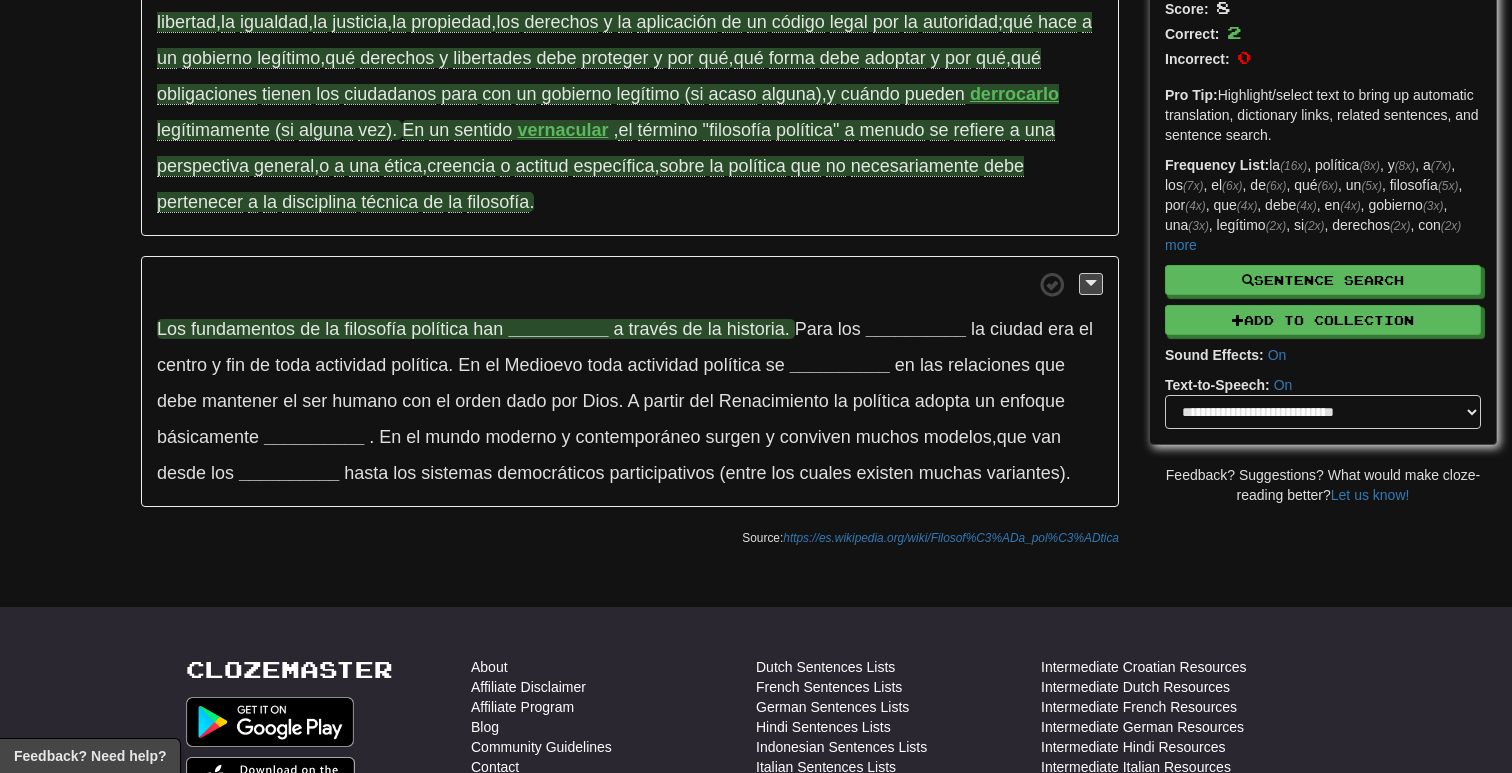 click on "__________" at bounding box center [558, 329] 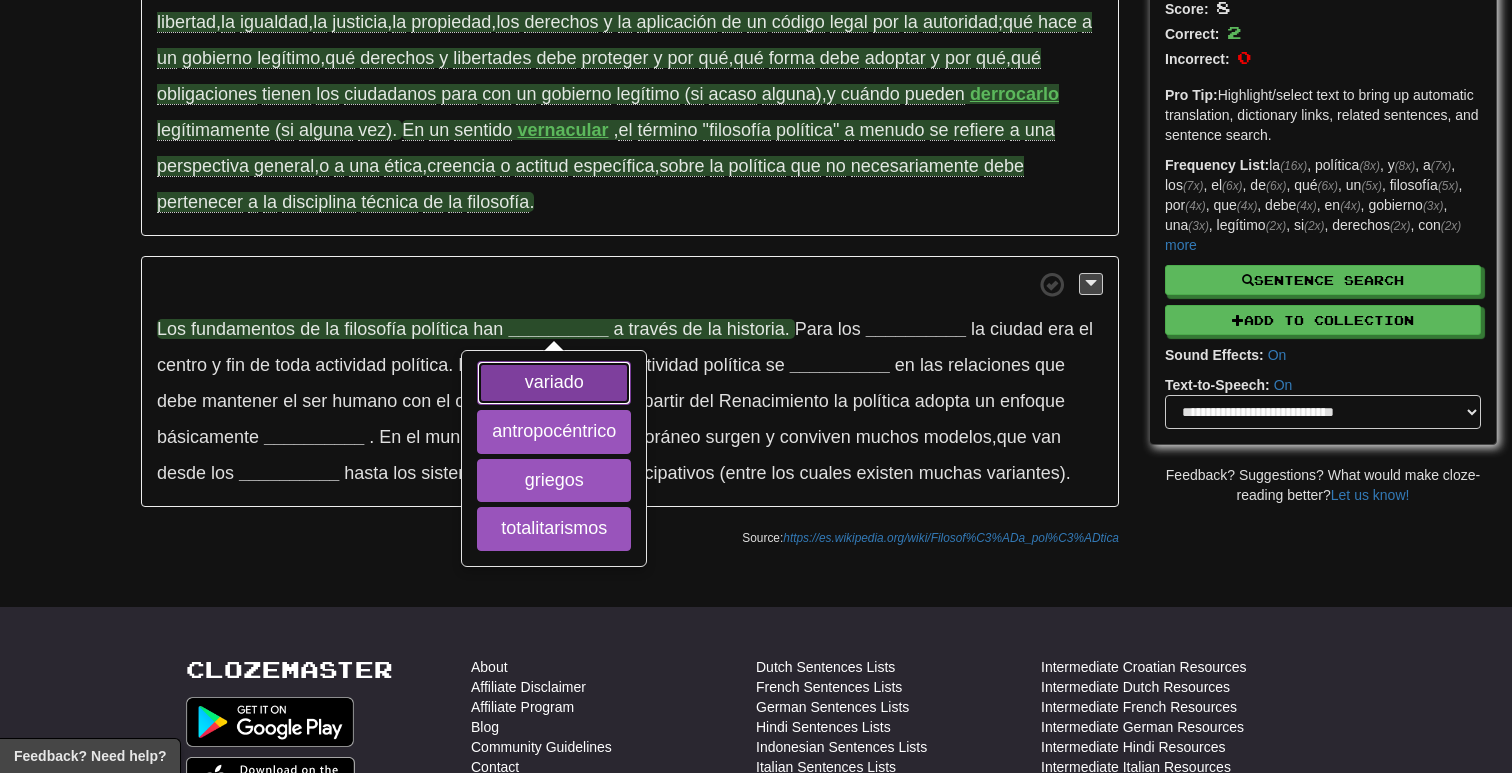 click on "variado" at bounding box center (554, 383) 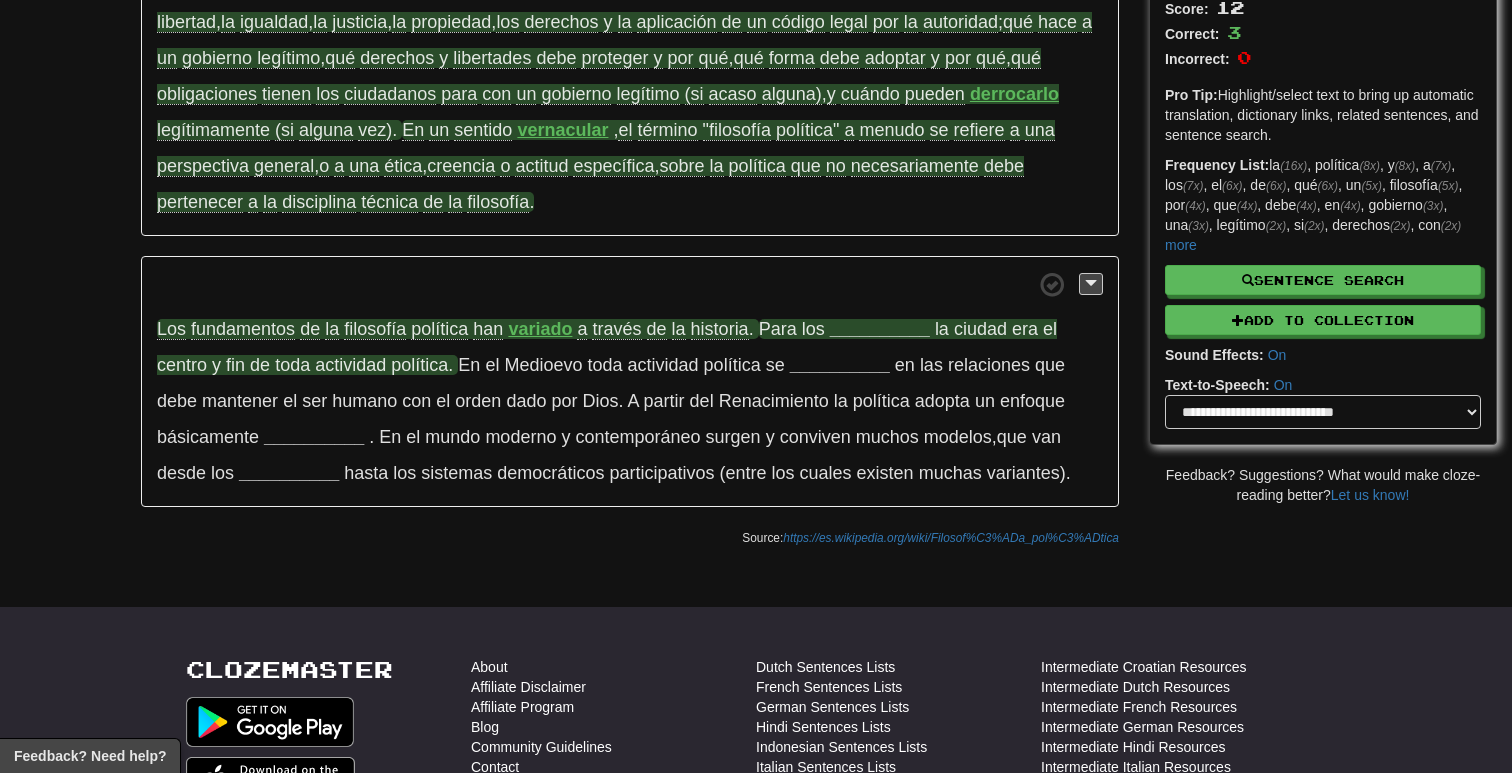 click on "__________" at bounding box center (880, 329) 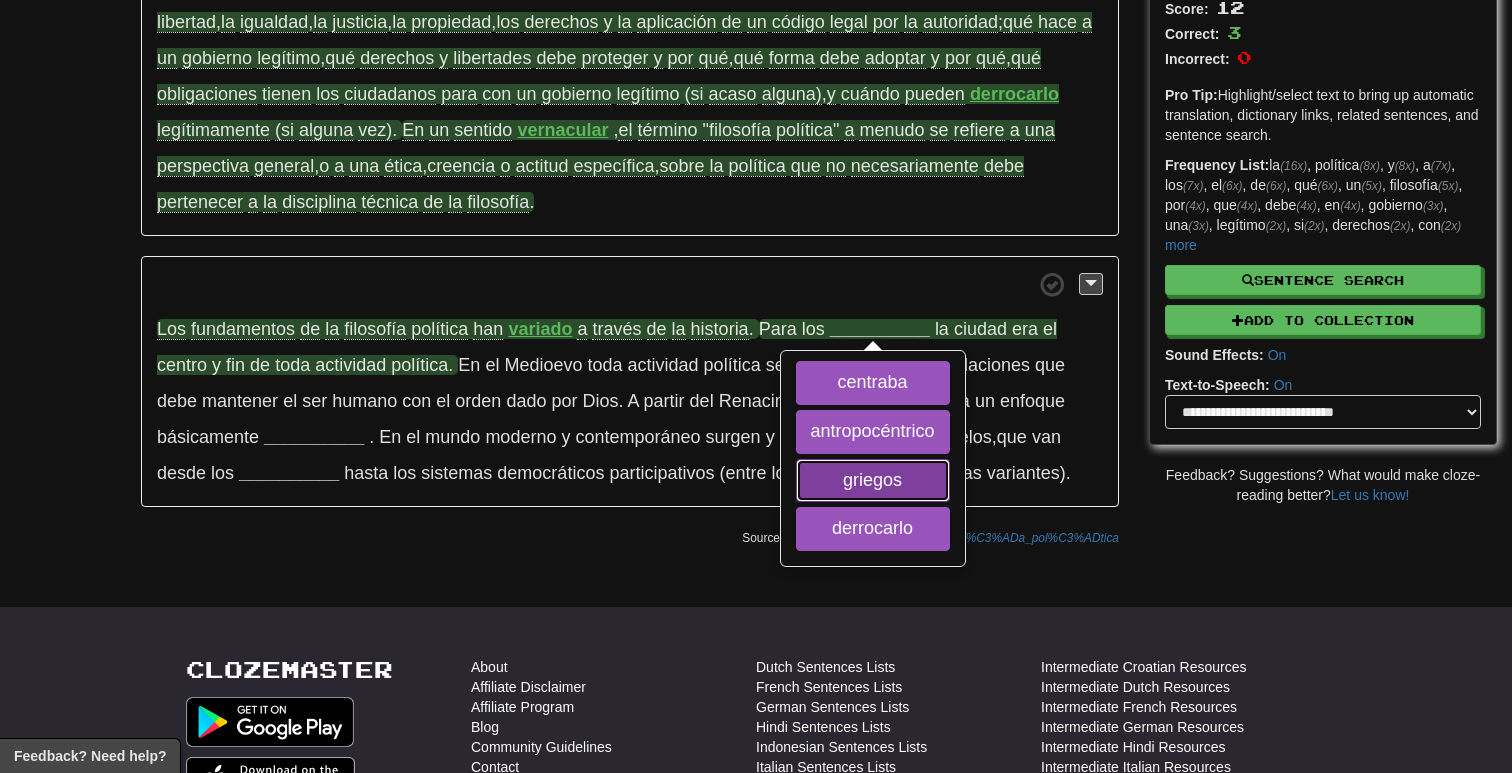 click on "griegos" at bounding box center [873, 481] 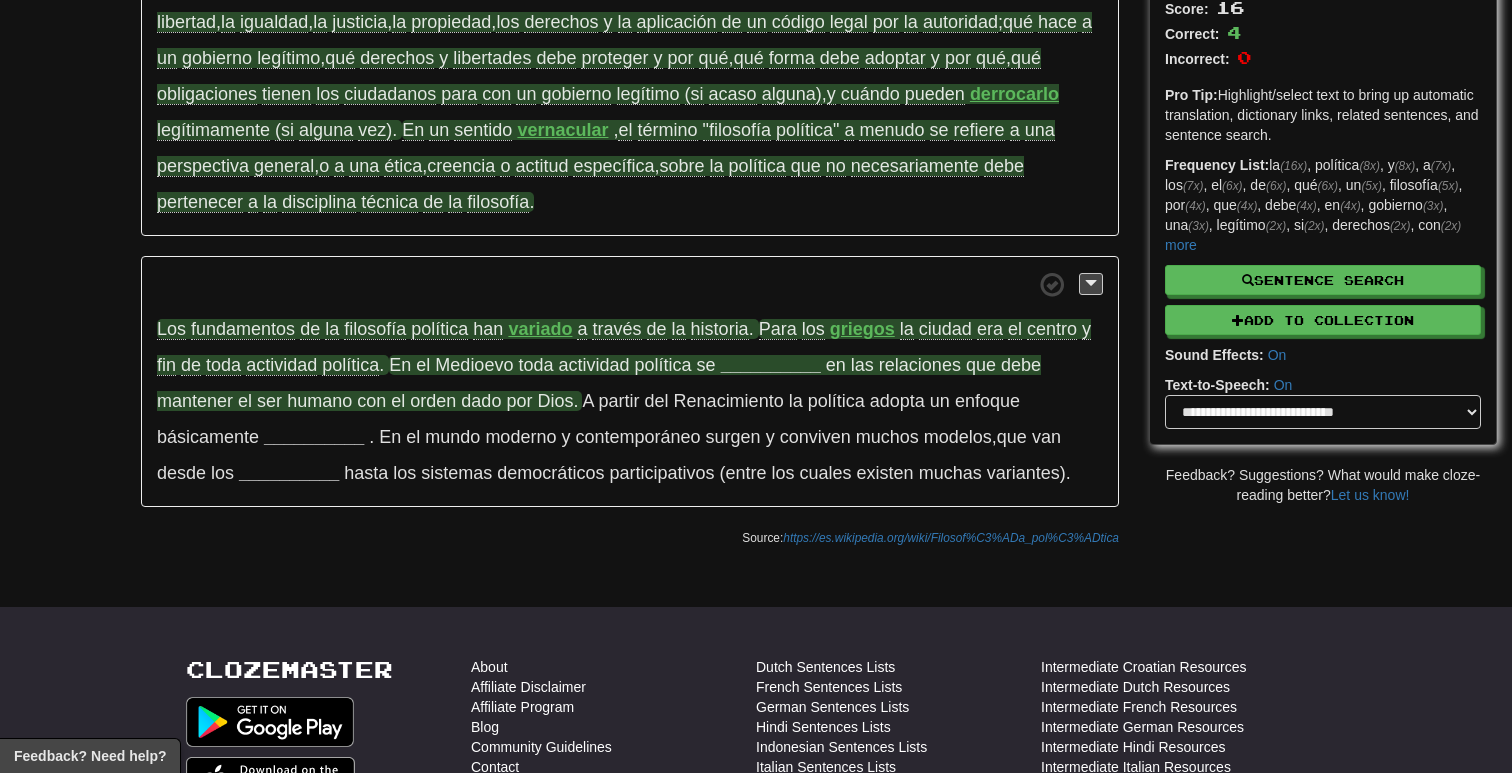 click on "__________" at bounding box center (771, 365) 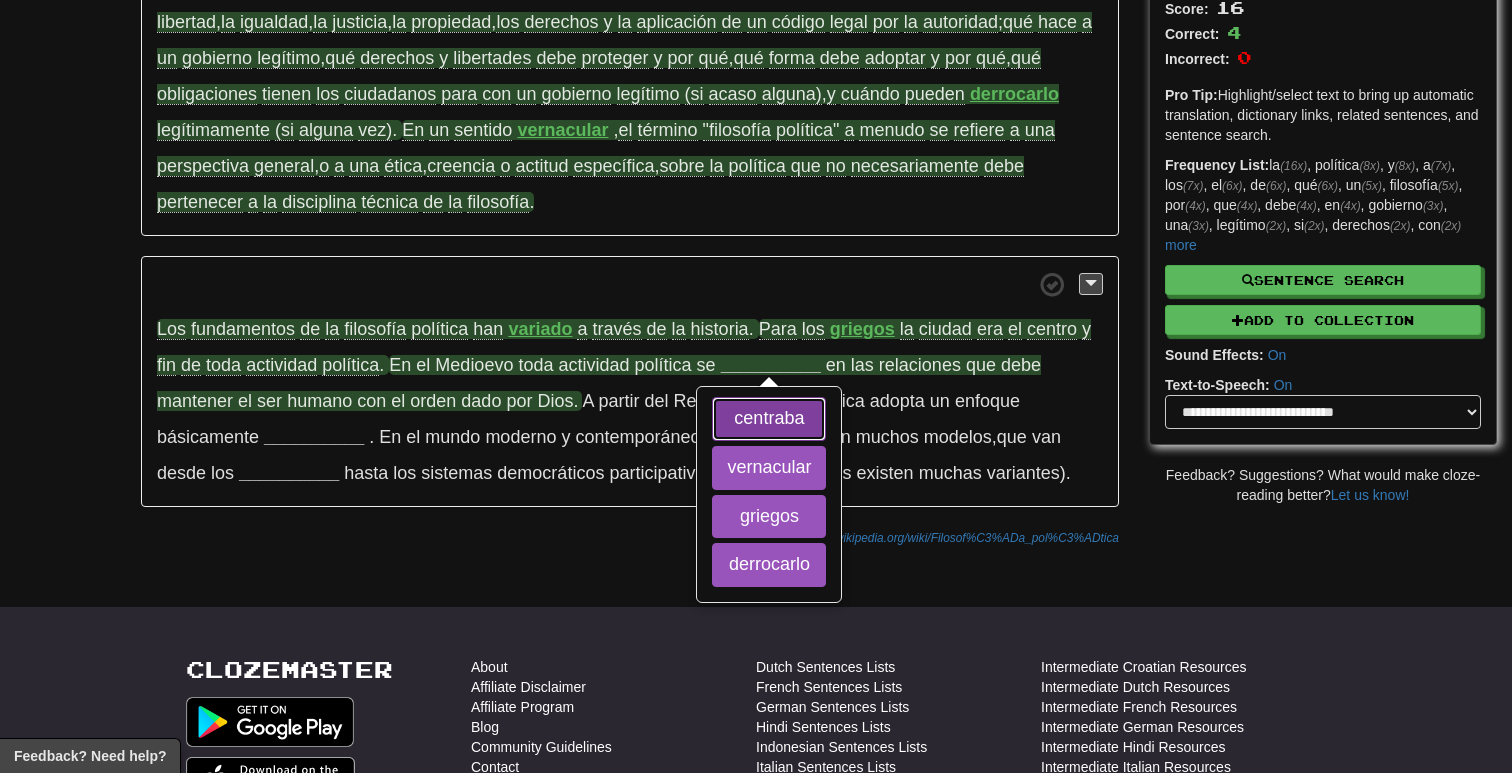 click on "centraba" at bounding box center [769, 419] 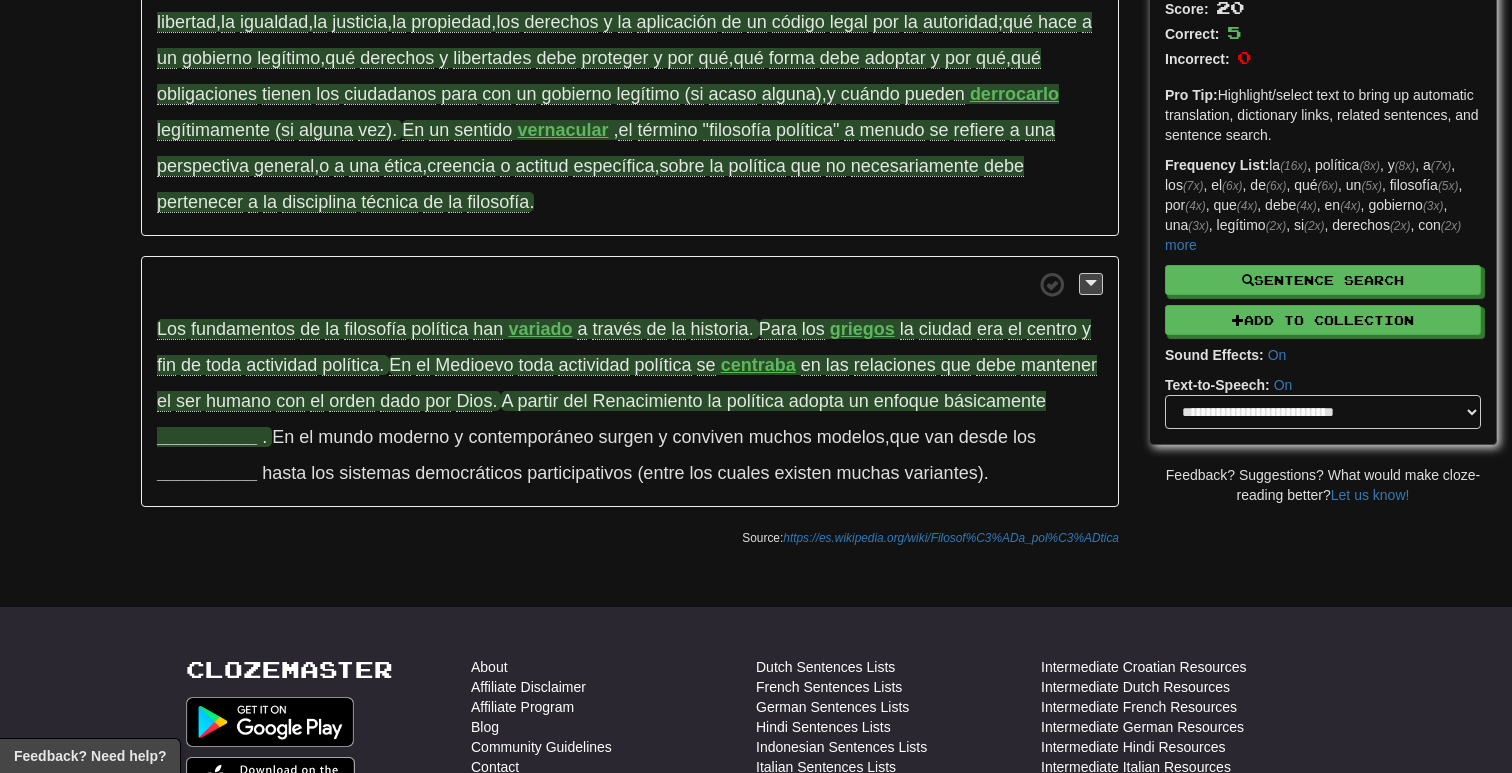click on "__________" at bounding box center [207, 437] 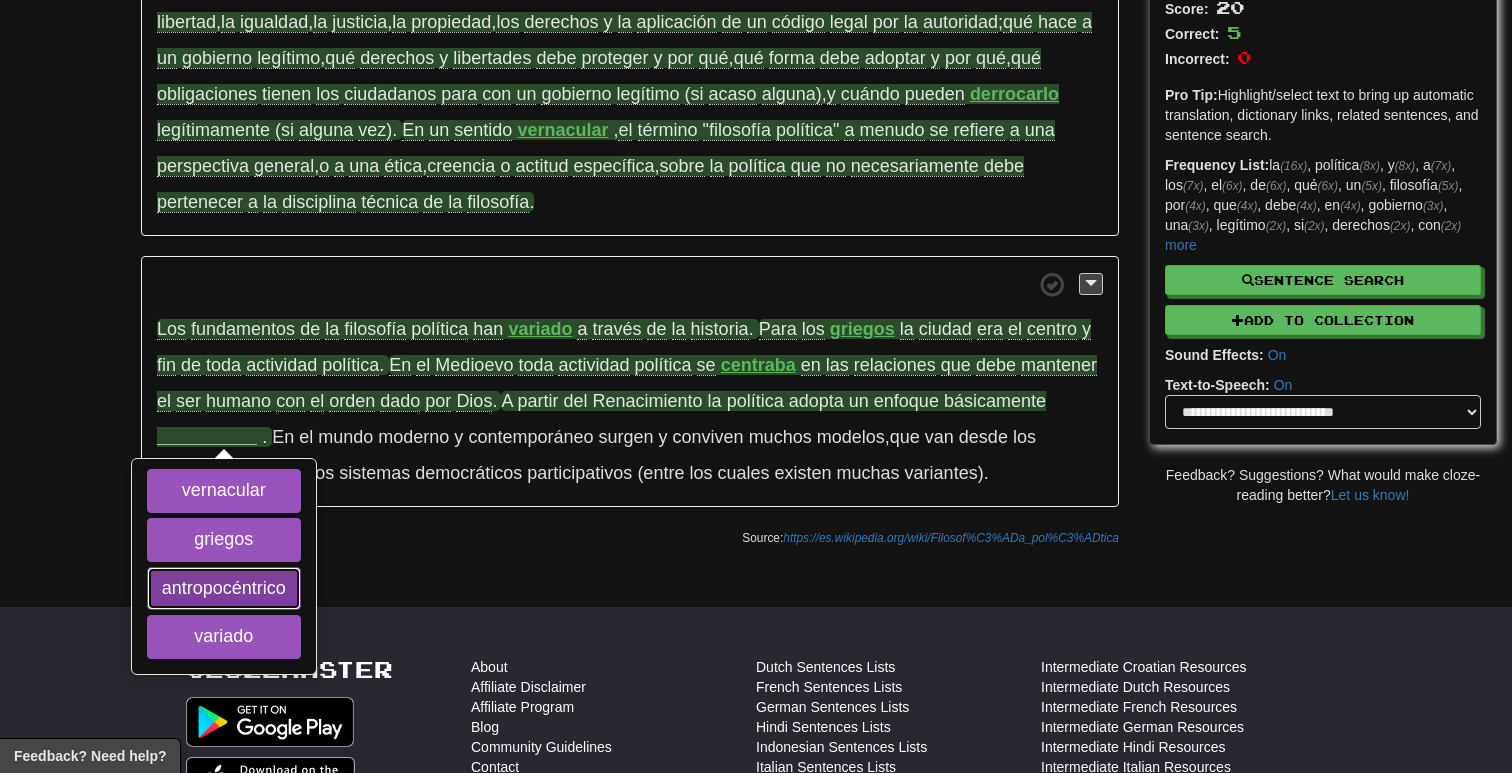 click on "antropocéntrico" at bounding box center (224, 589) 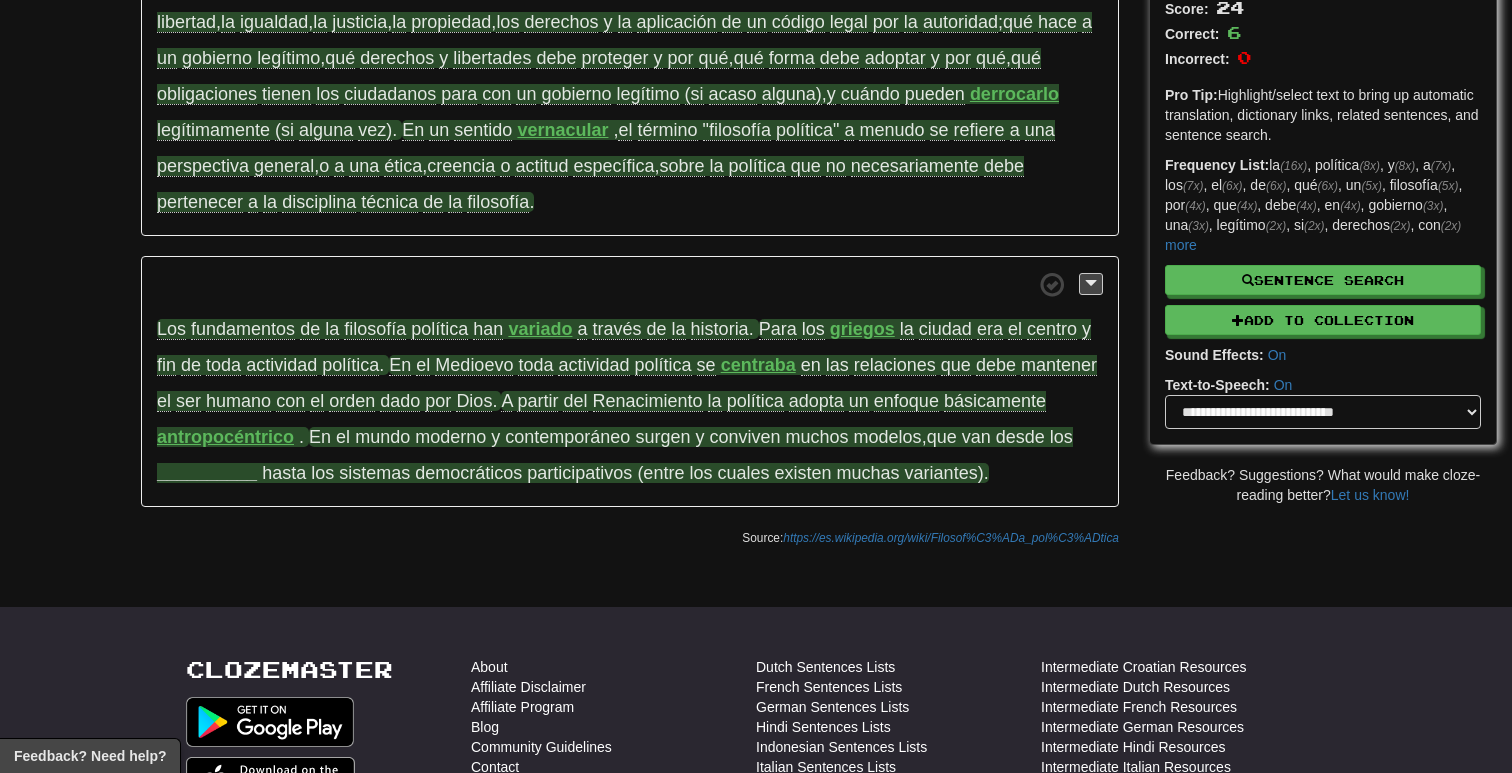 click on "__________" at bounding box center [207, 473] 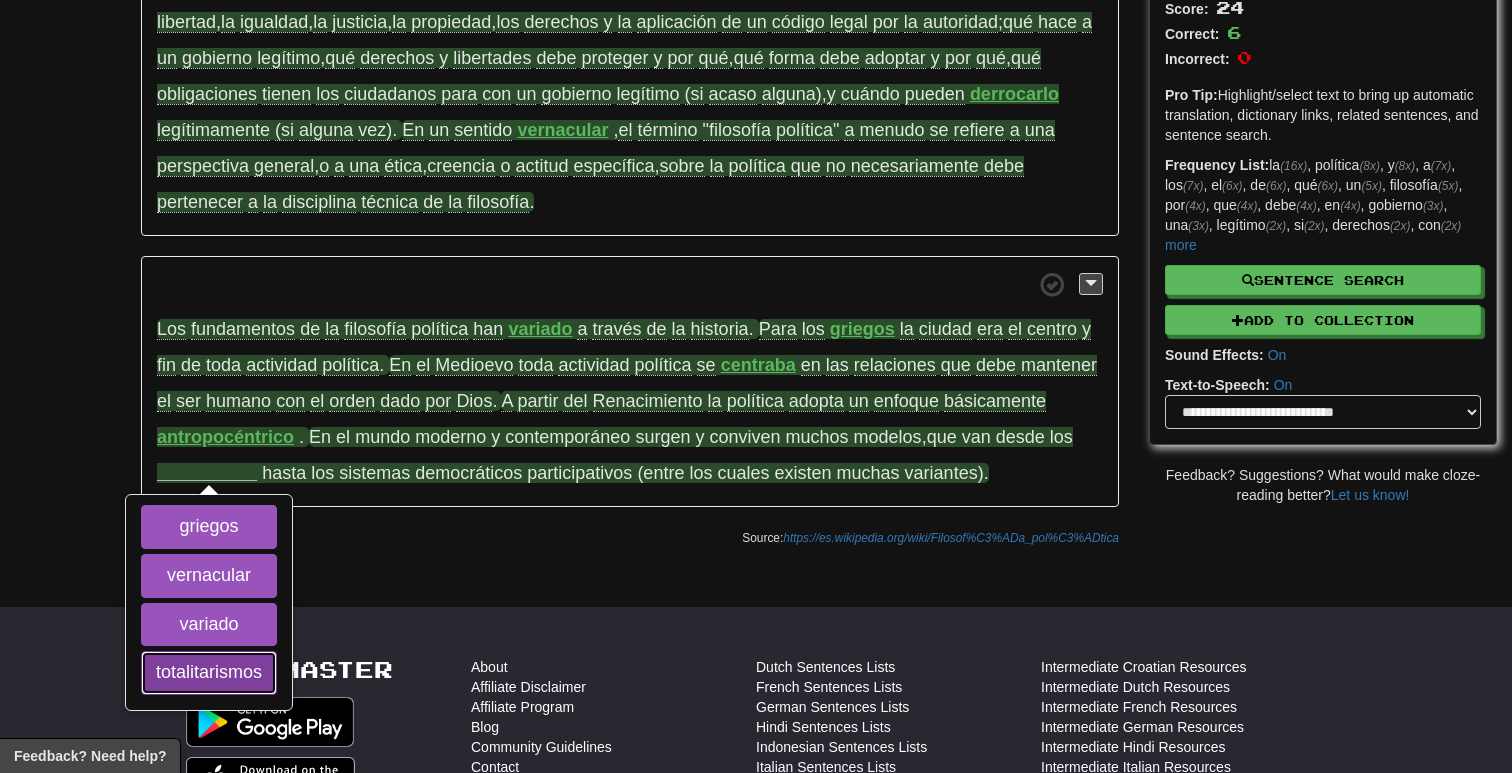 click on "totalitarismos" at bounding box center (209, 673) 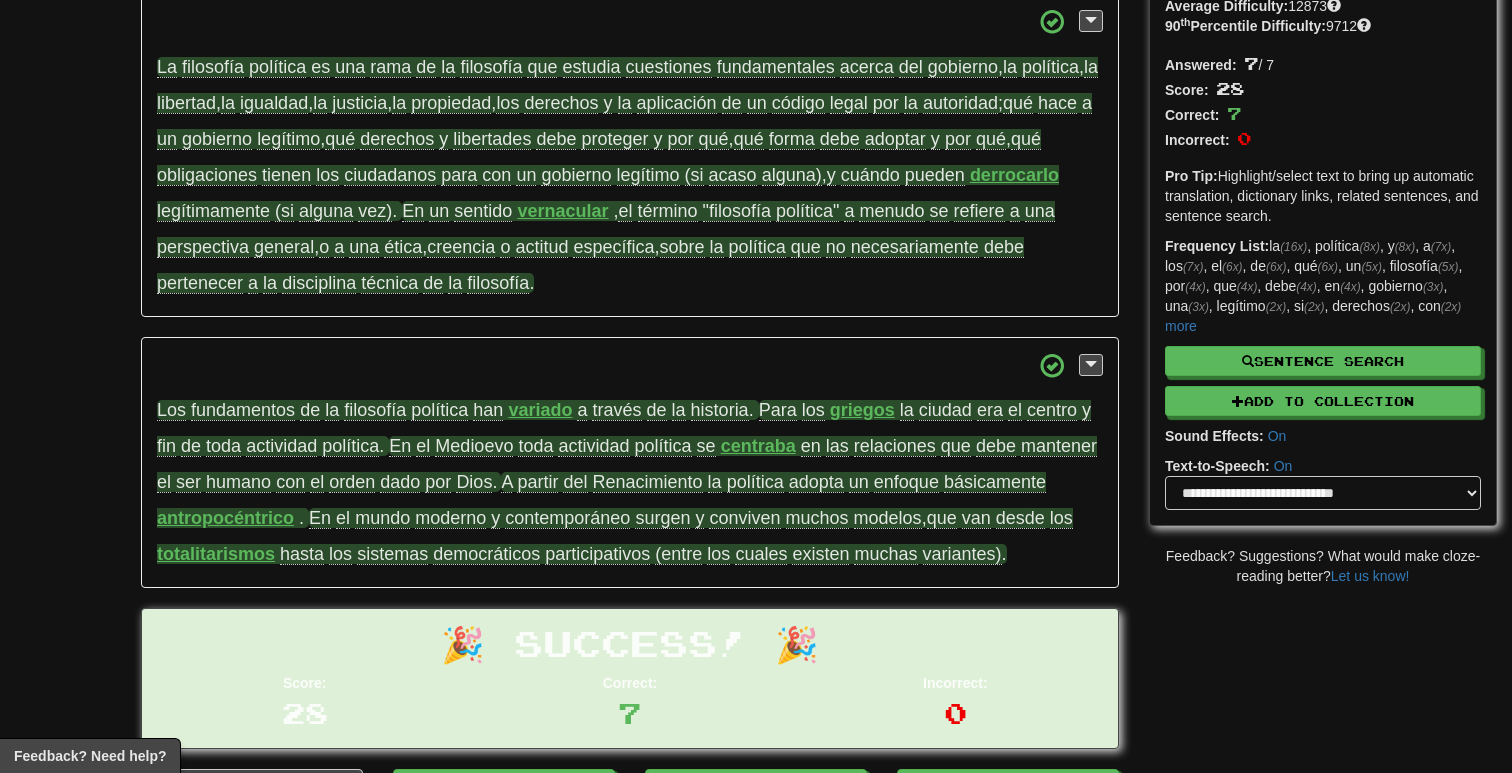 scroll, scrollTop: 0, scrollLeft: 0, axis: both 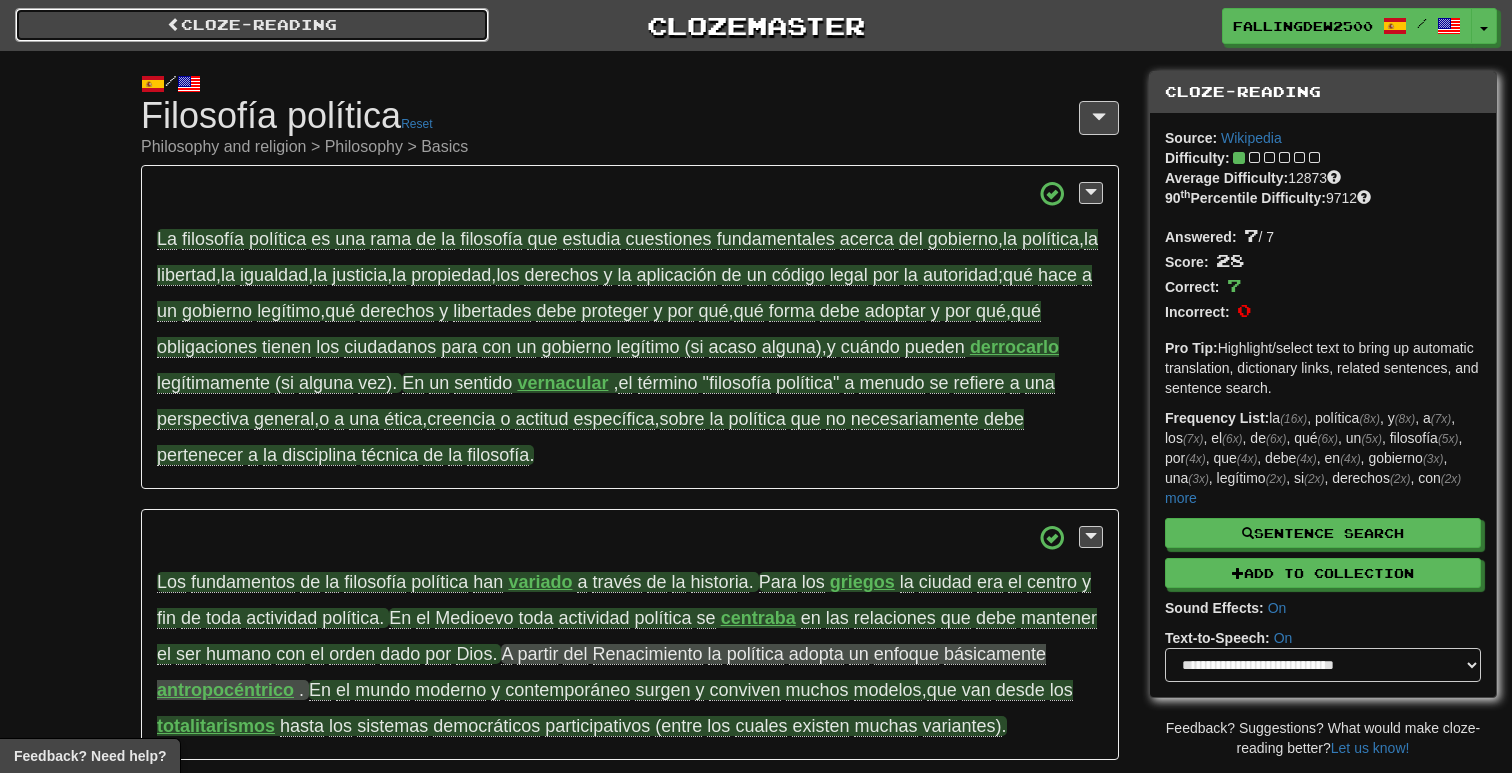 click on "Cloze-Reading" at bounding box center [252, 25] 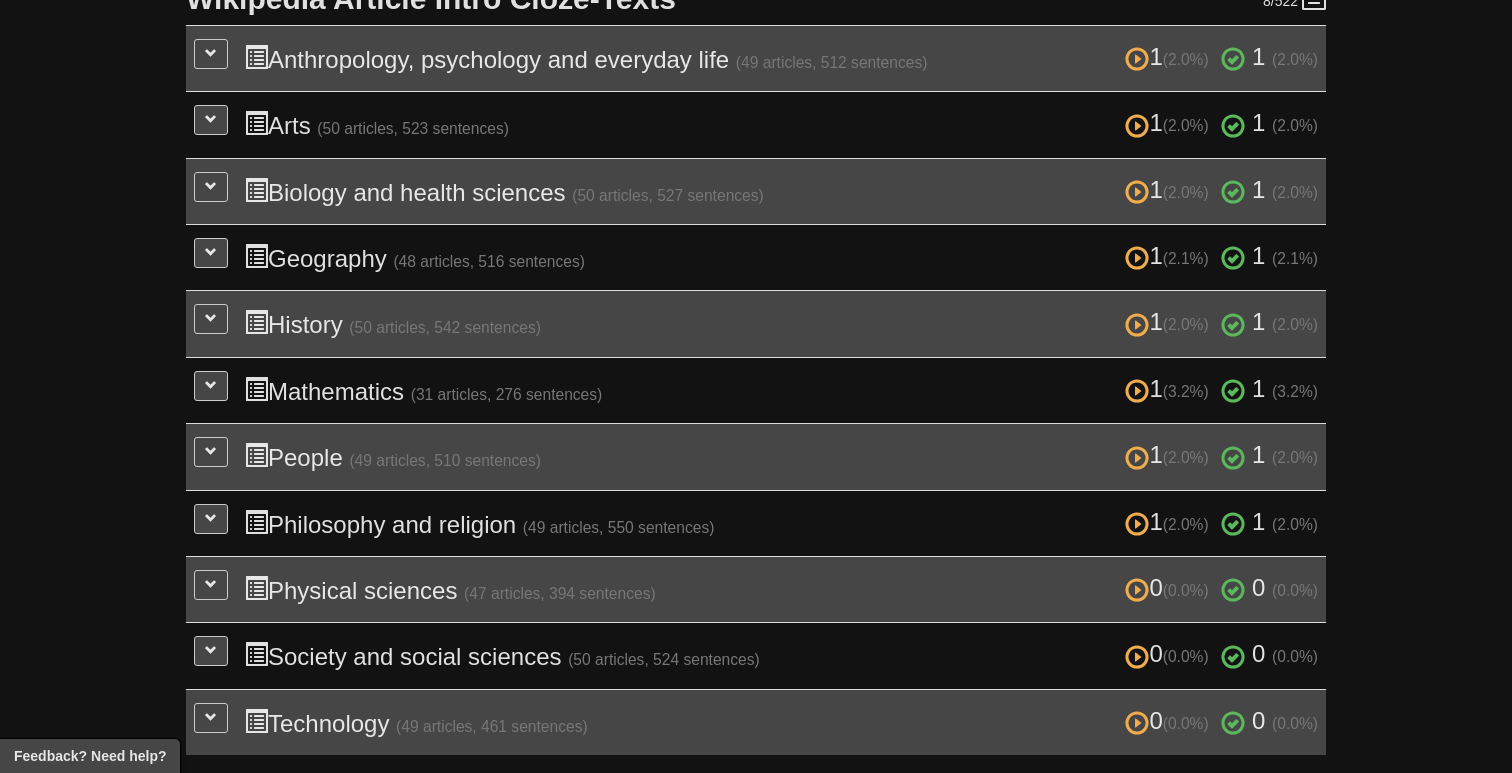 scroll, scrollTop: 0, scrollLeft: 0, axis: both 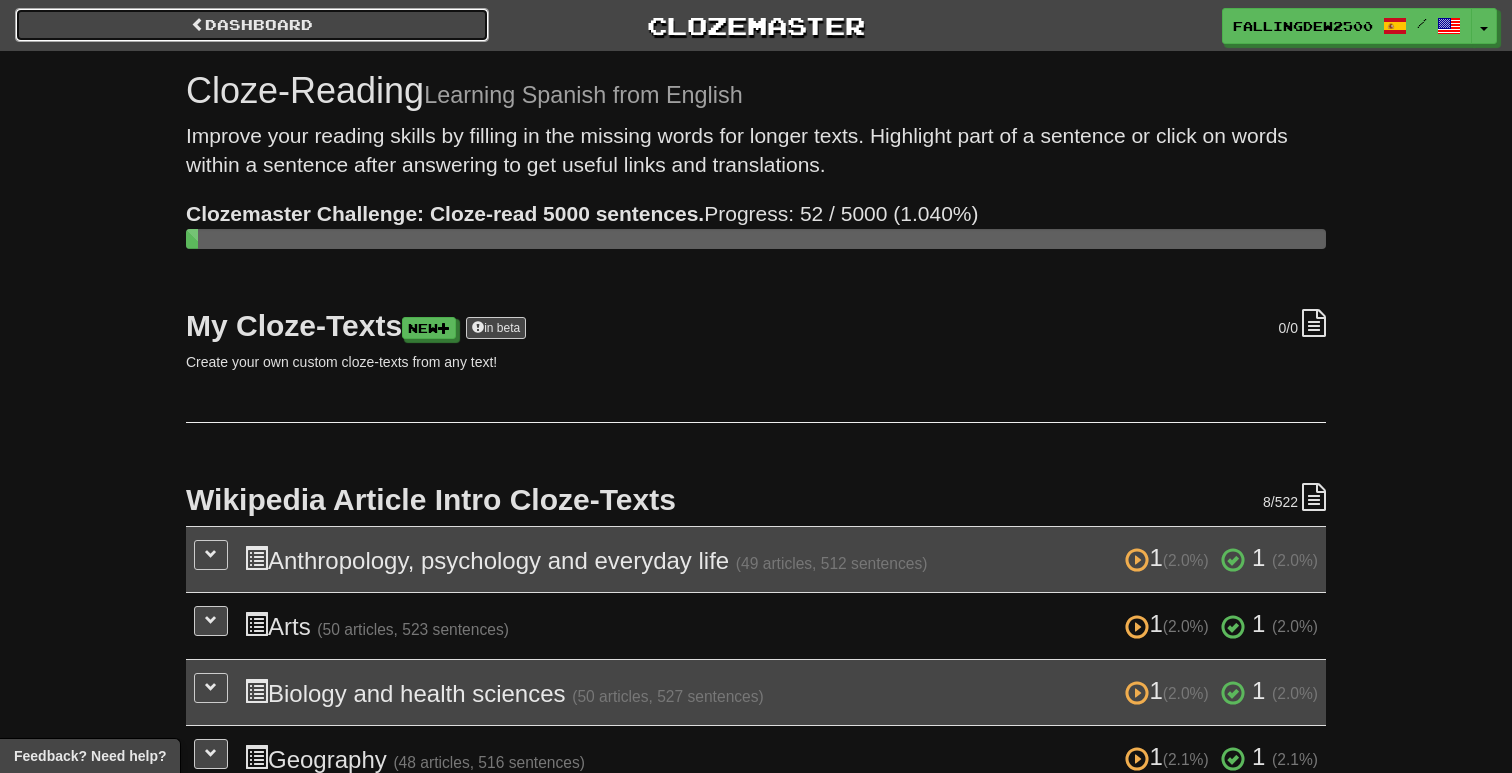 click on "Dashboard" at bounding box center [252, 25] 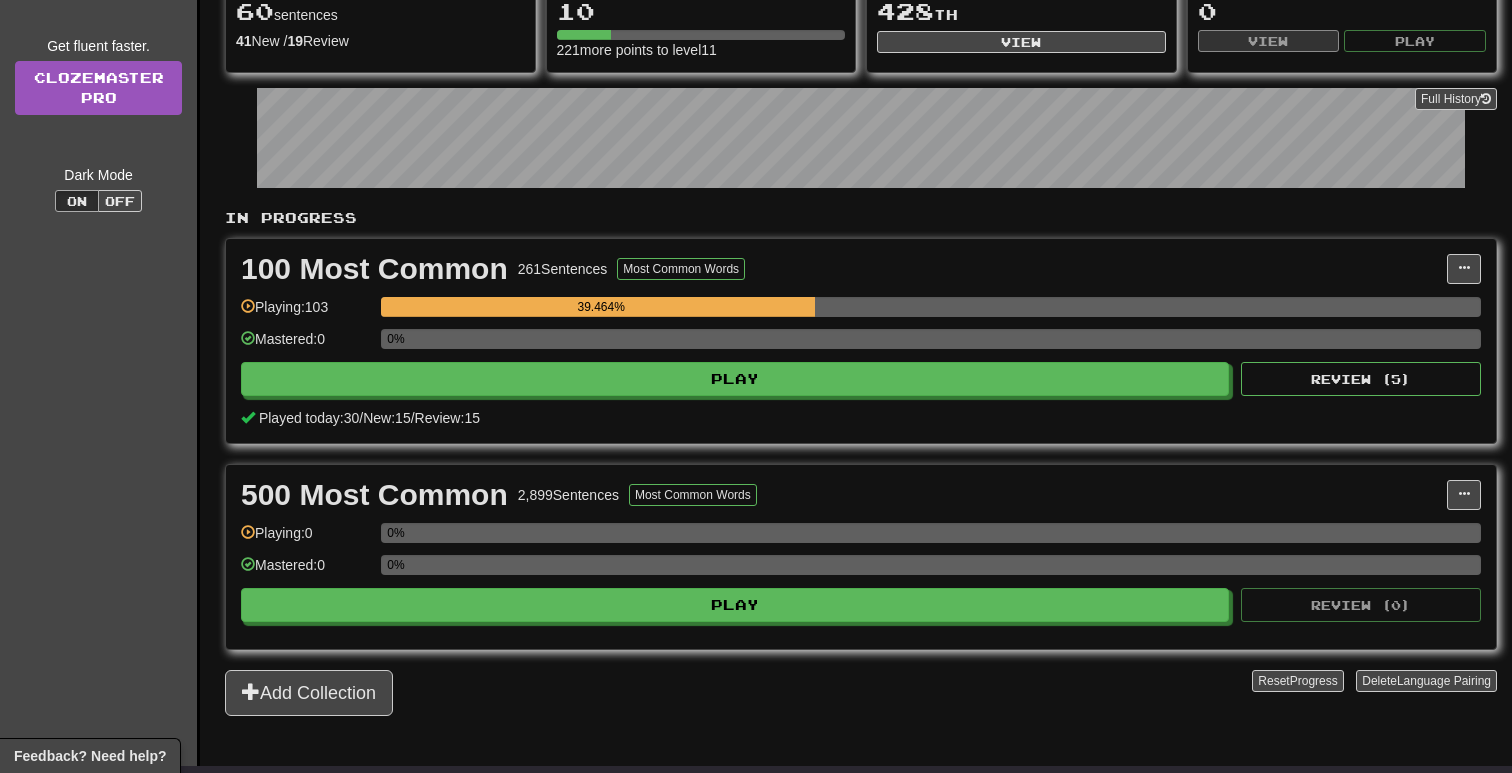 scroll, scrollTop: 229, scrollLeft: 0, axis: vertical 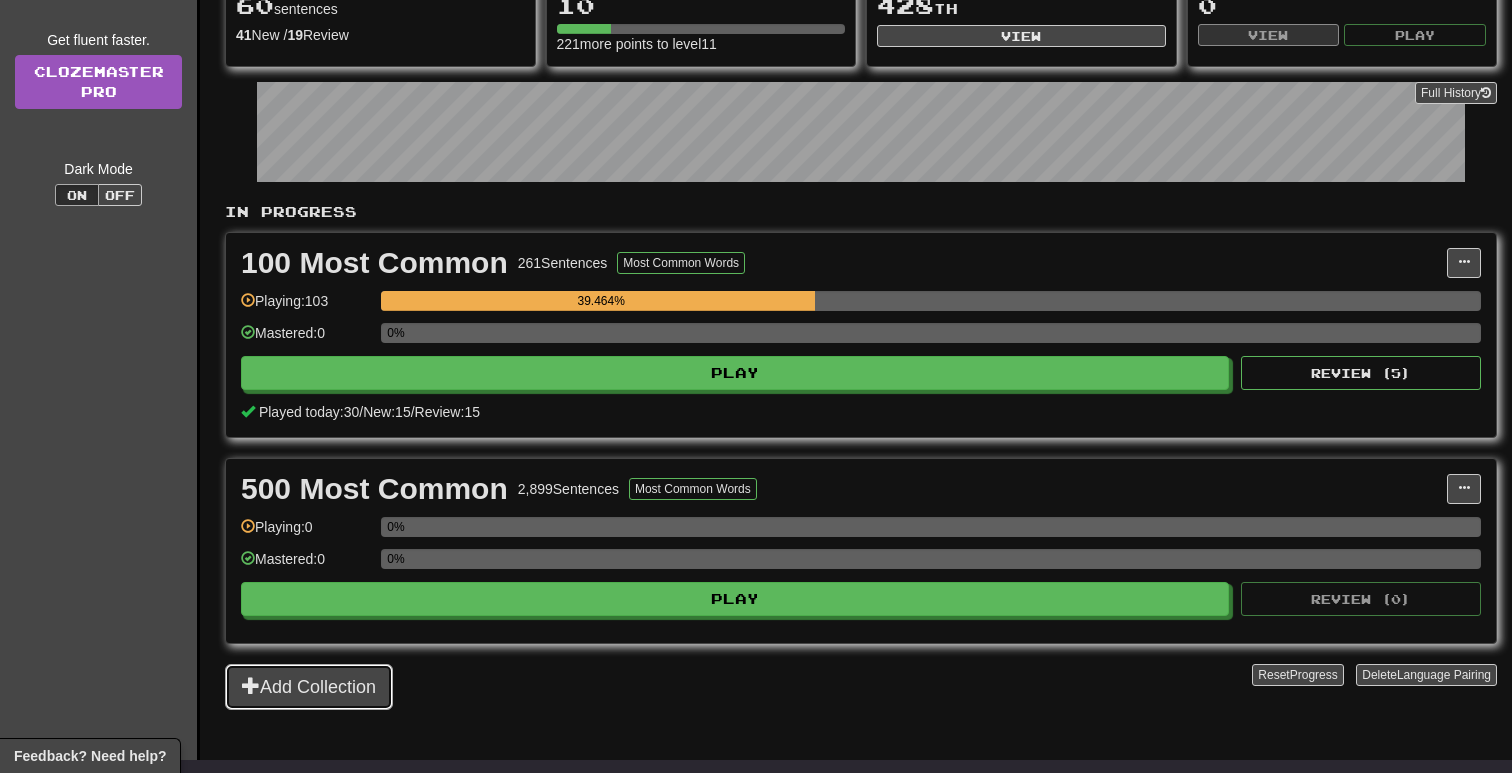 click on "Add Collection" at bounding box center (309, 687) 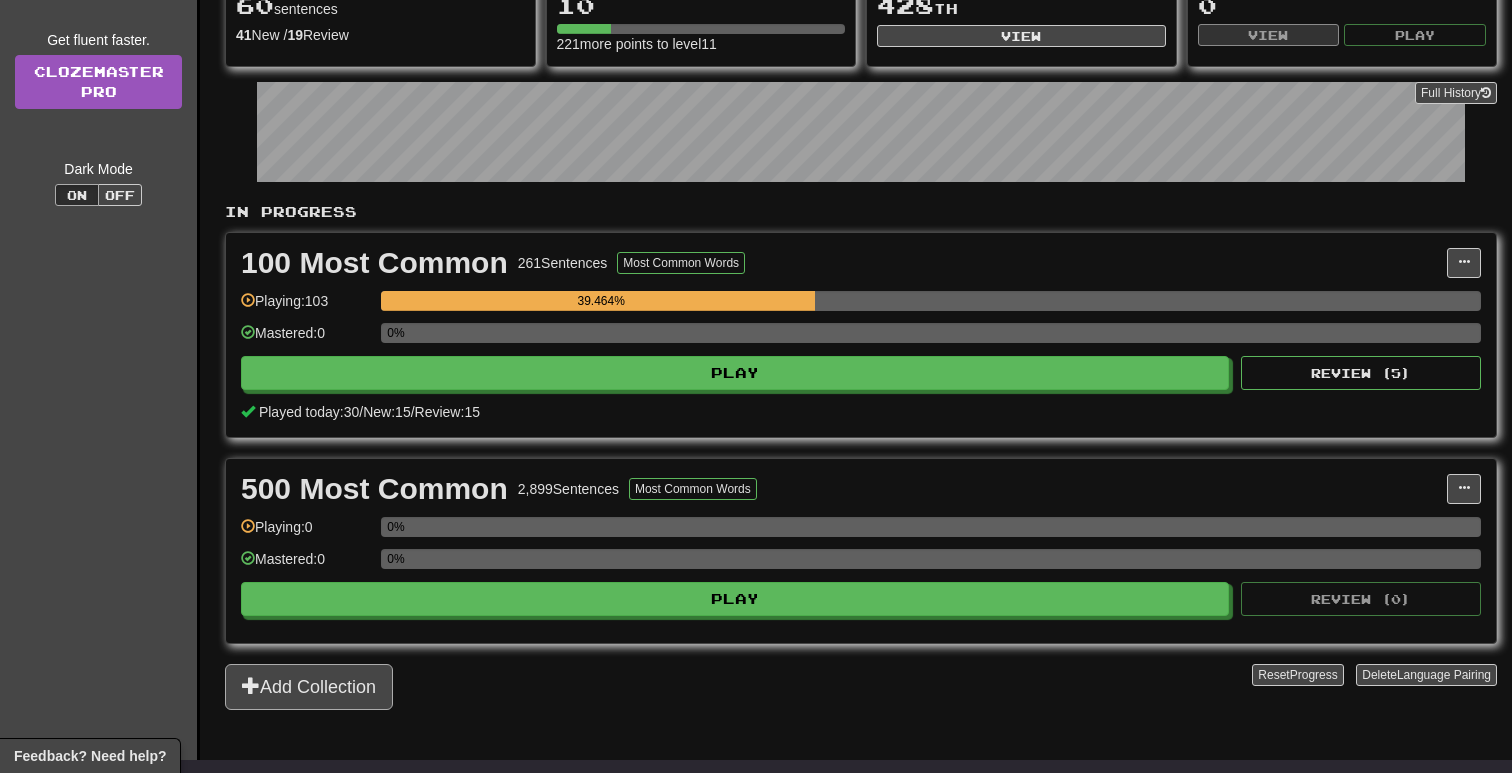 scroll, scrollTop: 0, scrollLeft: 0, axis: both 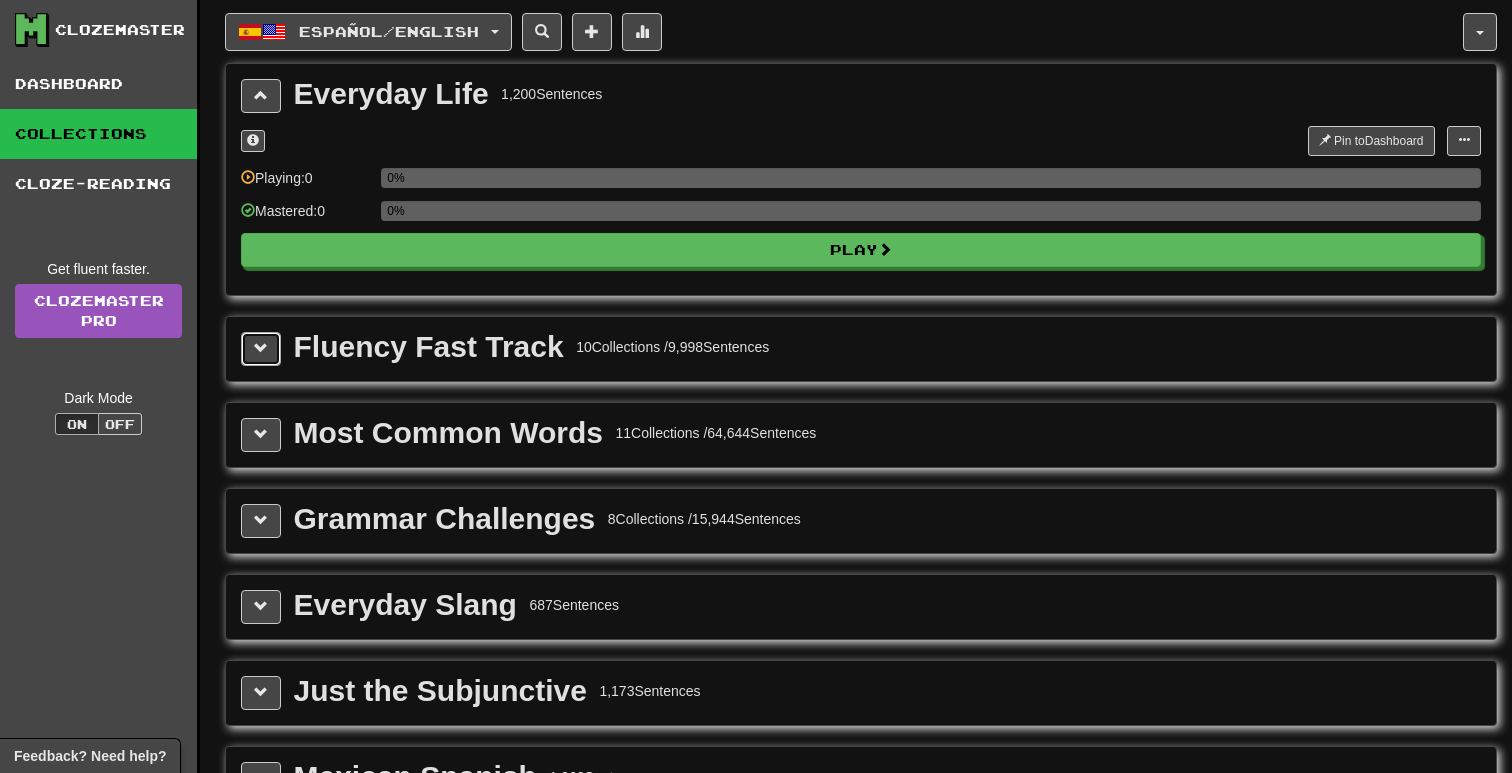 click at bounding box center (261, 348) 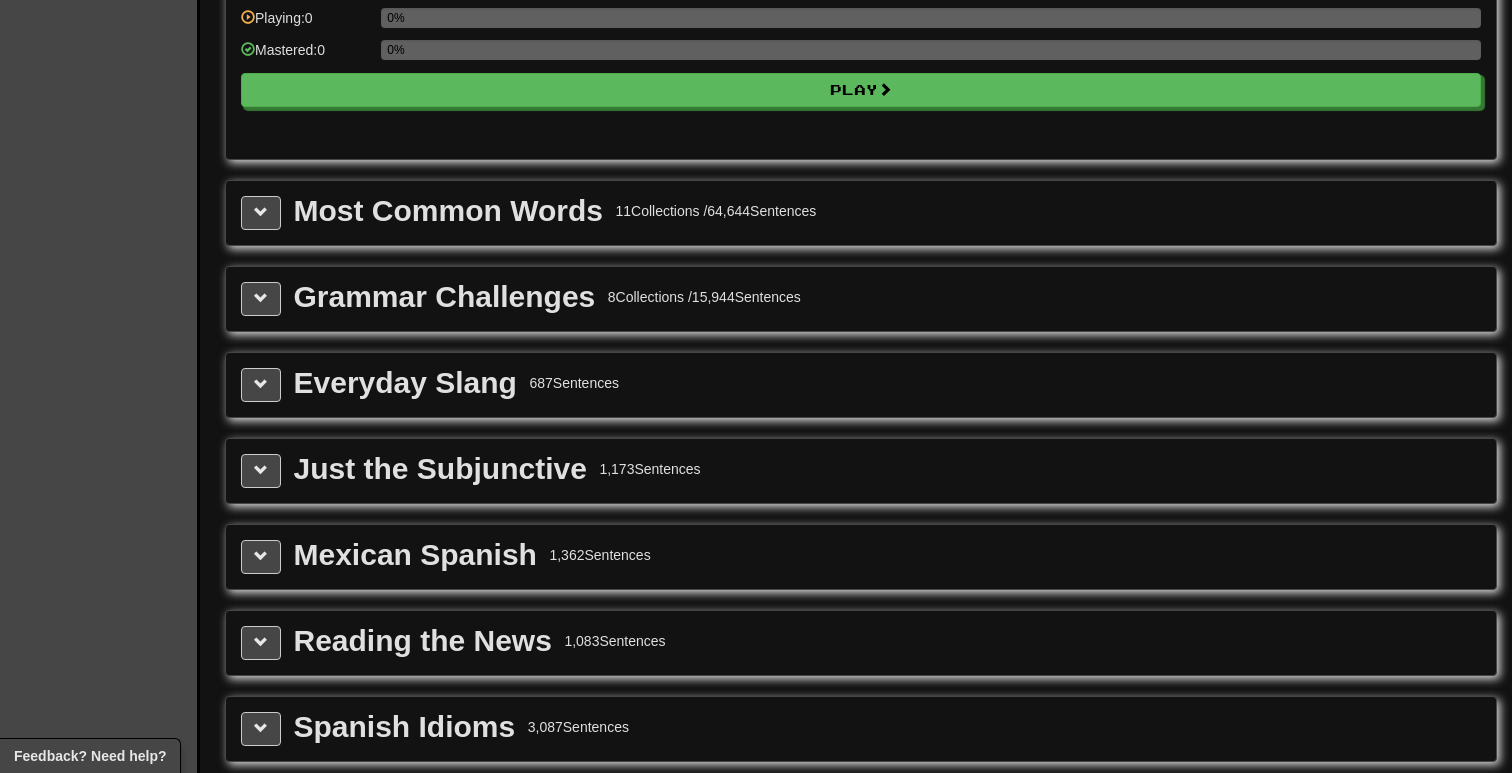 scroll, scrollTop: 2309, scrollLeft: 0, axis: vertical 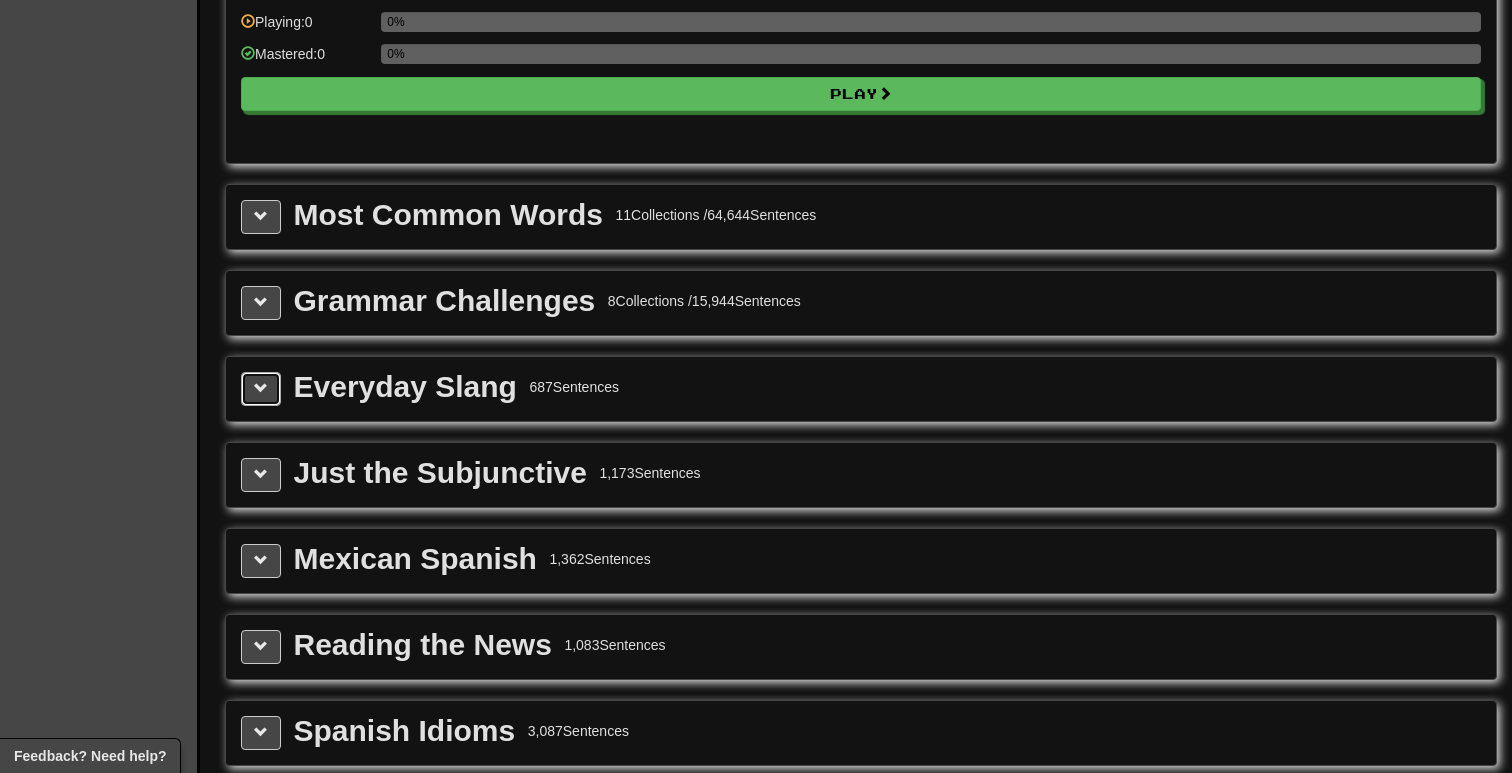 click at bounding box center (261, 388) 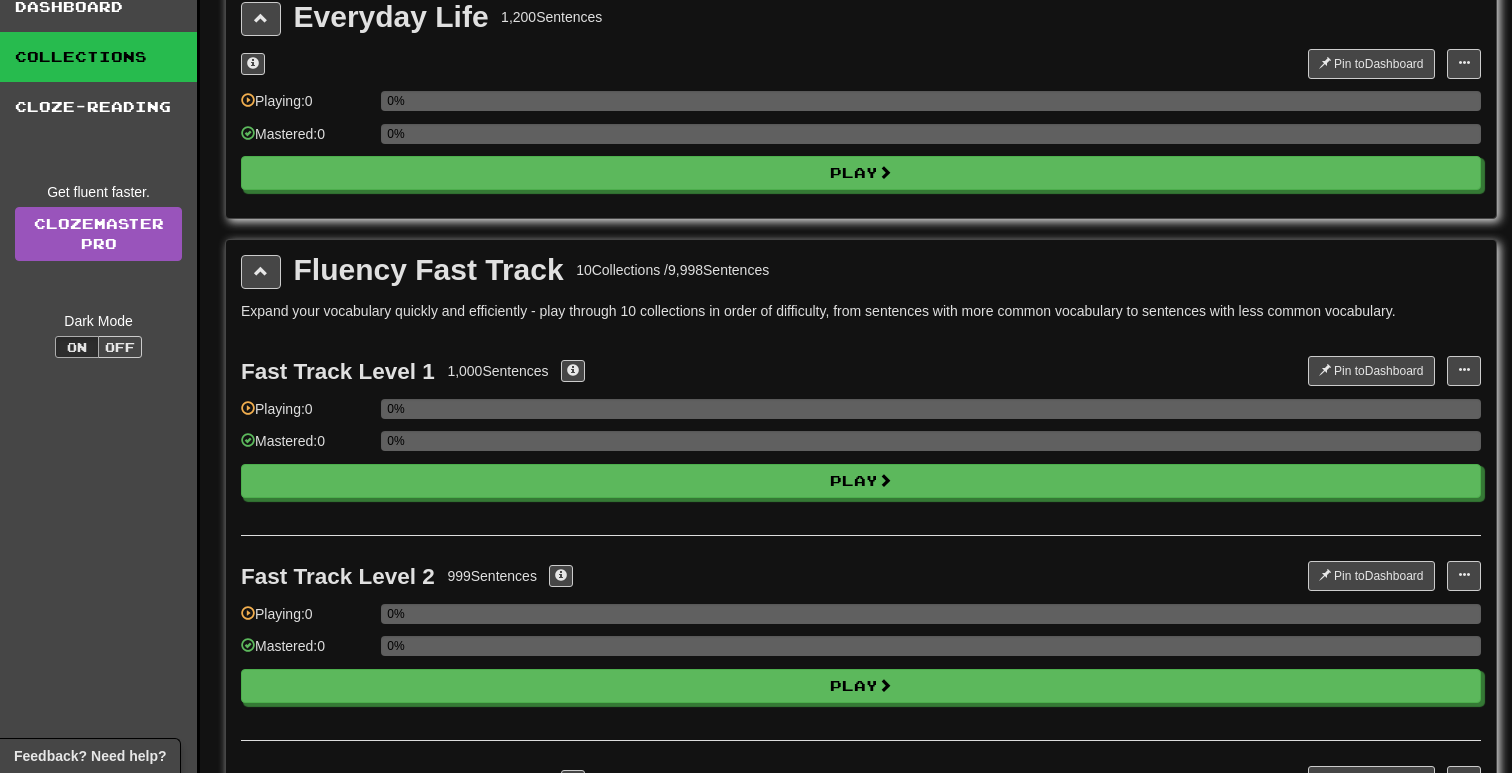 scroll, scrollTop: 0, scrollLeft: 0, axis: both 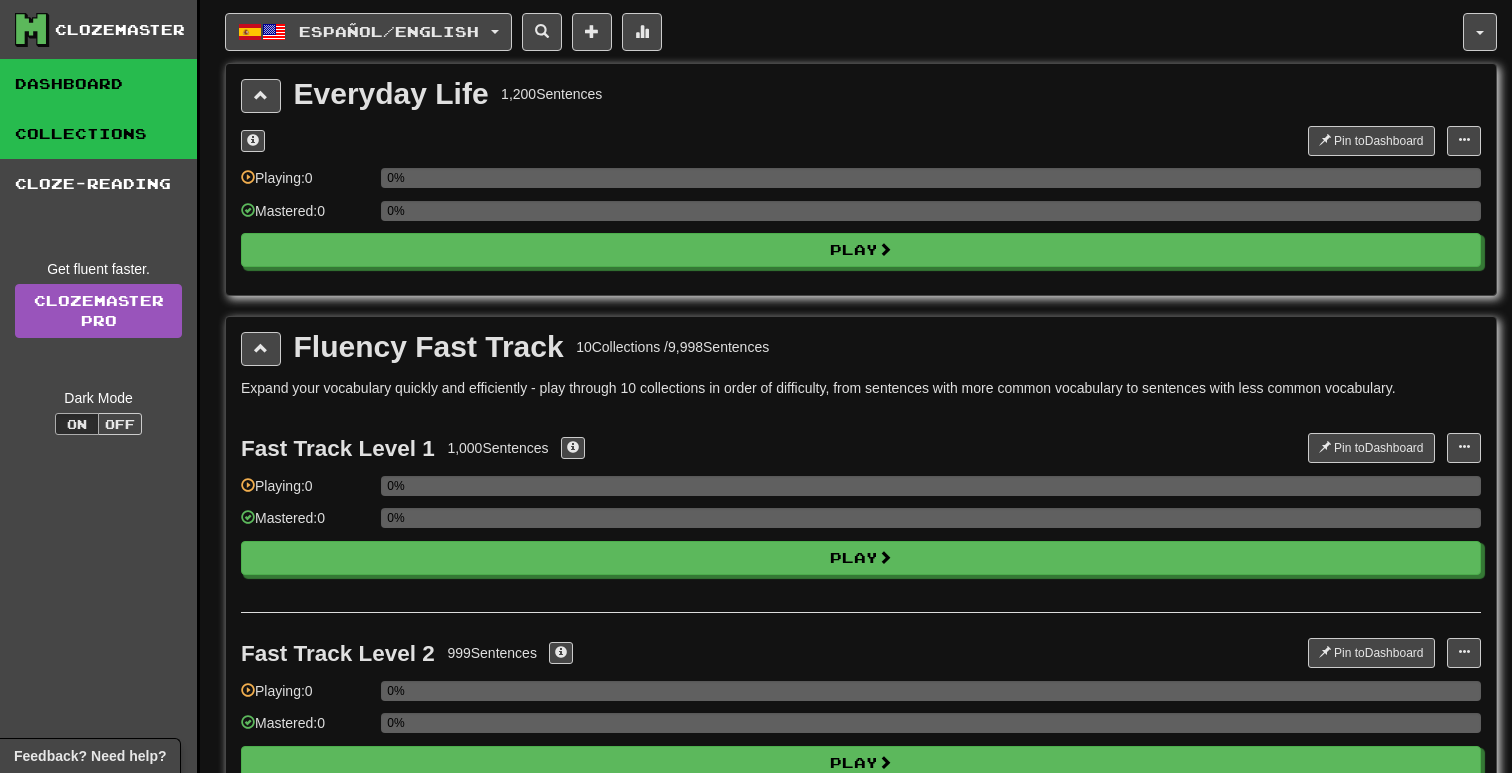 click on "Dashboard" at bounding box center (98, 84) 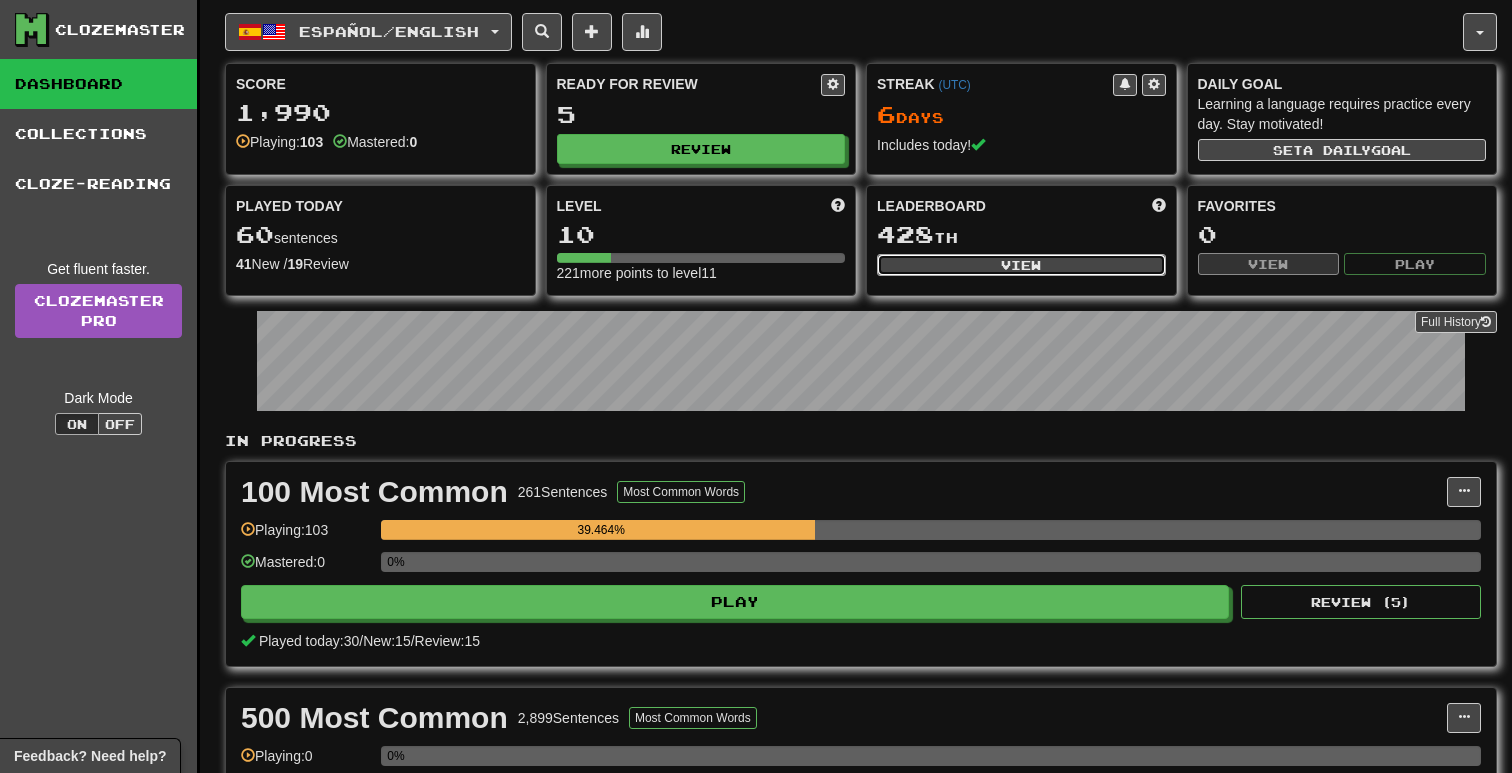 click on "View" at bounding box center [1021, 265] 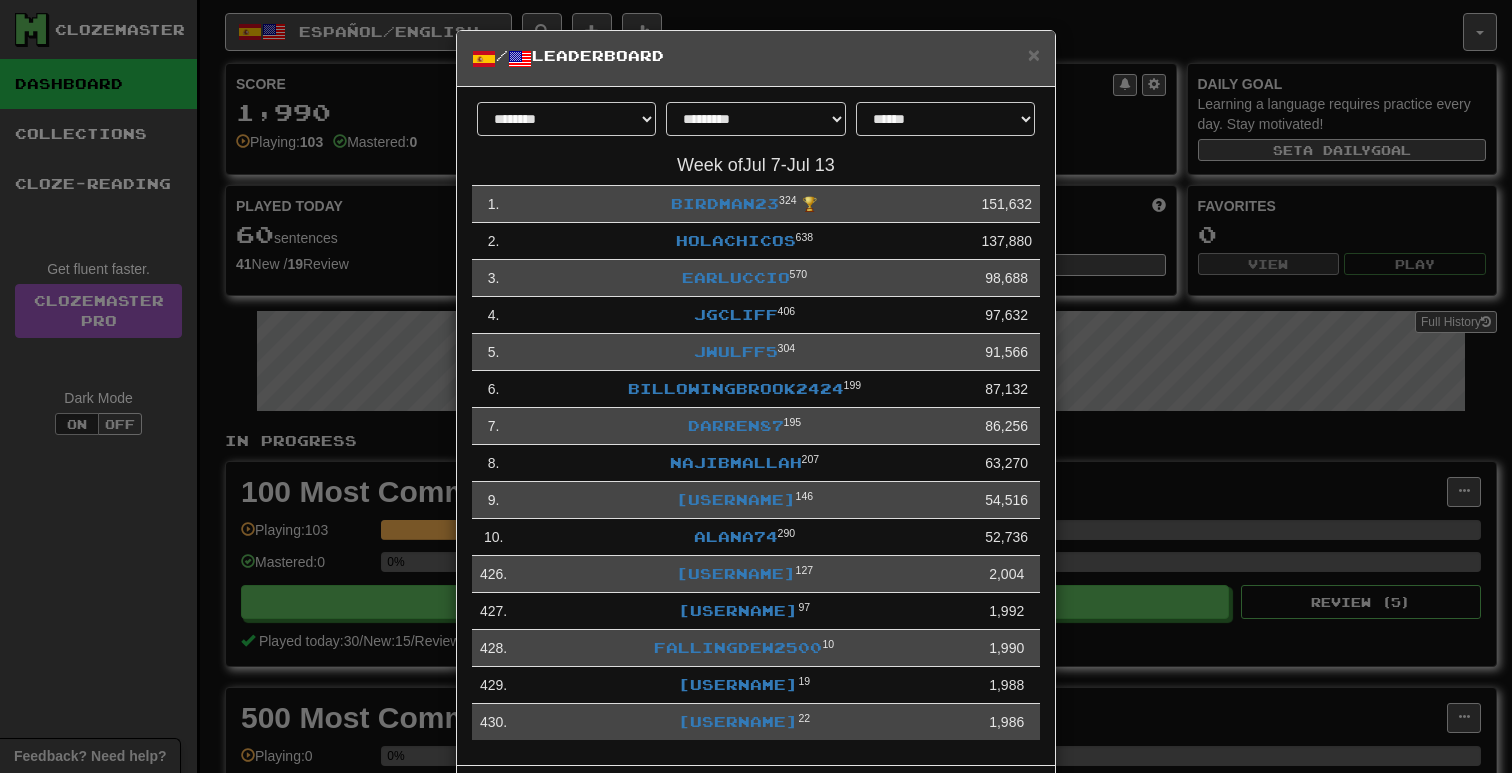 scroll, scrollTop: 95, scrollLeft: 0, axis: vertical 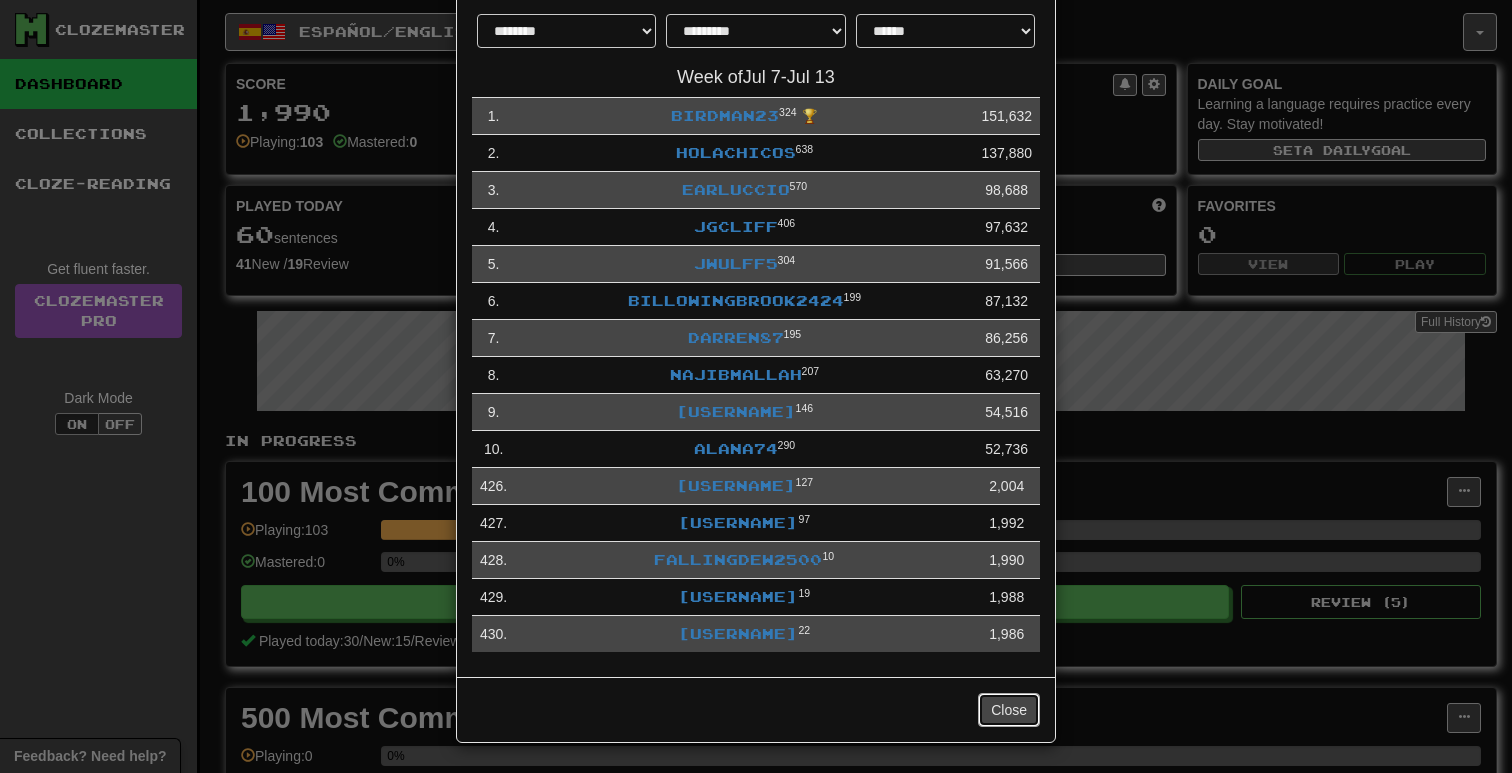 click on "Close" at bounding box center (1009, 710) 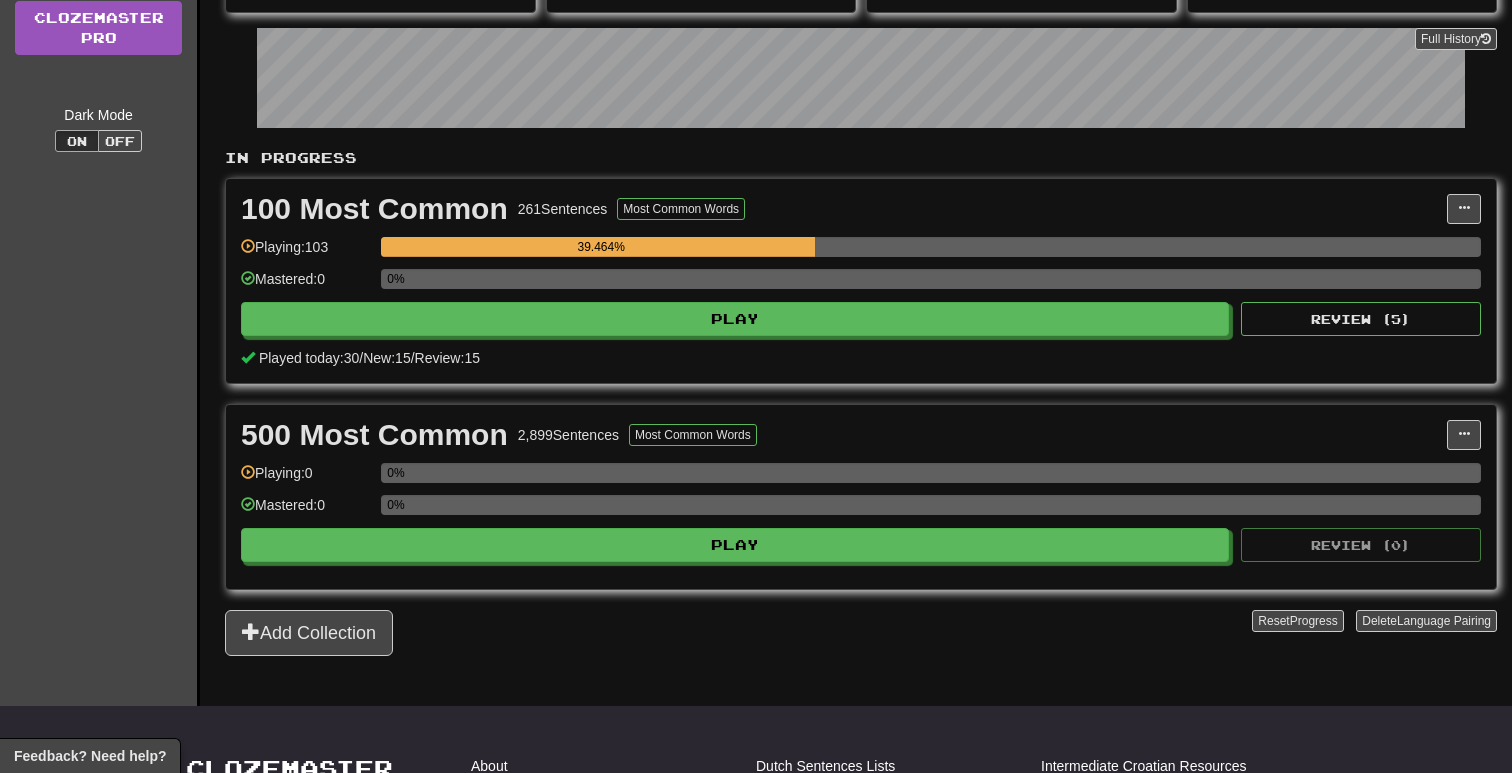 scroll, scrollTop: 0, scrollLeft: 0, axis: both 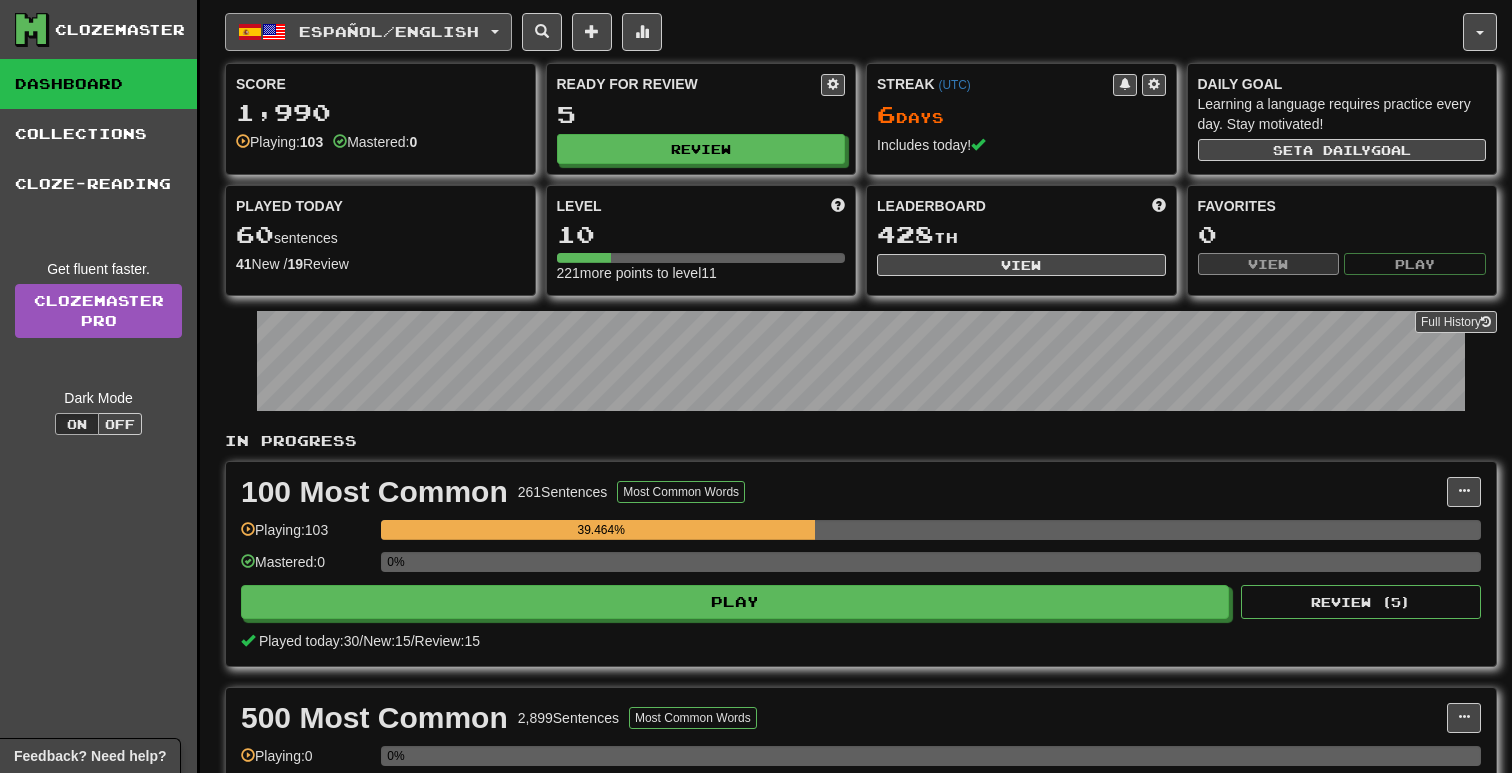 click on "Español  /  English" at bounding box center [368, 32] 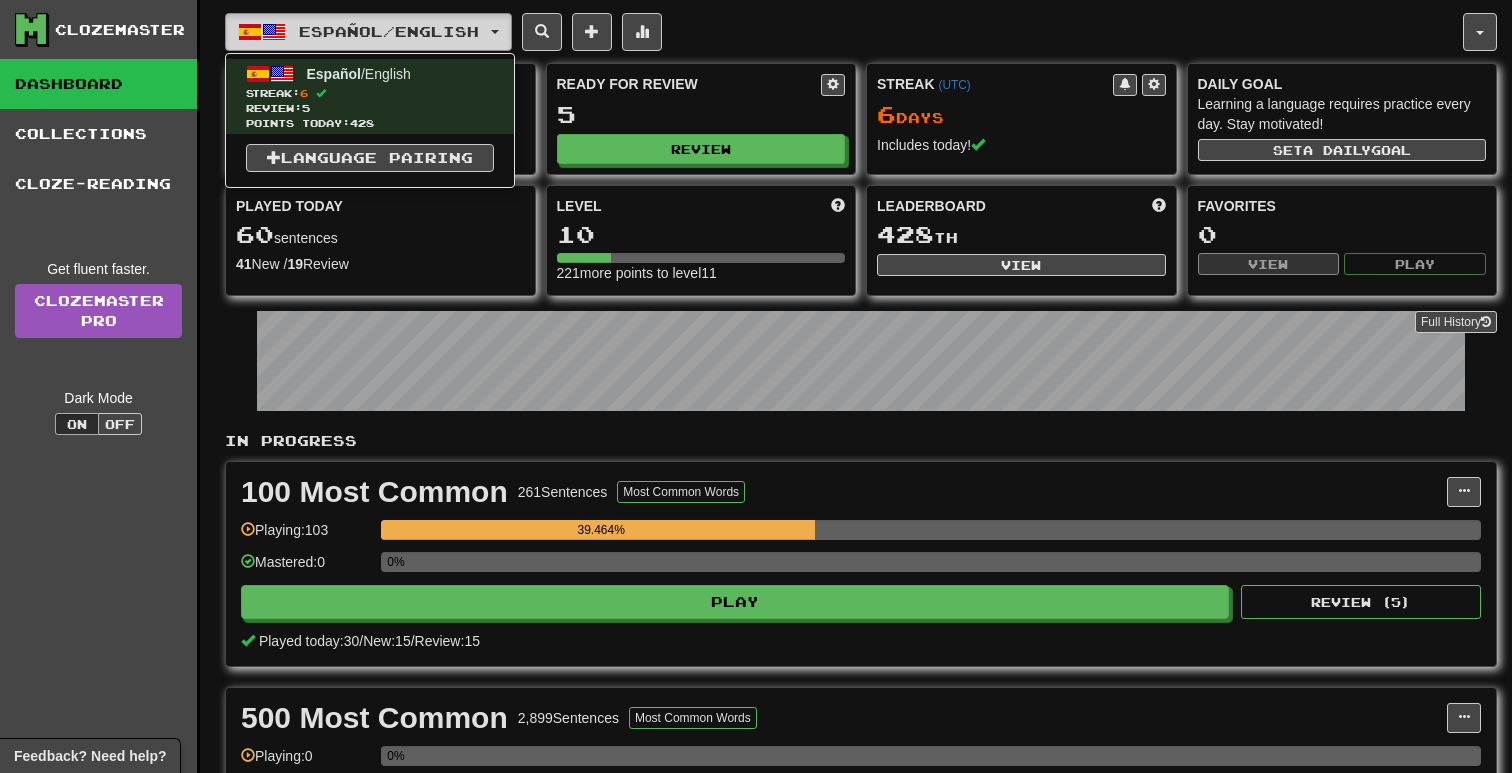 click on "Español  /  English" at bounding box center [368, 32] 